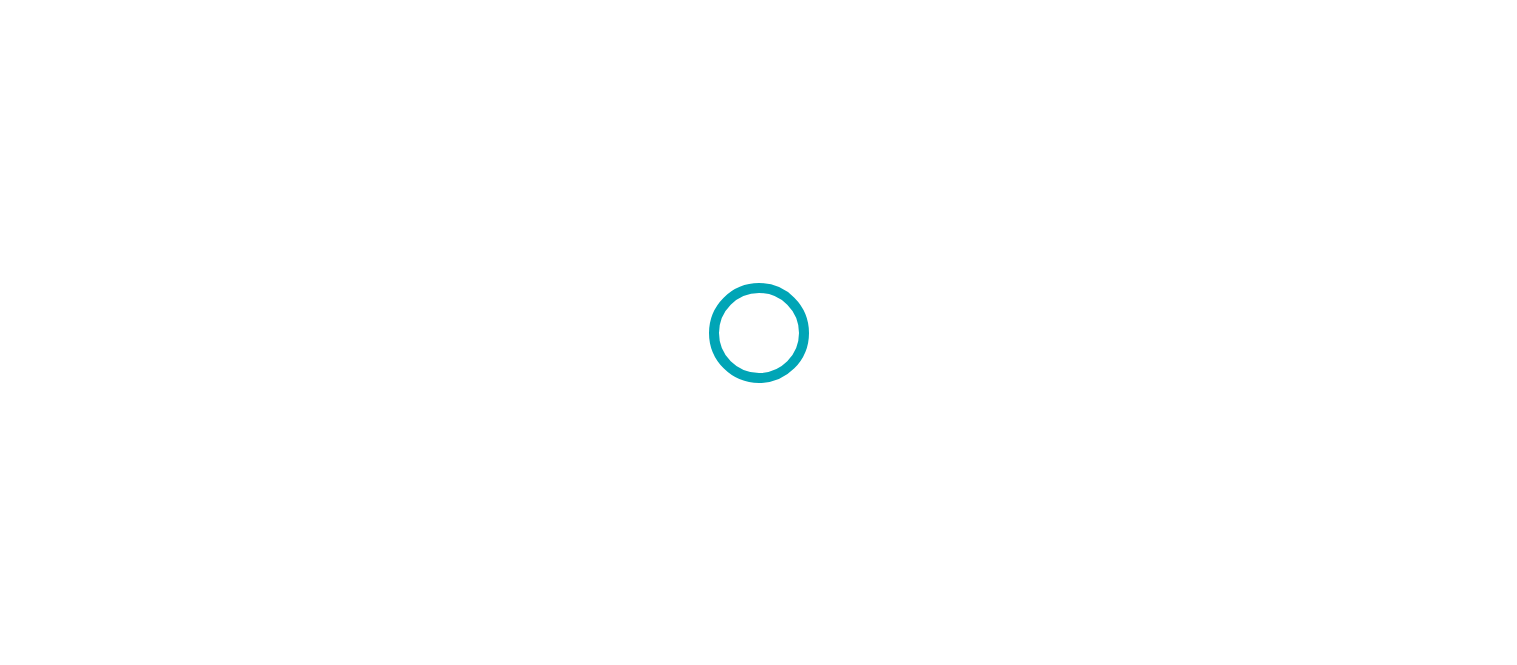 scroll, scrollTop: 0, scrollLeft: 0, axis: both 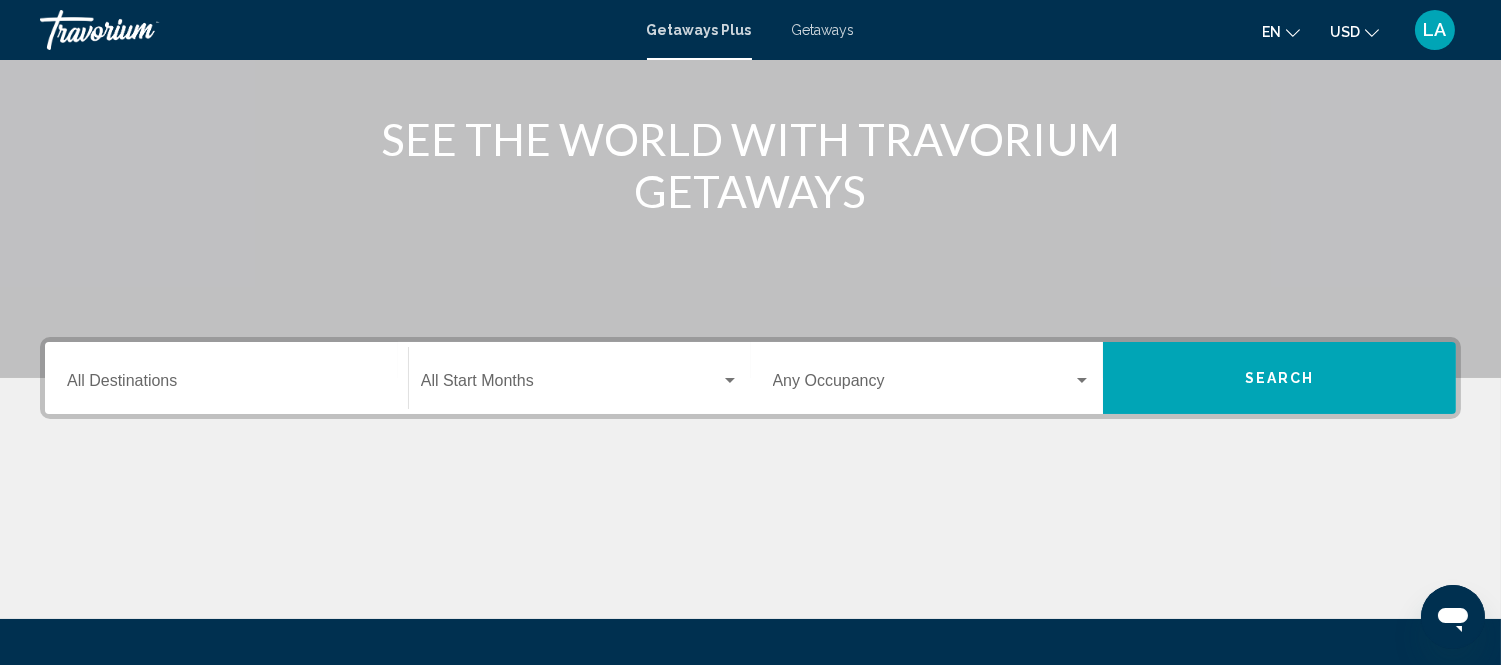 click on "Destination All Destinations" at bounding box center (226, 378) 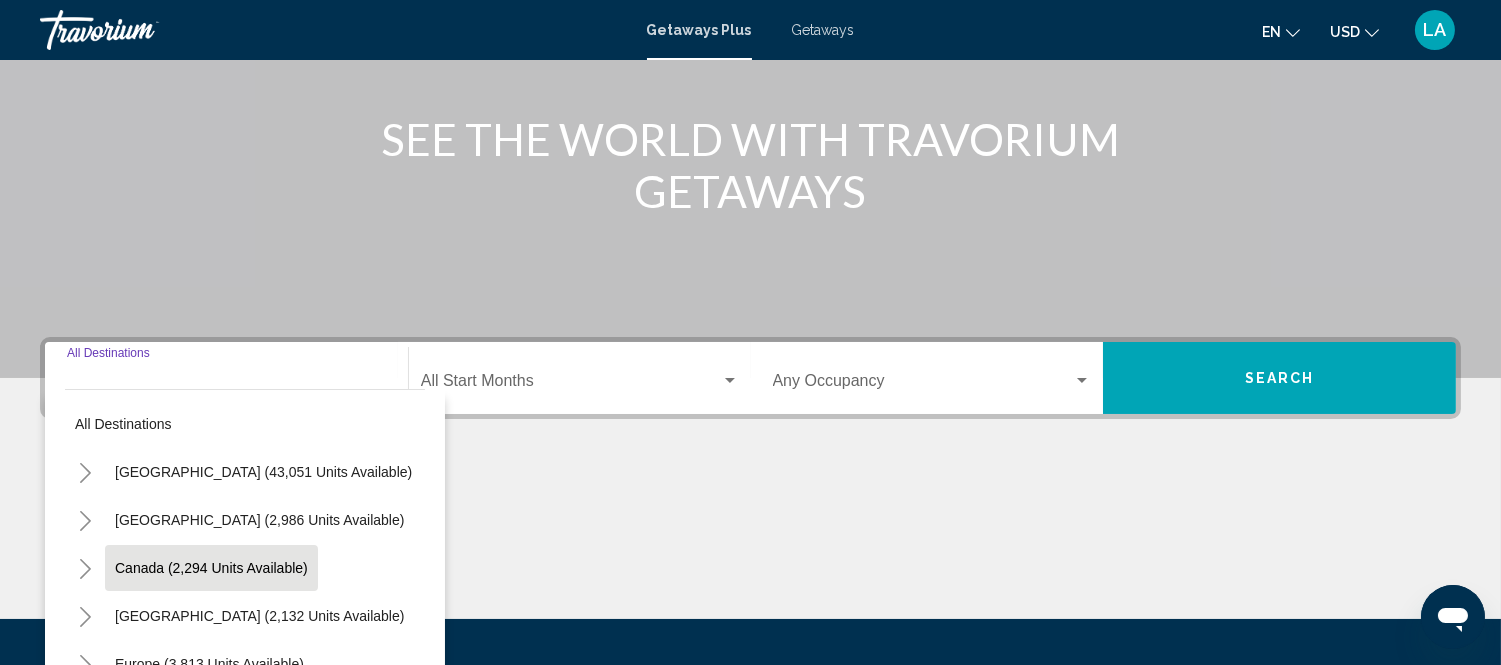 scroll, scrollTop: 420, scrollLeft: 0, axis: vertical 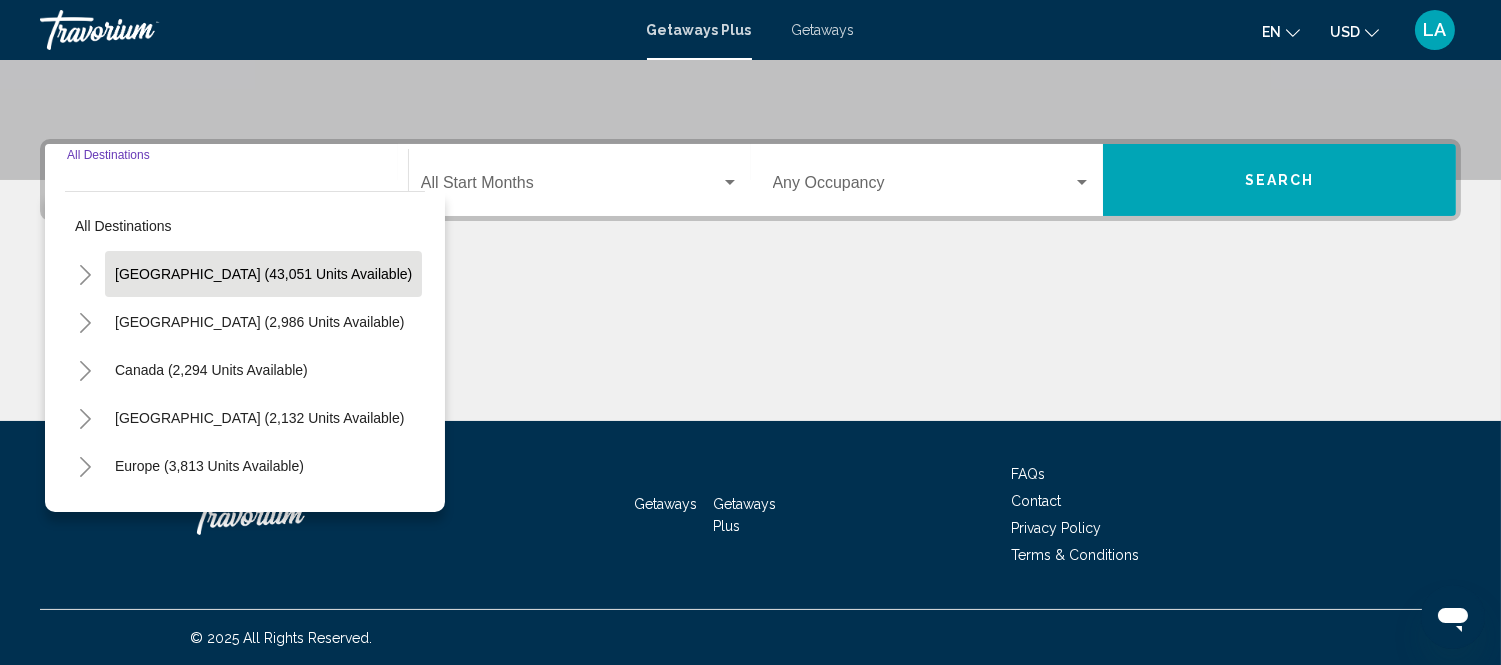 click on "[GEOGRAPHIC_DATA] (43,051 units available)" at bounding box center [259, 322] 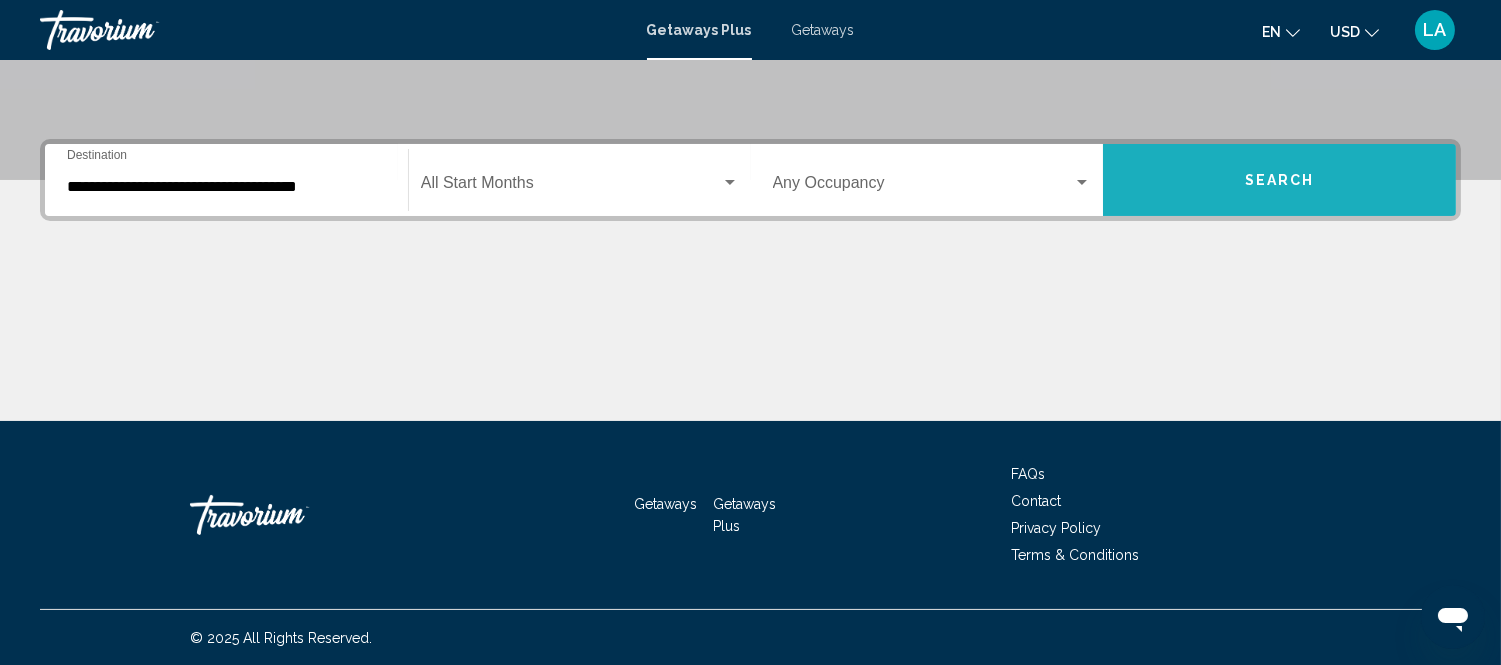 click on "Search" at bounding box center [1279, 180] 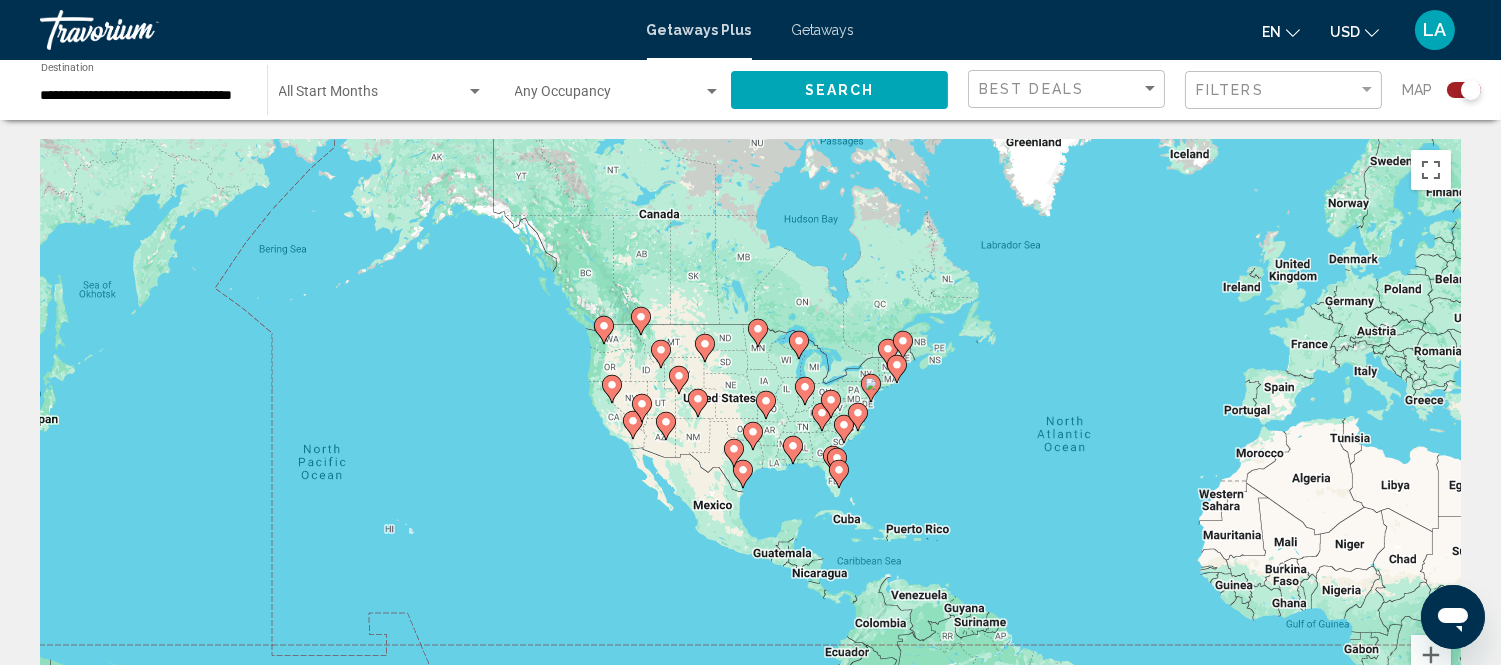 drag, startPoint x: 131, startPoint y: 395, endPoint x: 514, endPoint y: 422, distance: 383.95053 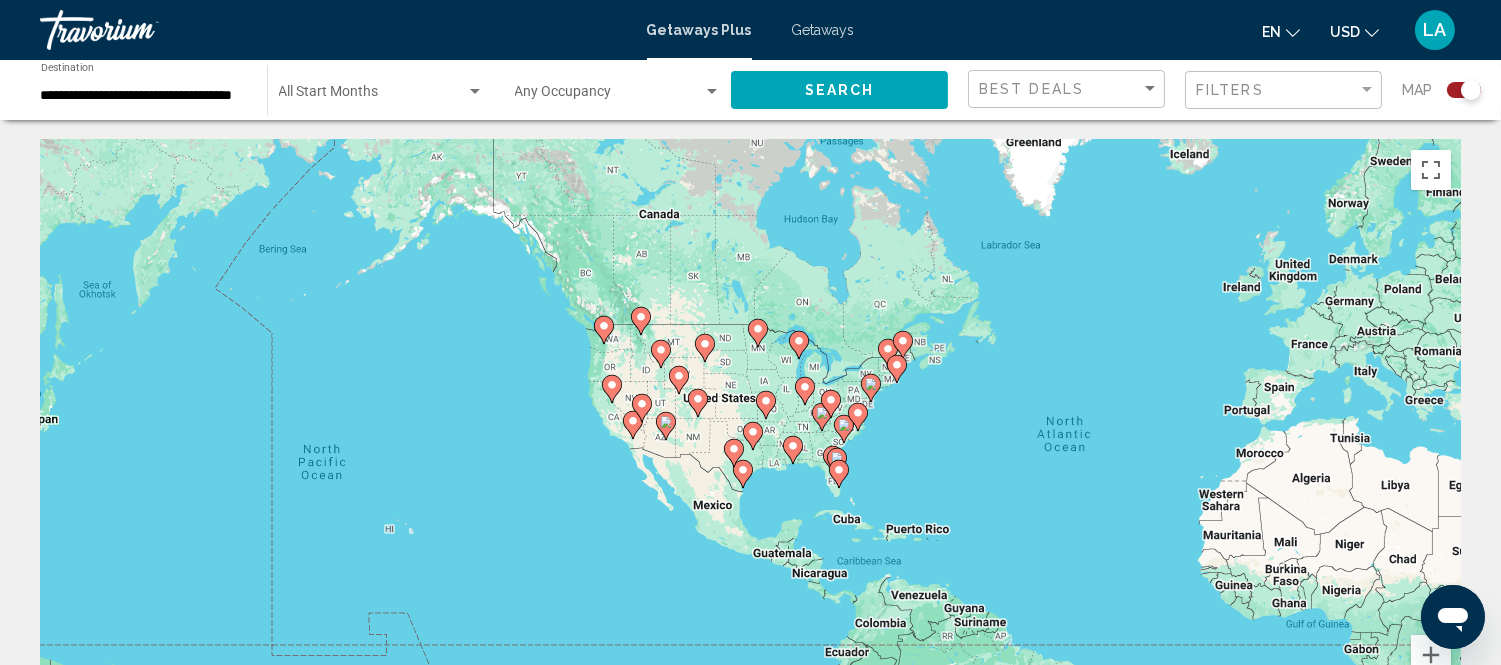 click on "To navigate, press the arrow keys. To activate drag with keyboard, press Alt + Enter. Once in keyboard drag state, use the arrow keys to move the marker. To complete the drag, press the Enter key. To cancel, press Escape." at bounding box center (750, 440) 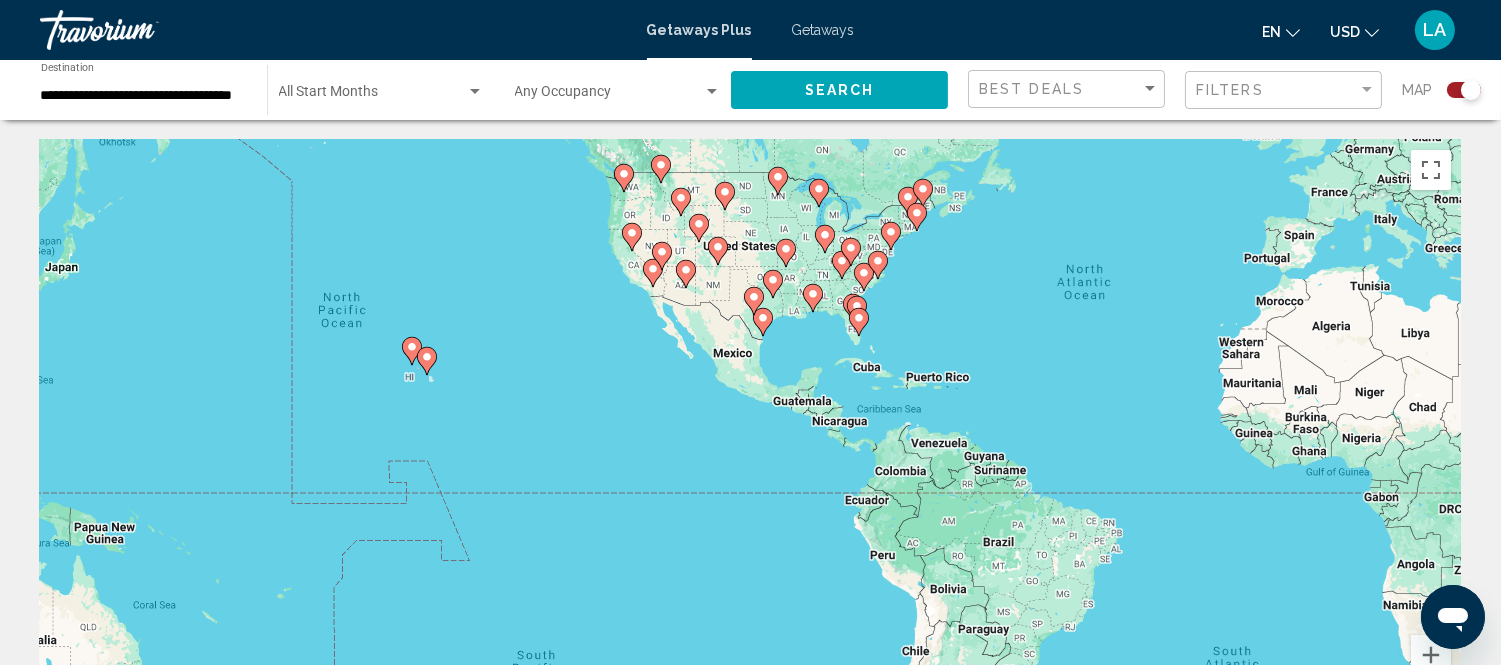 drag, startPoint x: 472, startPoint y: 428, endPoint x: 490, endPoint y: 251, distance: 177.9129 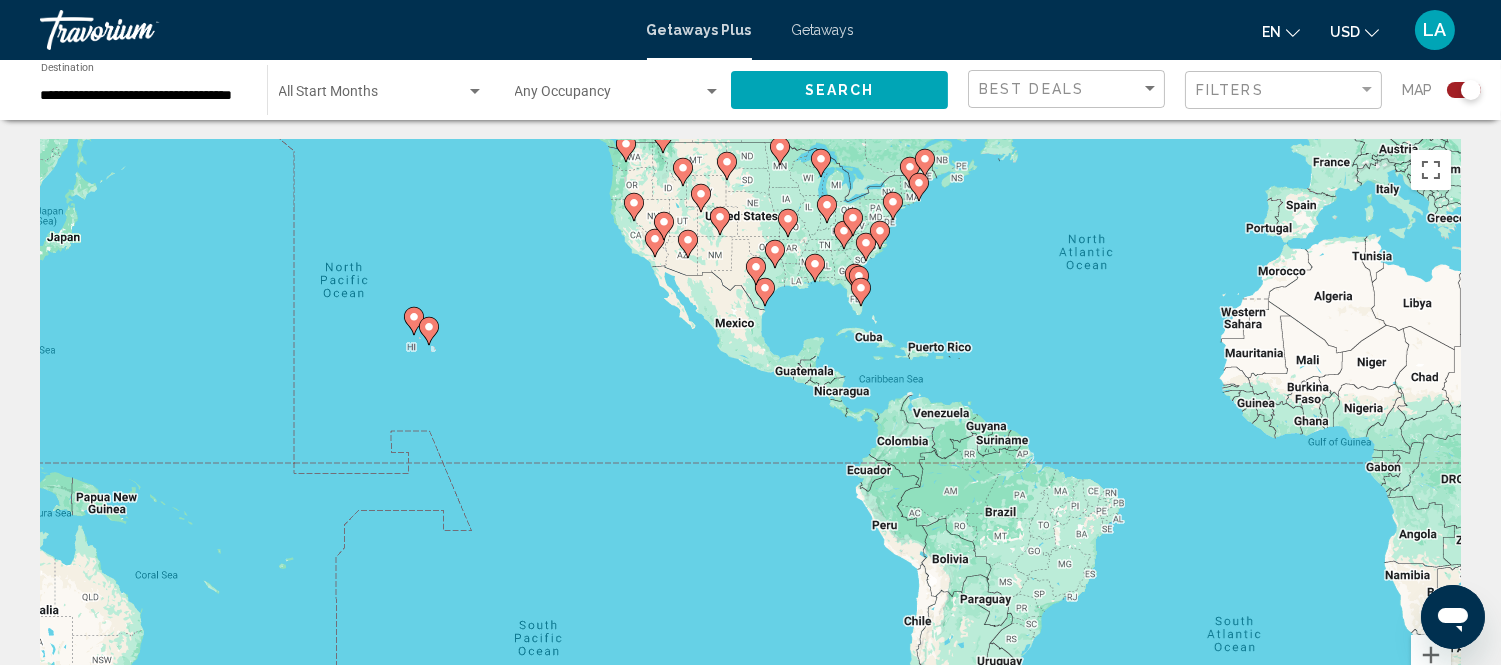 click on "To navigate, press the arrow keys. To activate drag with keyboard, press Alt + Enter. Once in keyboard drag state, use the arrow keys to move the marker. To complete the drag, press the Enter key. To cancel, press Escape." at bounding box center (750, 440) 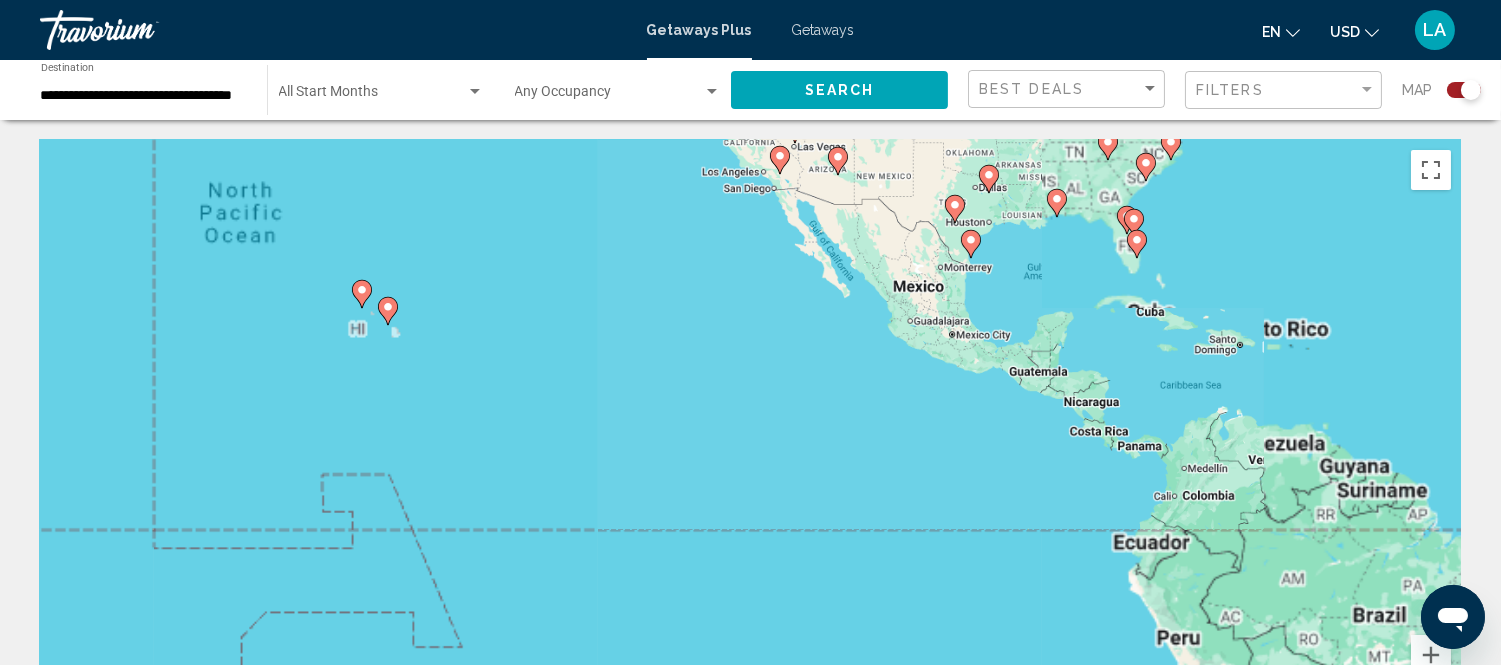click on "To navigate, press the arrow keys. To activate drag with keyboard, press Alt + Enter. Once in keyboard drag state, use the arrow keys to move the marker. To complete the drag, press the Enter key. To cancel, press Escape." at bounding box center [750, 440] 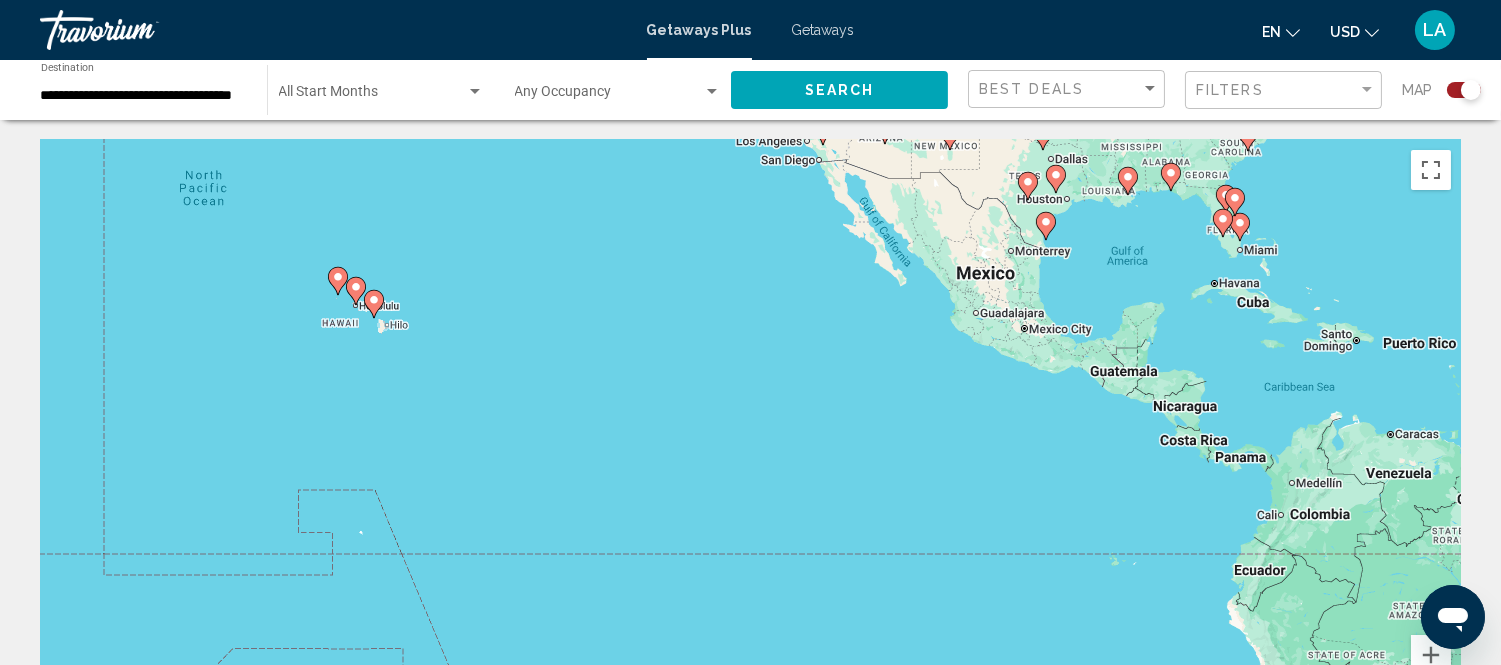 click on "To navigate, press the arrow keys. To activate drag with keyboard, press Alt + Enter. Once in keyboard drag state, use the arrow keys to move the marker. To complete the drag, press the Enter key. To cancel, press Escape." at bounding box center [750, 440] 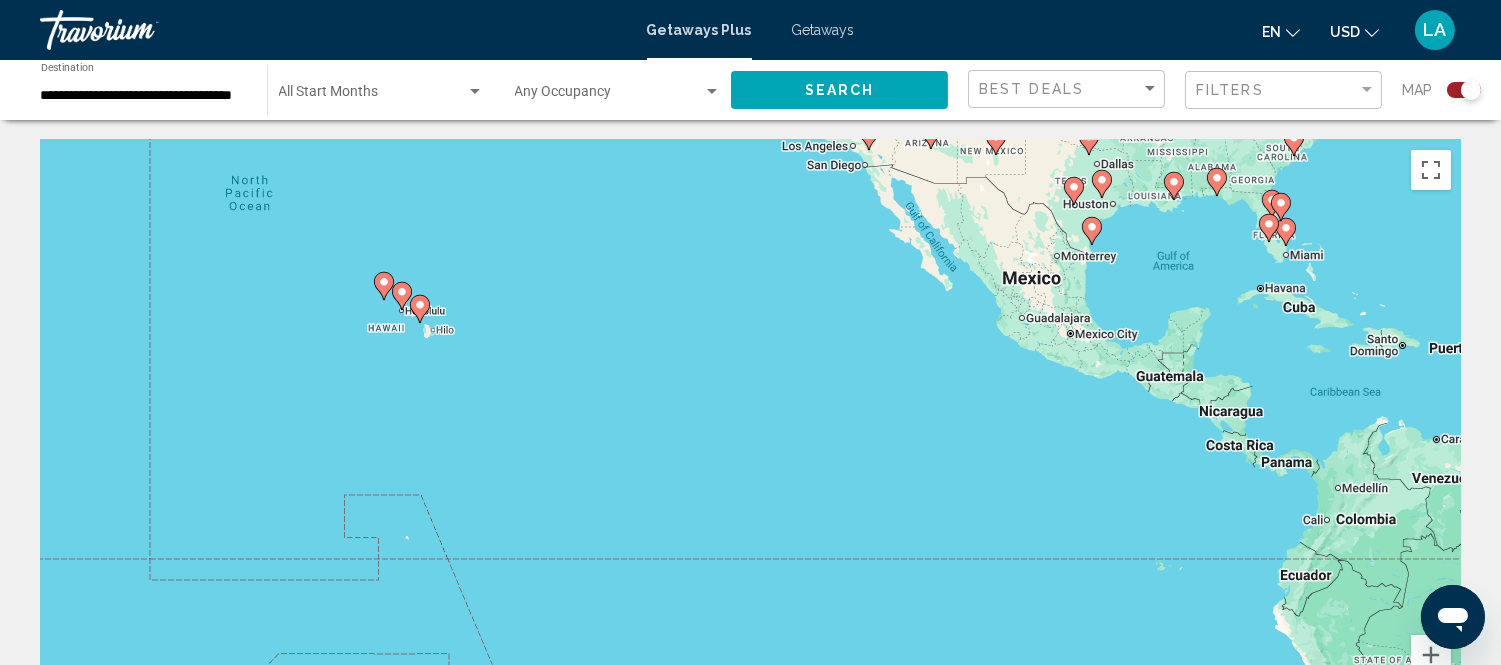 drag, startPoint x: 472, startPoint y: 328, endPoint x: 545, endPoint y: 335, distance: 73.33485 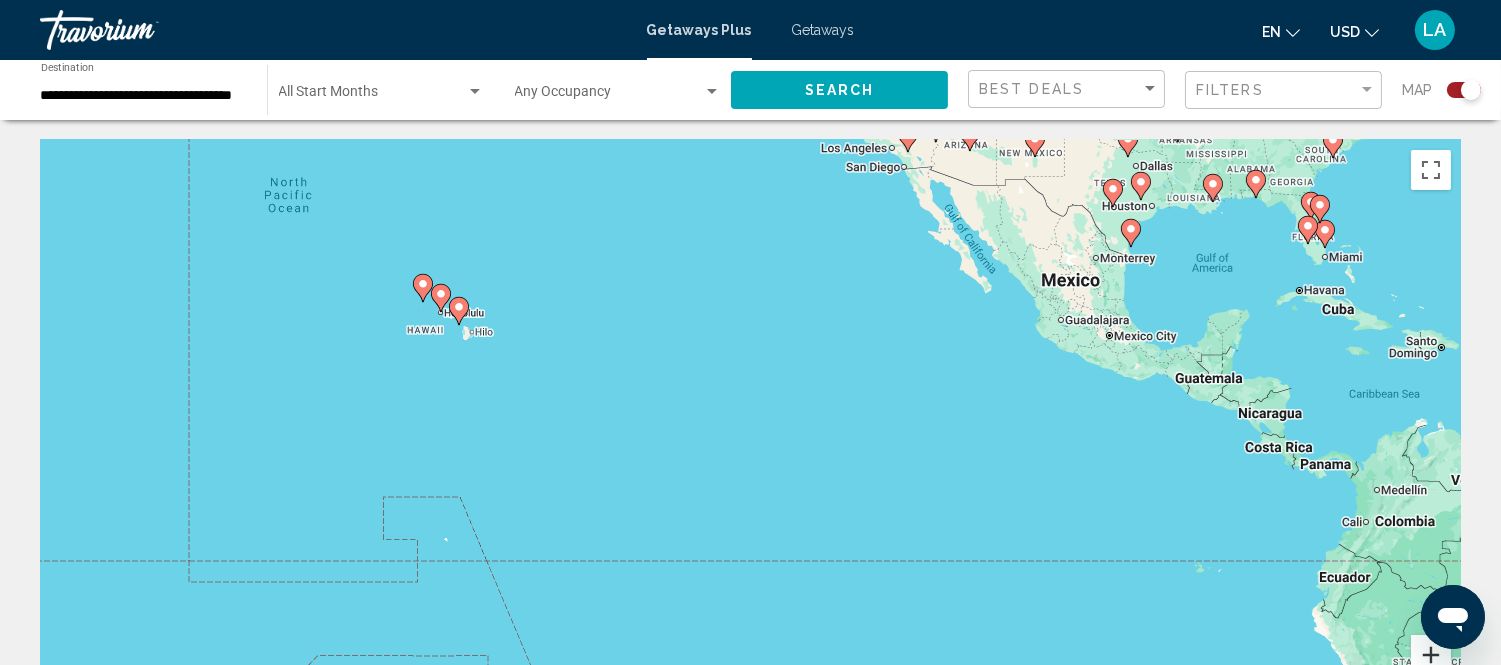 click at bounding box center (1431, 655) 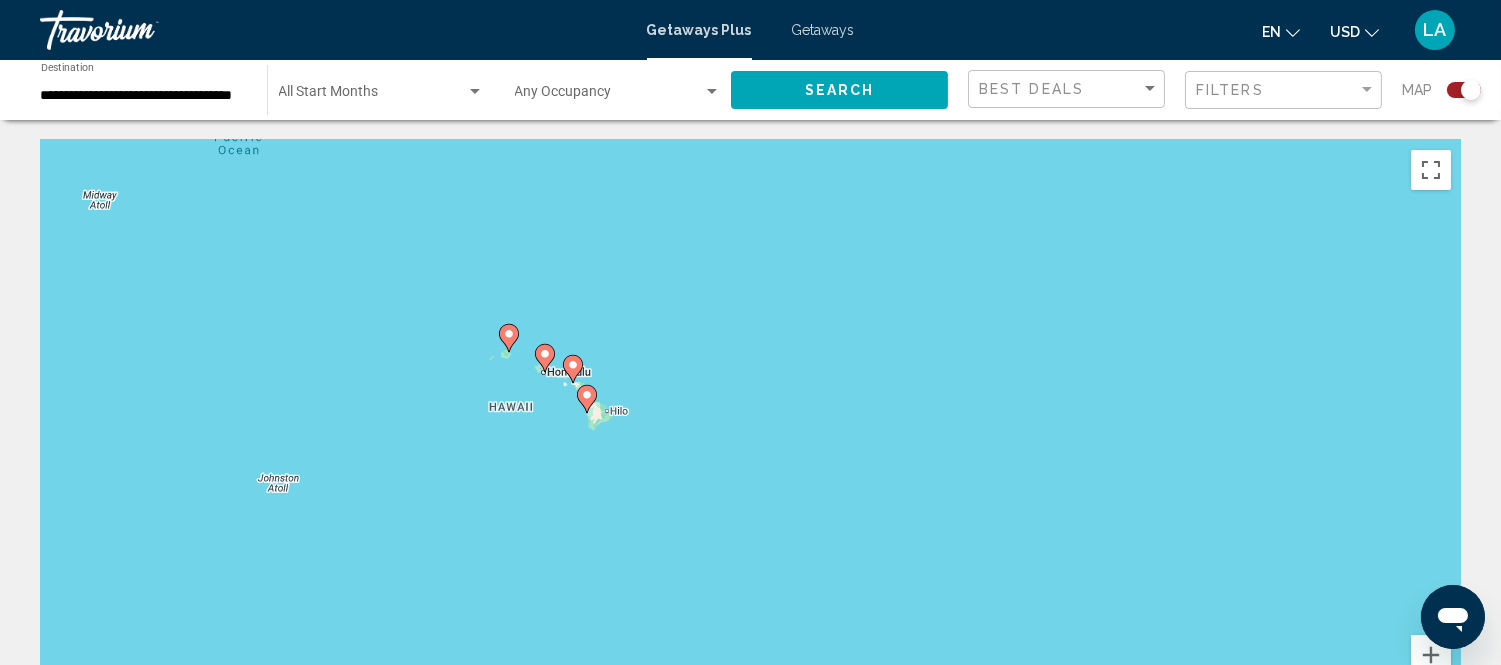drag, startPoint x: 380, startPoint y: 324, endPoint x: 796, endPoint y: 512, distance: 456.50848 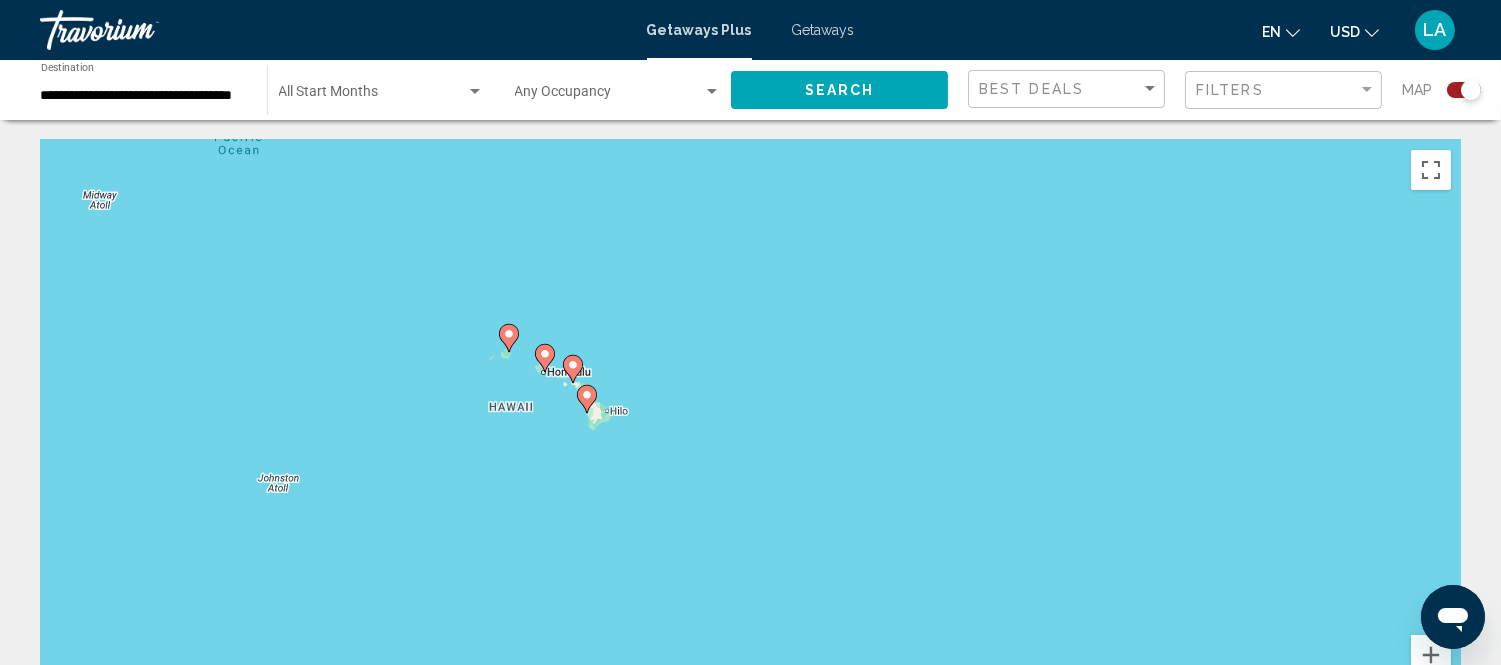 click 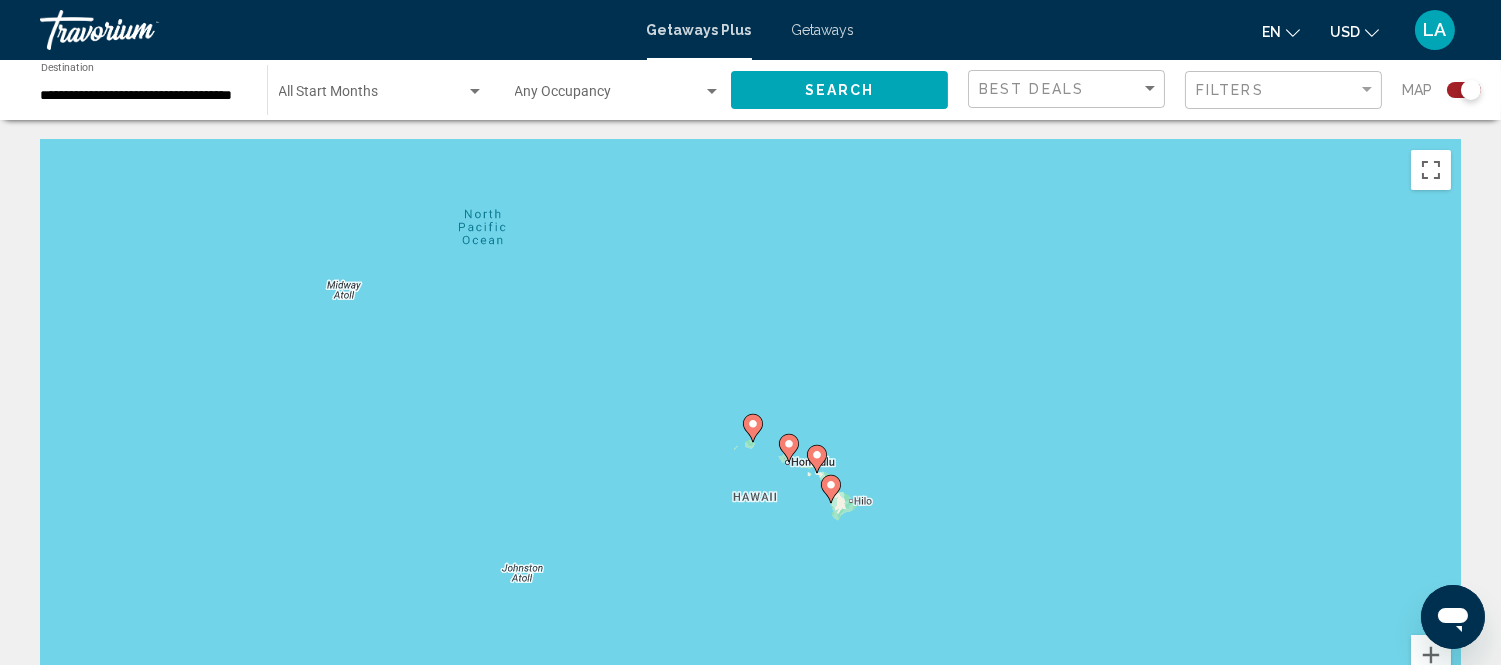 click 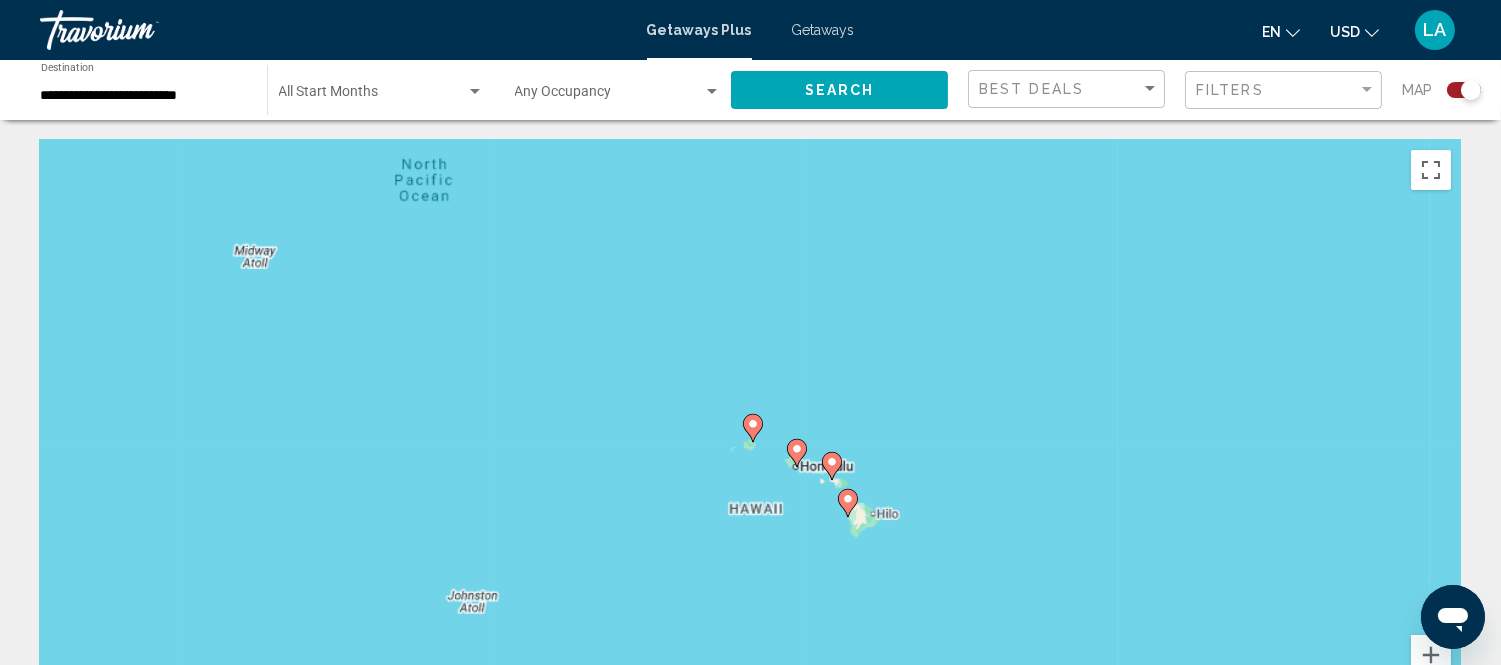 click 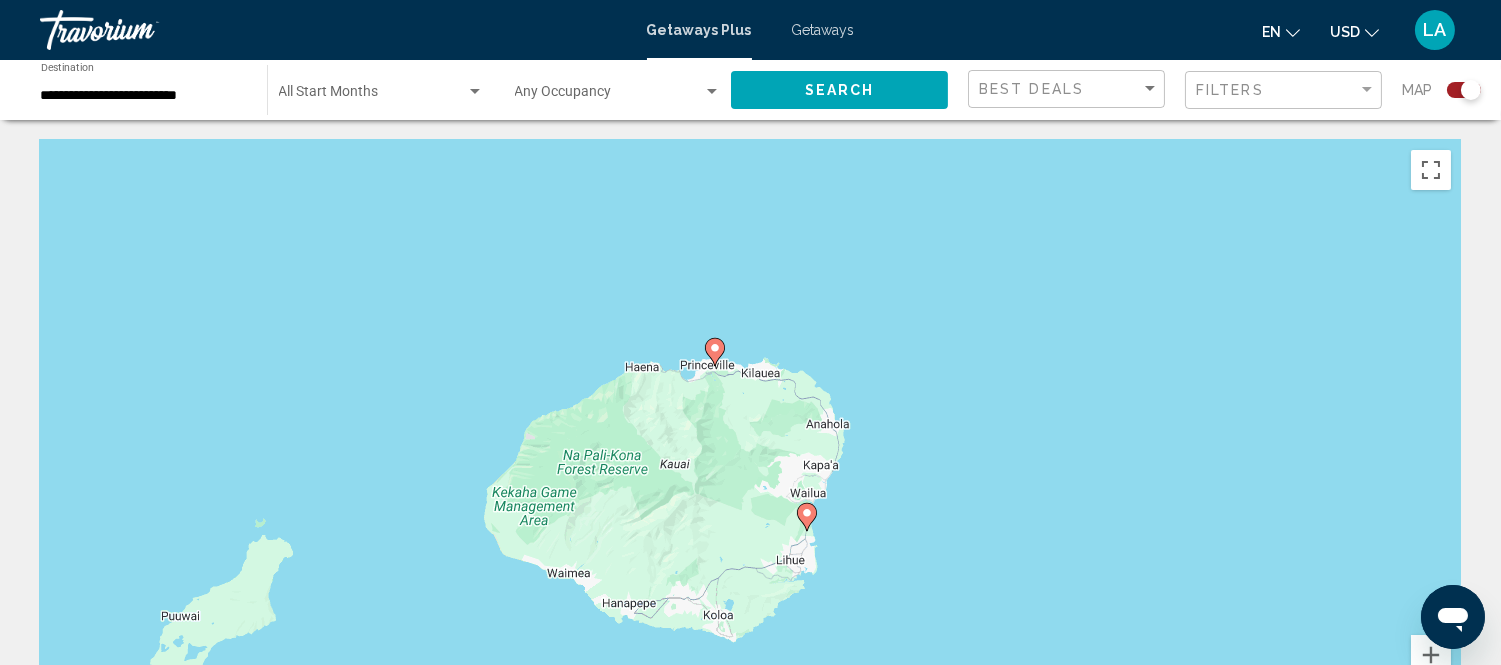 drag, startPoint x: 1000, startPoint y: 481, endPoint x: 960, endPoint y: 405, distance: 85.883644 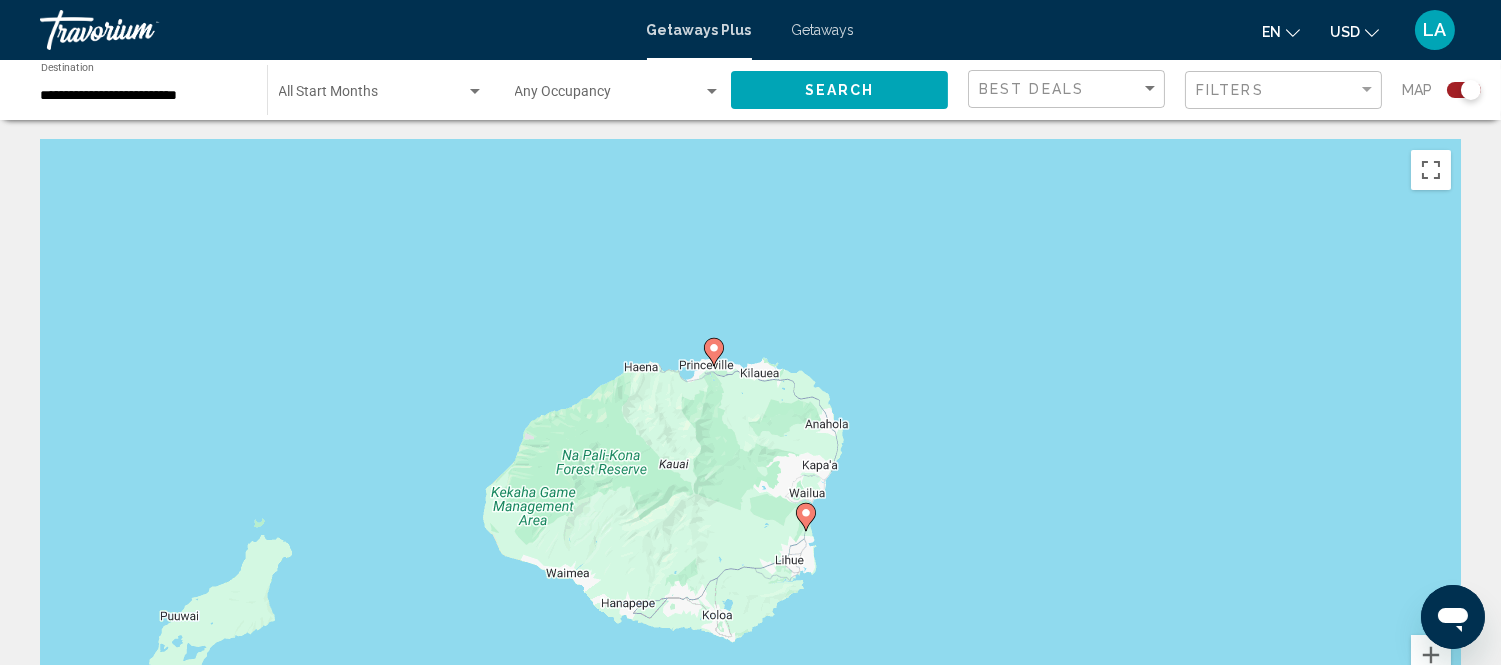 click 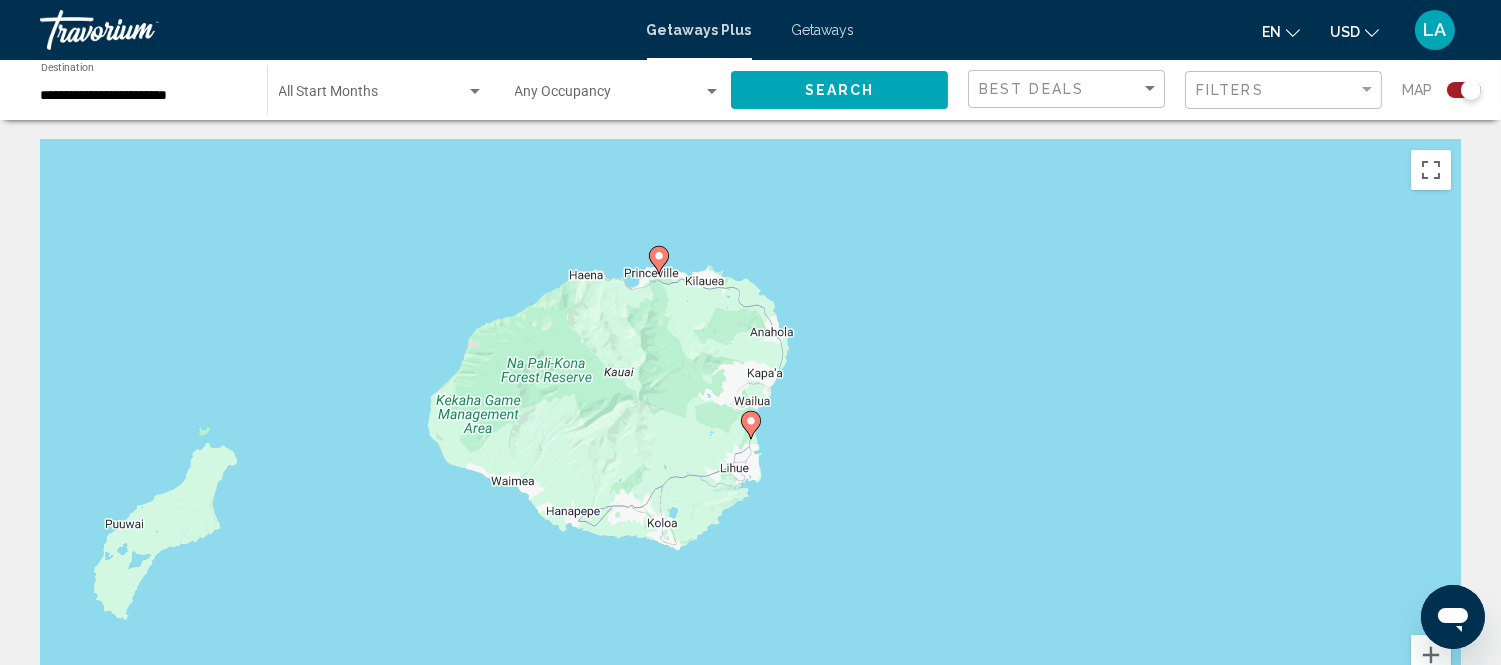 click on "To navigate, press the arrow keys. To activate drag with keyboard, press Alt + Enter. Once in keyboard drag state, use the arrow keys to move the marker. To complete the drag, press the Enter key. To cancel, press Escape." at bounding box center [750, 440] 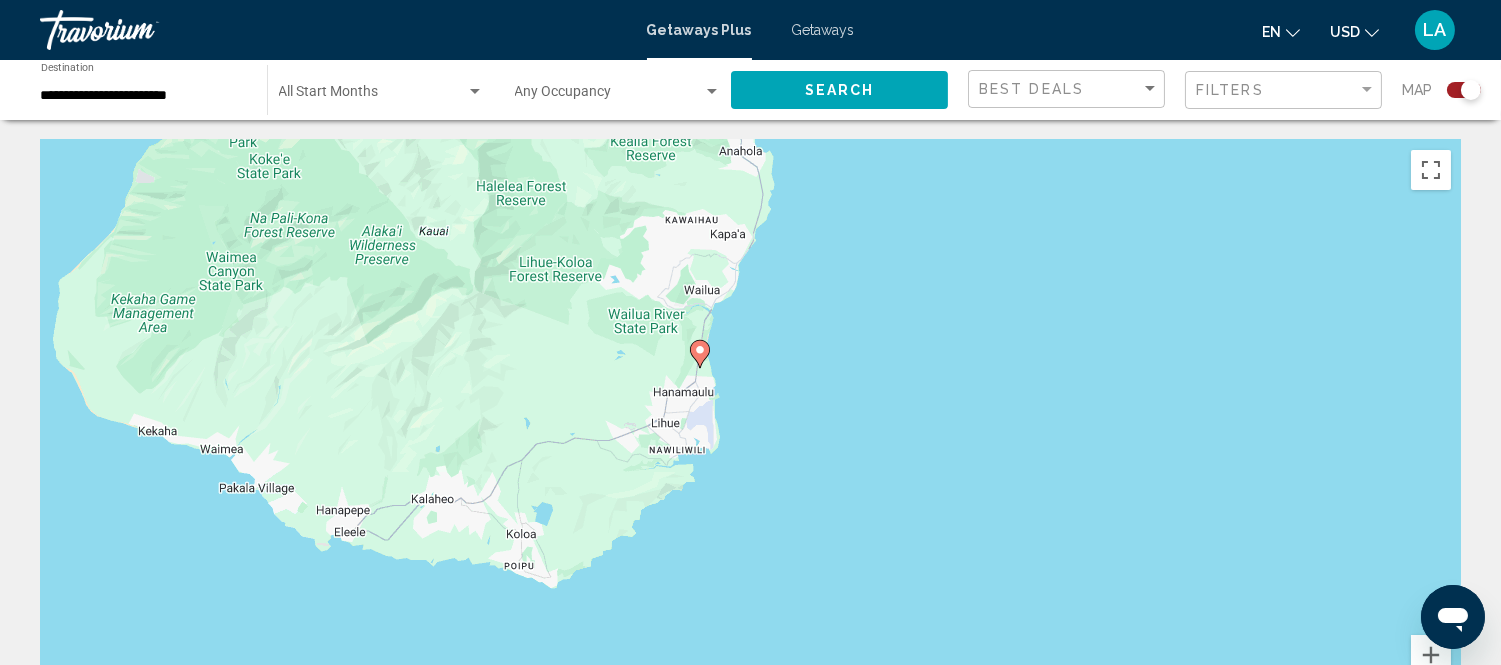 click 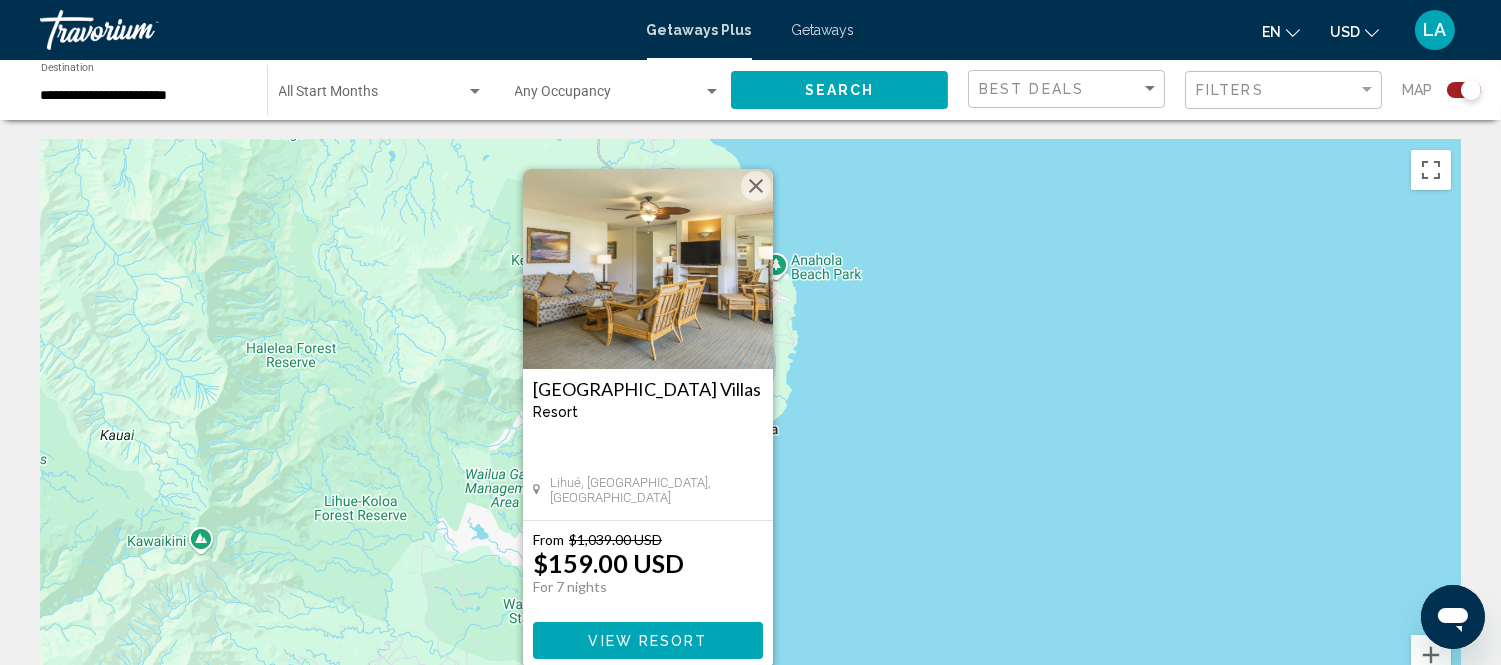 click on "Kauai Beach Villas" at bounding box center [648, 389] 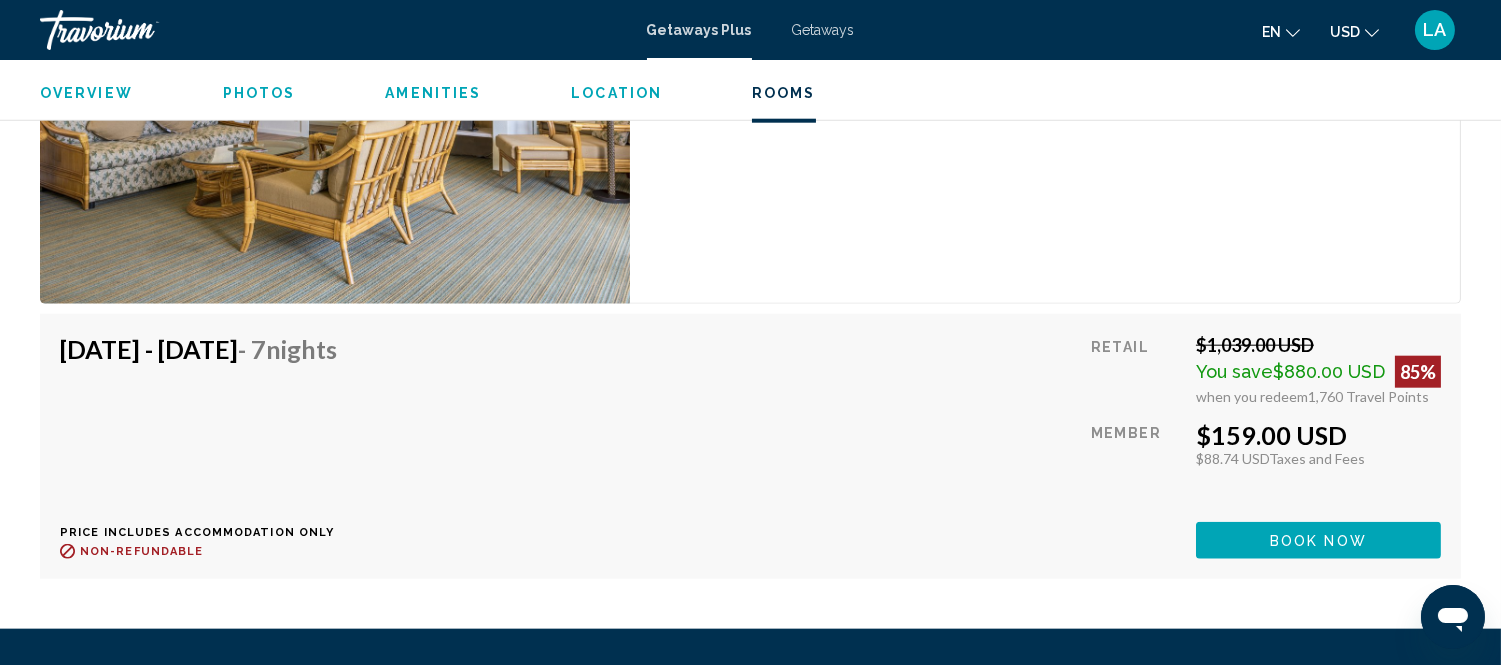 scroll, scrollTop: 3694, scrollLeft: 0, axis: vertical 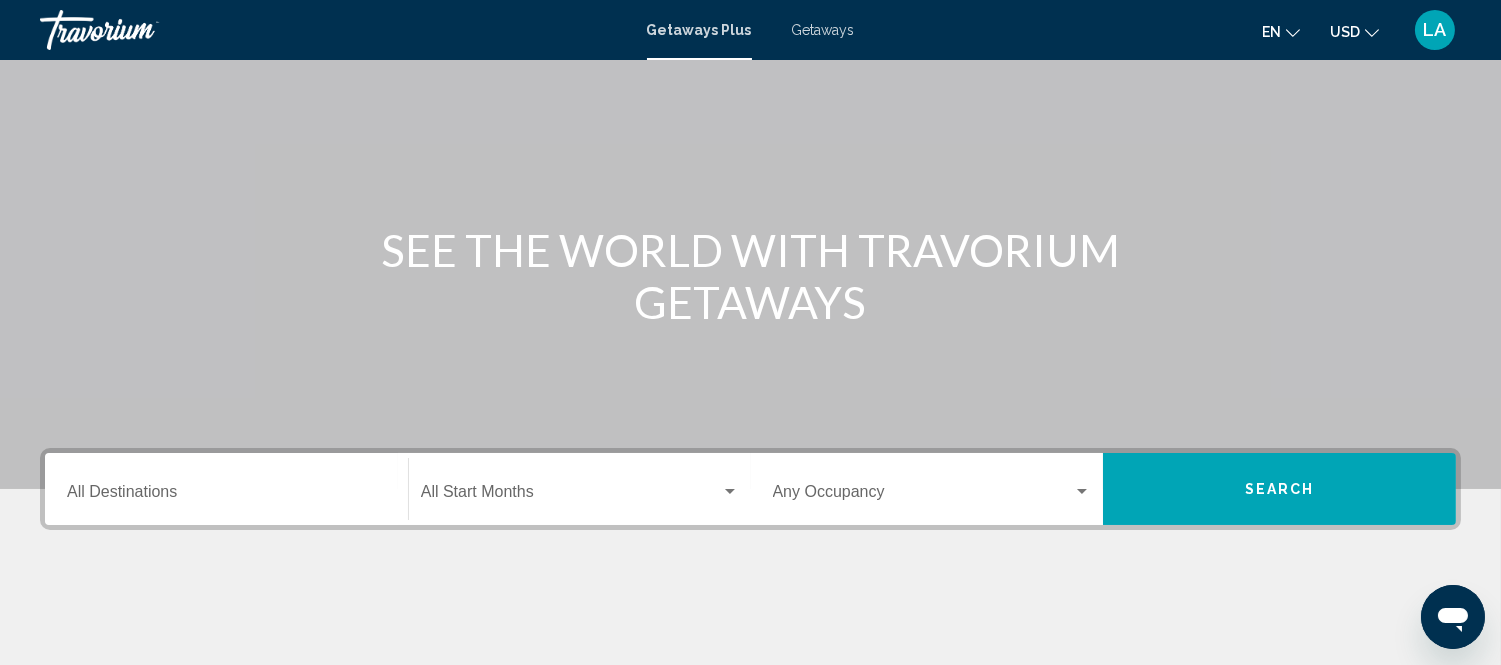 click at bounding box center (571, 496) 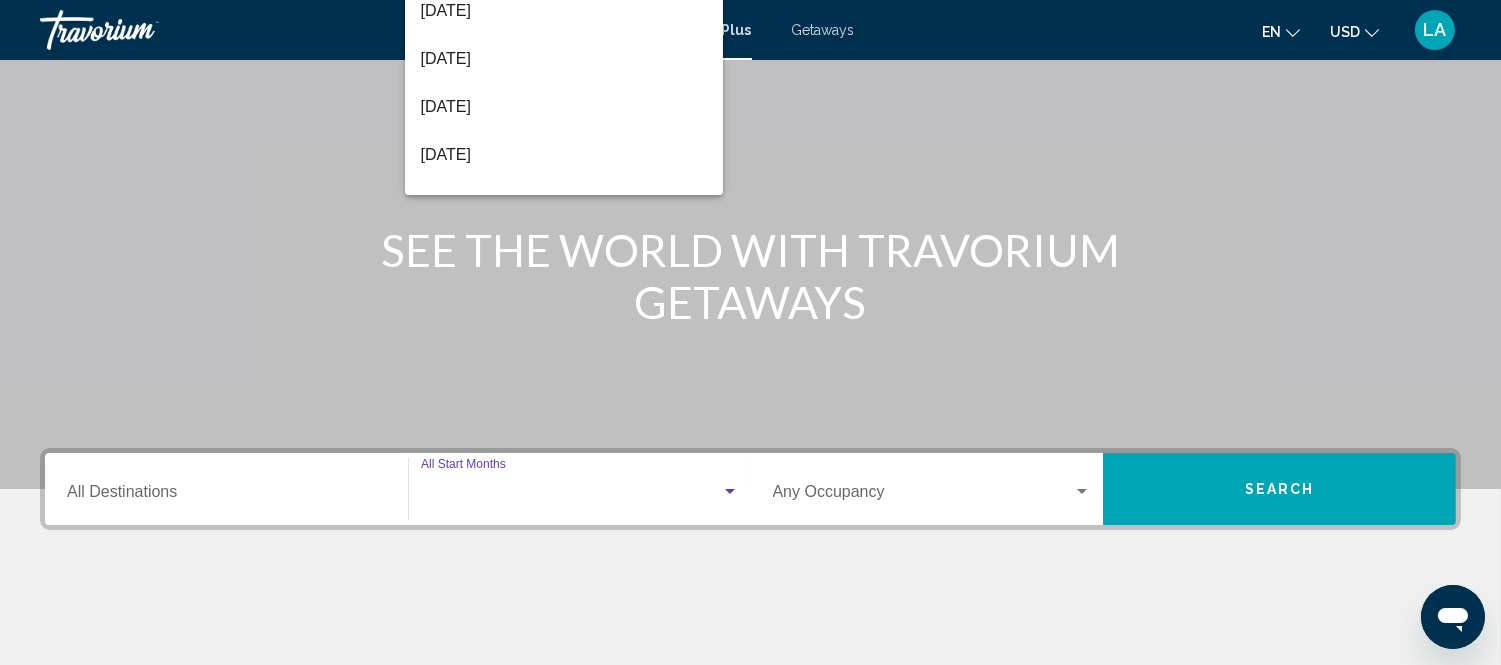 scroll, scrollTop: 420, scrollLeft: 0, axis: vertical 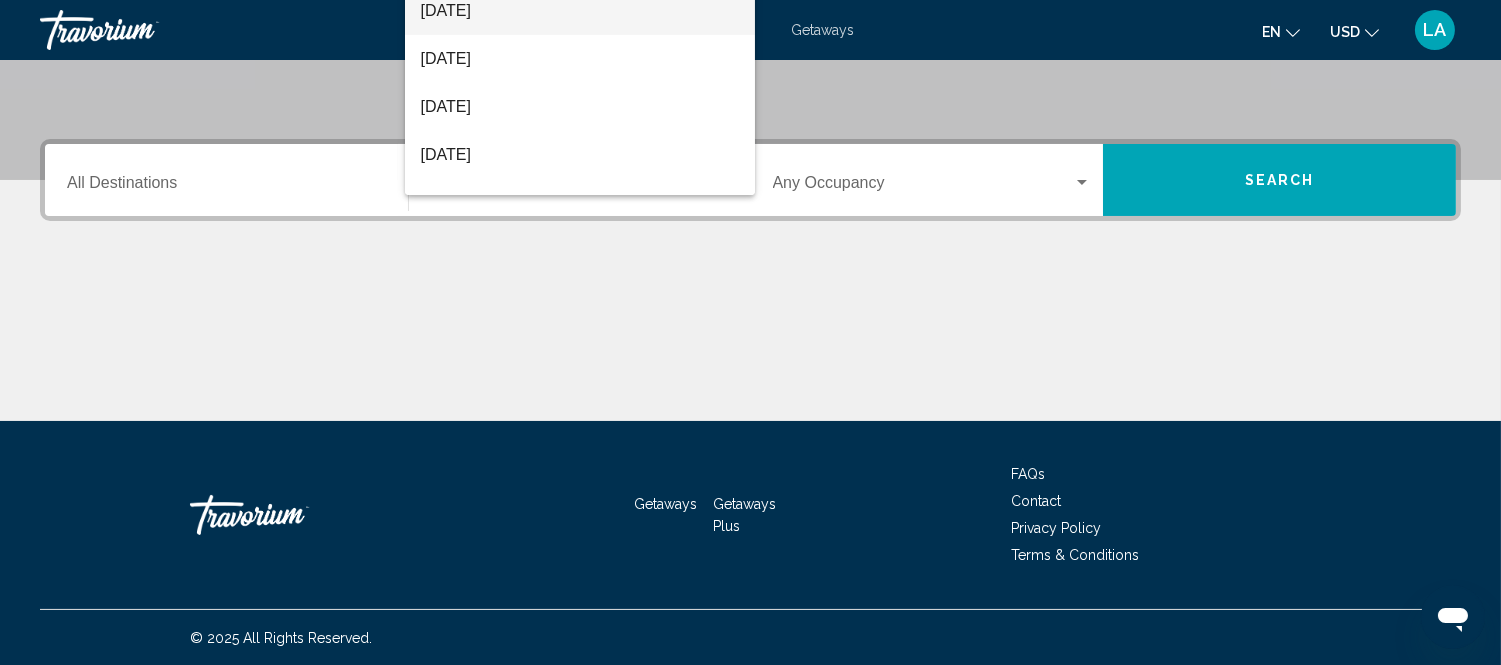 click on "[DATE]" at bounding box center (580, 11) 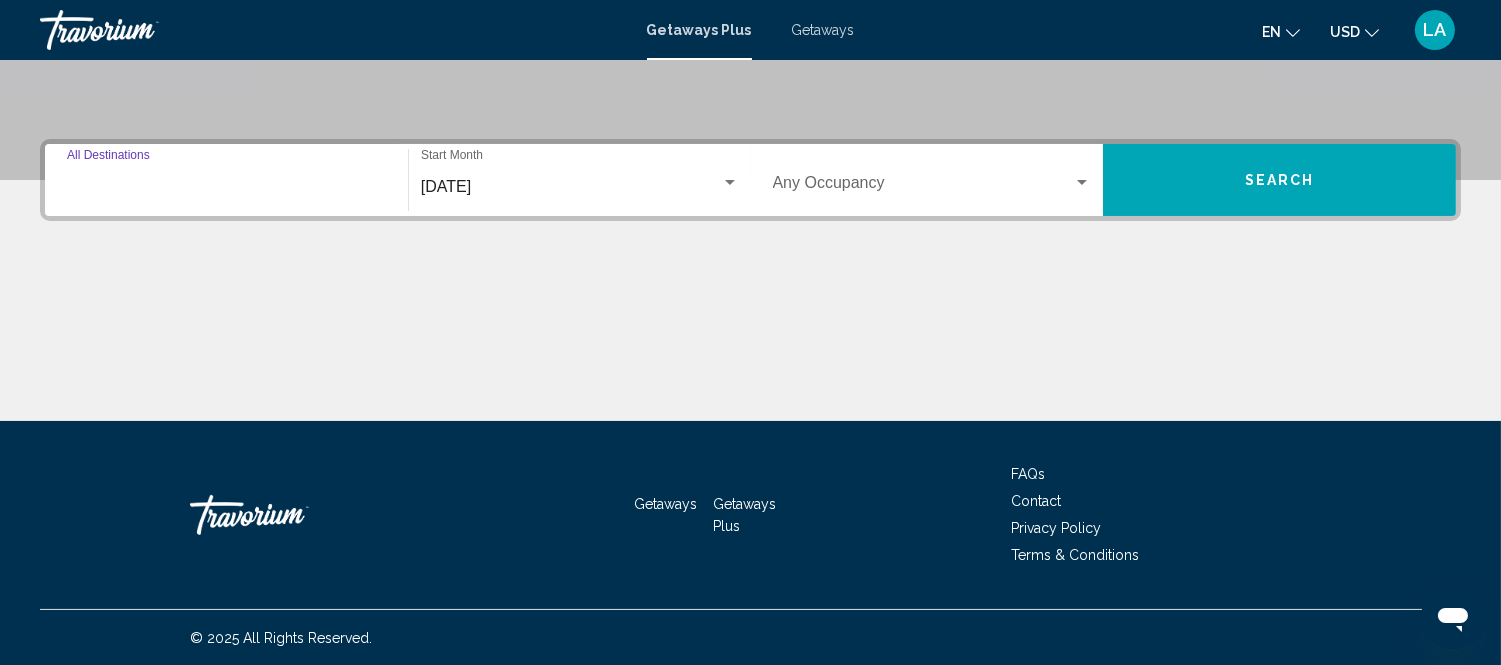 click on "Destination All Destinations" at bounding box center [226, 187] 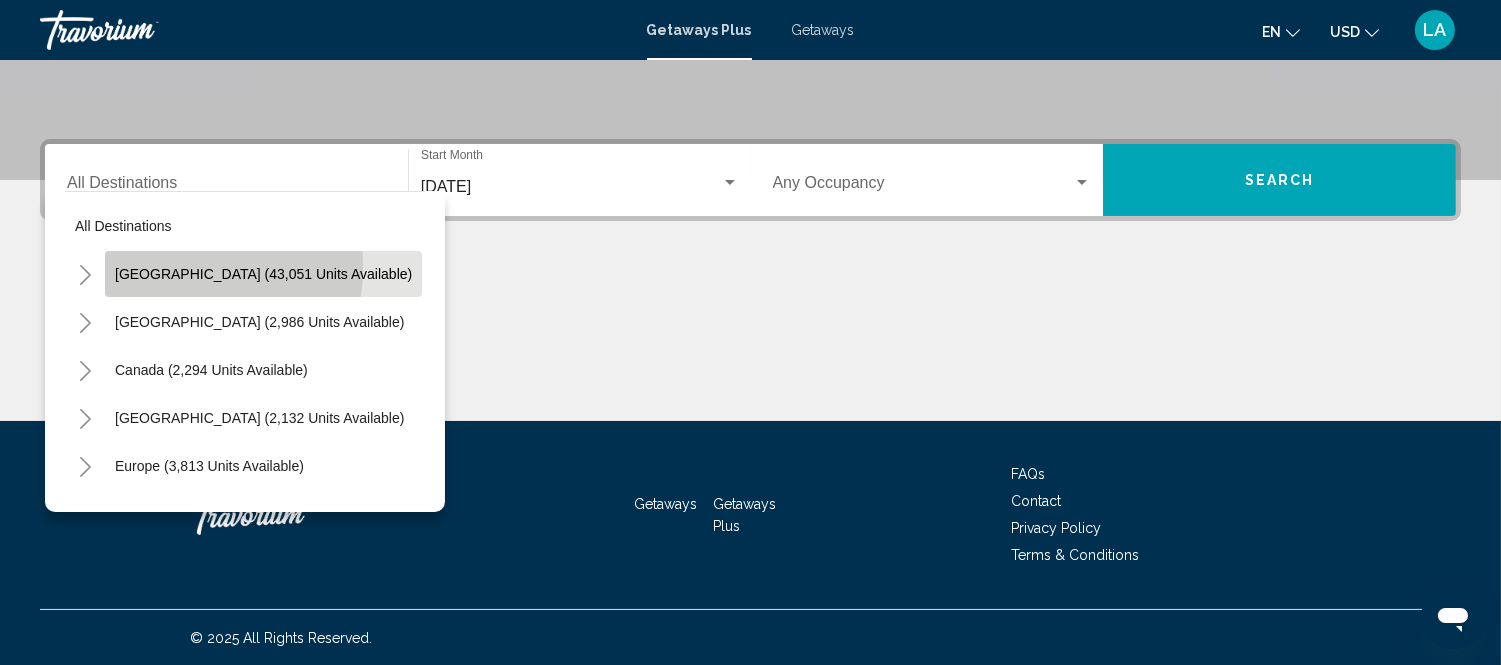click on "United States (43,051 units available)" 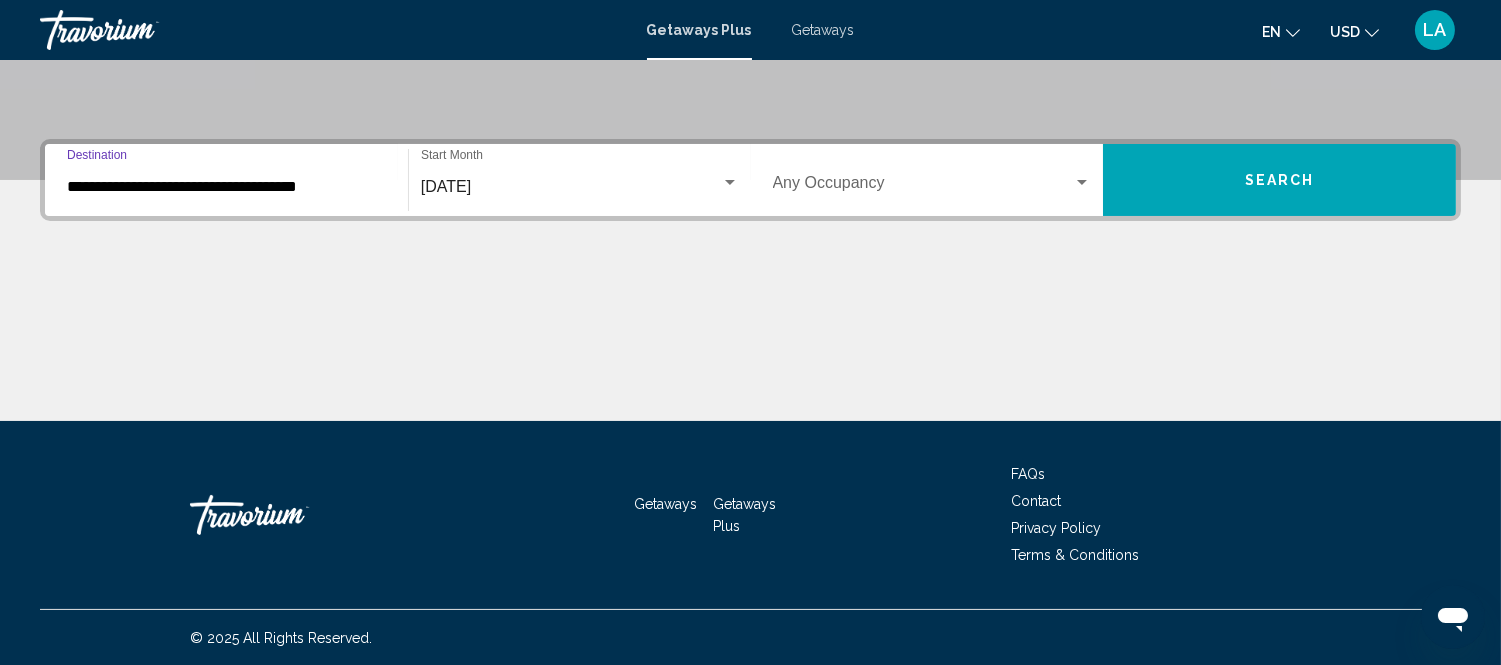 click on "Search" at bounding box center [1280, 181] 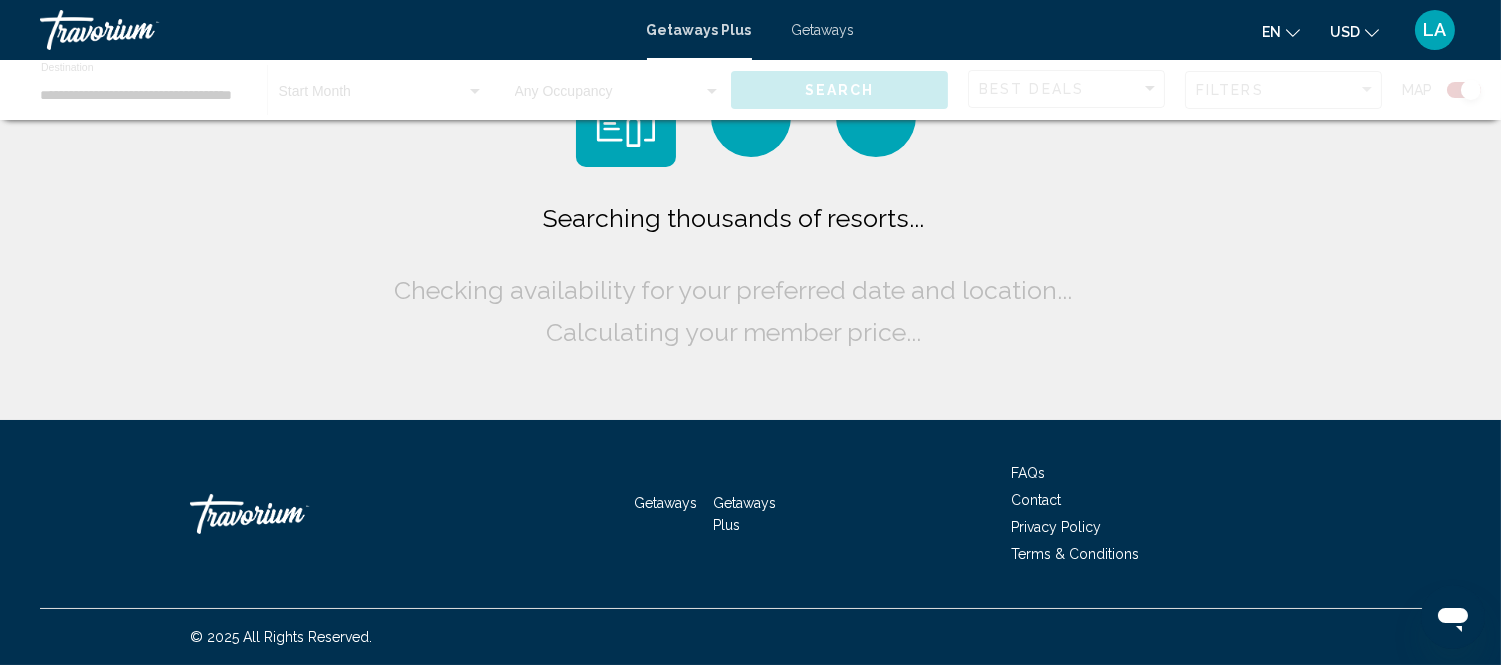 scroll, scrollTop: 0, scrollLeft: 0, axis: both 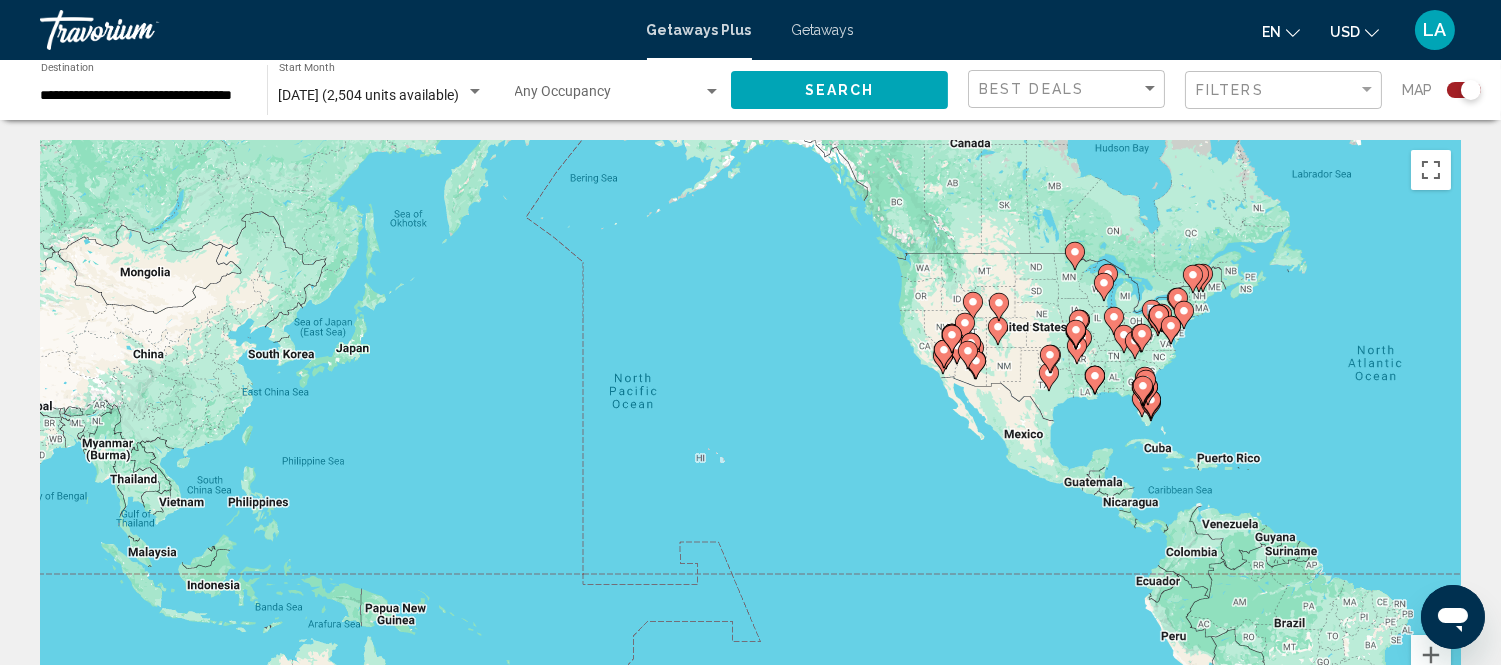 drag, startPoint x: 226, startPoint y: 472, endPoint x: 917, endPoint y: 427, distance: 692.46375 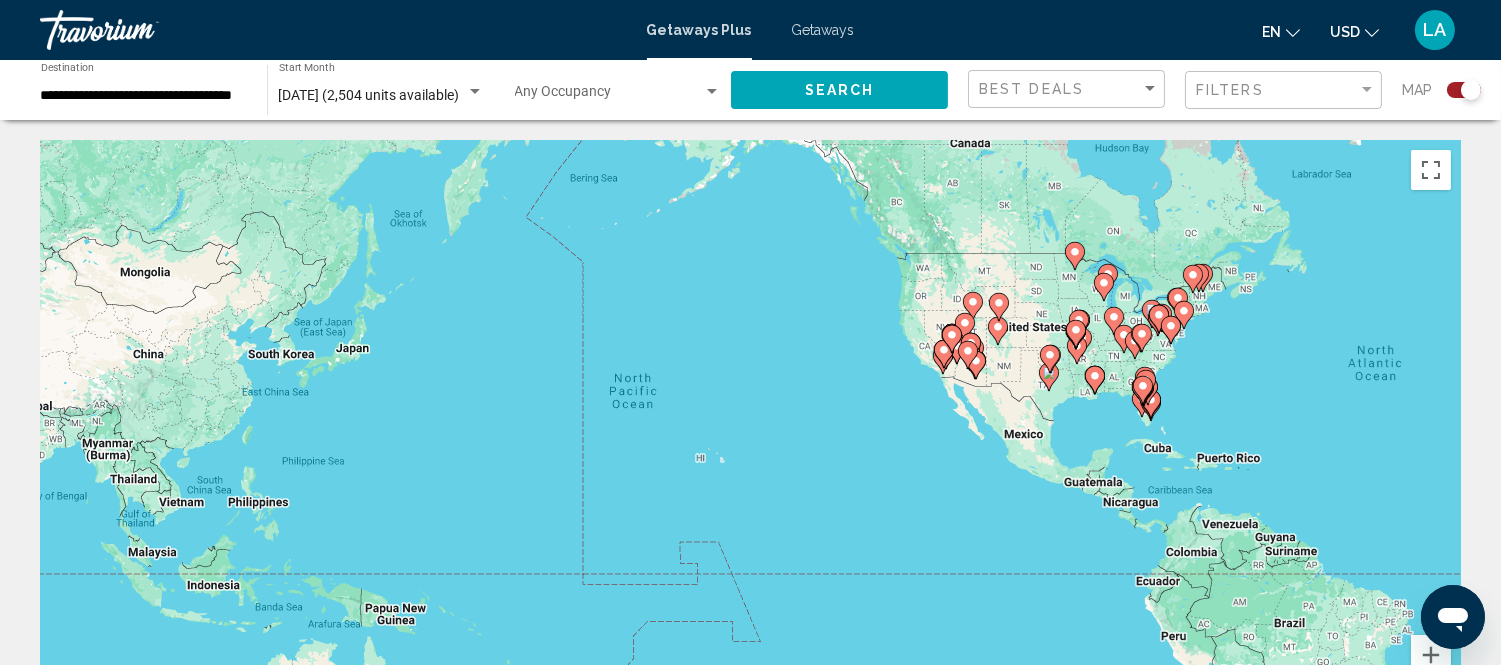 click on "To navigate, press the arrow keys. To activate drag with keyboard, press Alt + Enter. Once in keyboard drag state, use the arrow keys to move the marker. To complete the drag, press the Enter key. To cancel, press Escape." at bounding box center [750, 440] 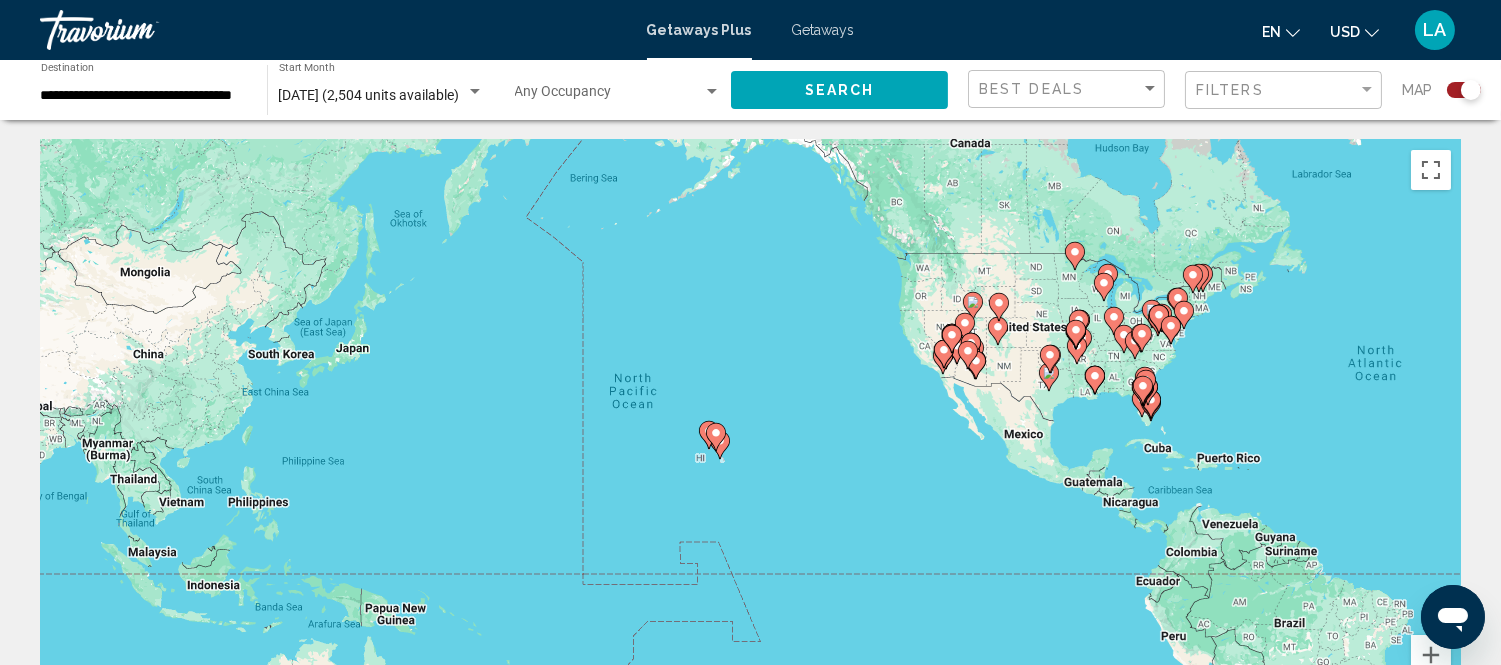 click on "To navigate, press the arrow keys. To activate drag with keyboard, press Alt + Enter. Once in keyboard drag state, use the arrow keys to move the marker. To complete the drag, press the Enter key. To cancel, press Escape." at bounding box center [750, 440] 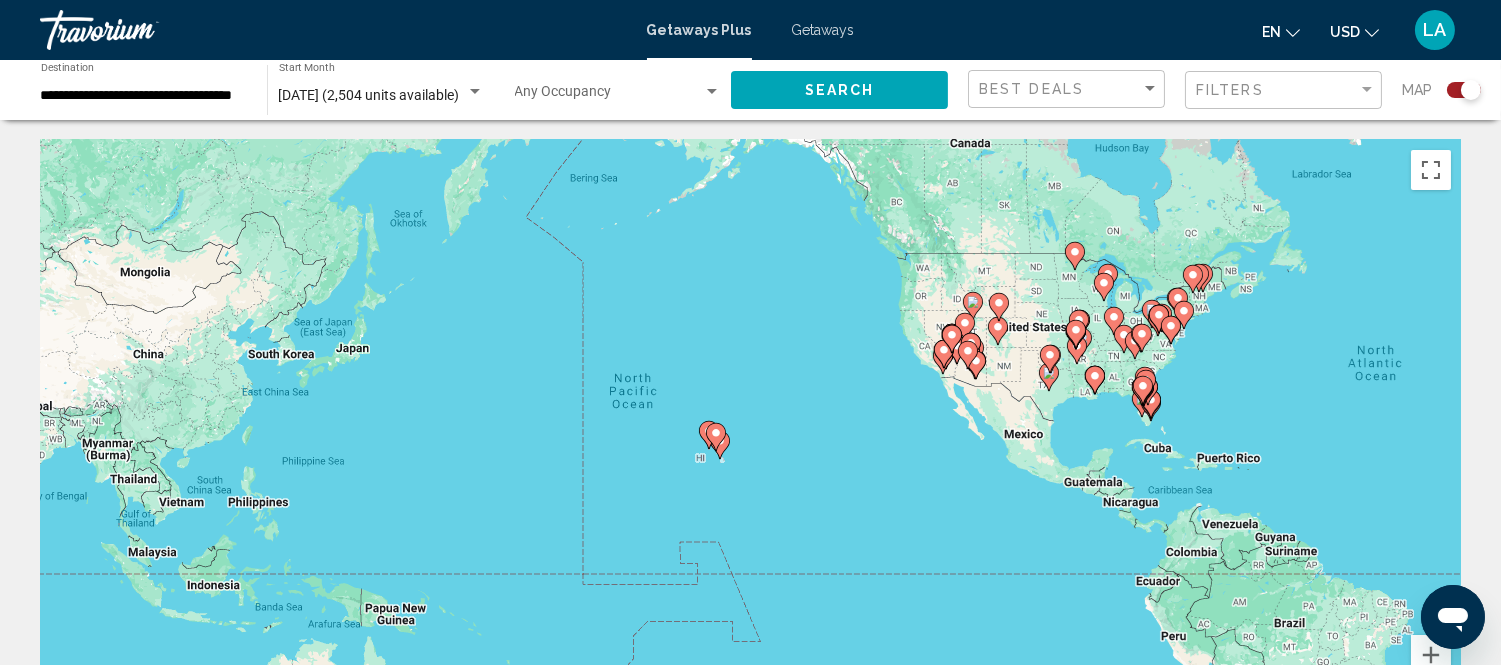 click on "To navigate, press the arrow keys. To activate drag with keyboard, press Alt + Enter. Once in keyboard drag state, use the arrow keys to move the marker. To complete the drag, press the Enter key. To cancel, press Escape." at bounding box center (750, 440) 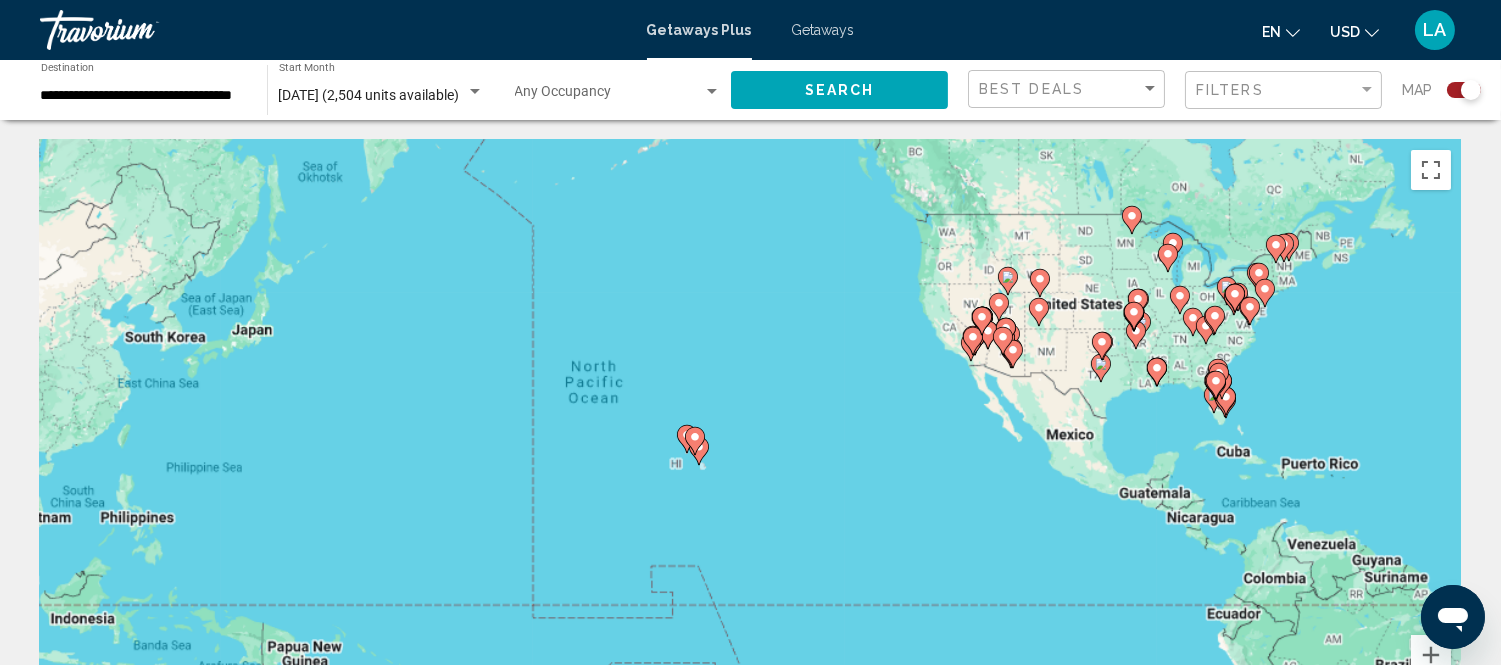 click on "To navigate, press the arrow keys. To activate drag with keyboard, press Alt + Enter. Once in keyboard drag state, use the arrow keys to move the marker. To complete the drag, press the Enter key. To cancel, press Escape." at bounding box center (750, 440) 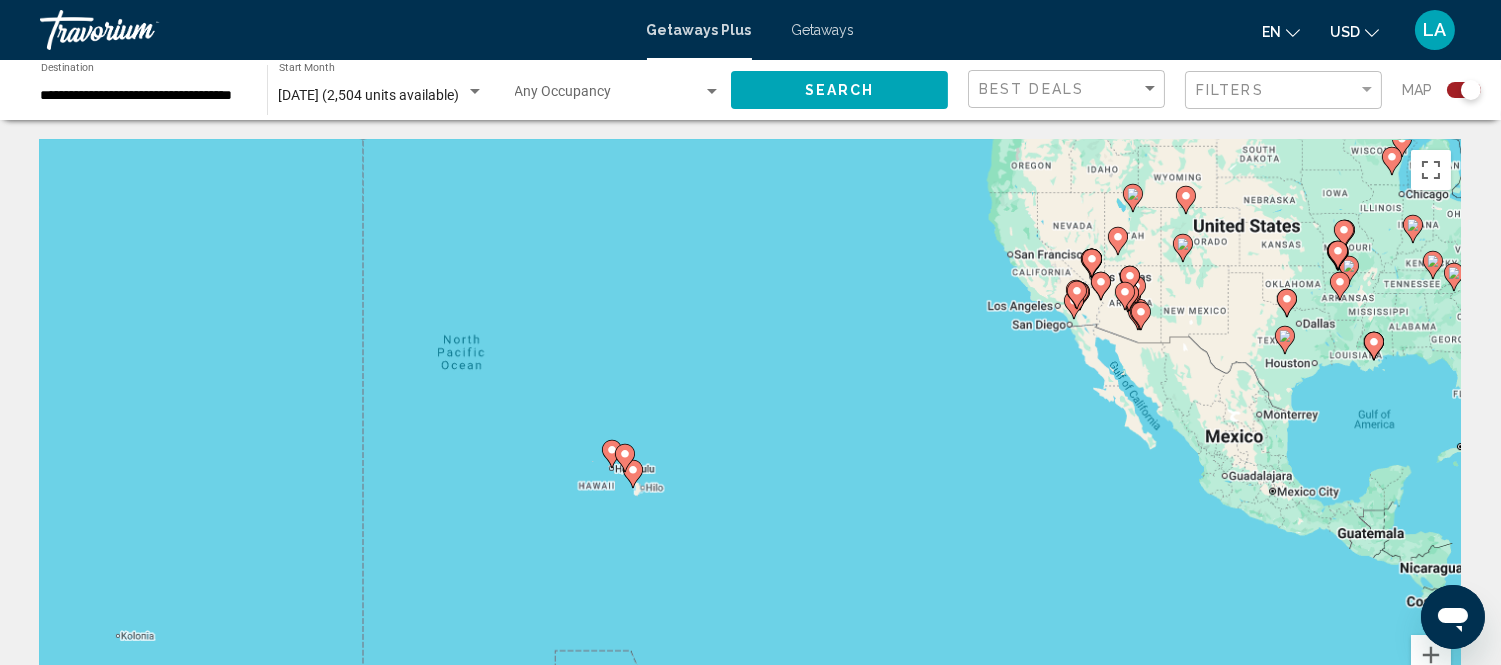 click on "To navigate, press the arrow keys. To activate drag with keyboard, press Alt + Enter. Once in keyboard drag state, use the arrow keys to move the marker. To complete the drag, press the Enter key. To cancel, press Escape." at bounding box center [750, 440] 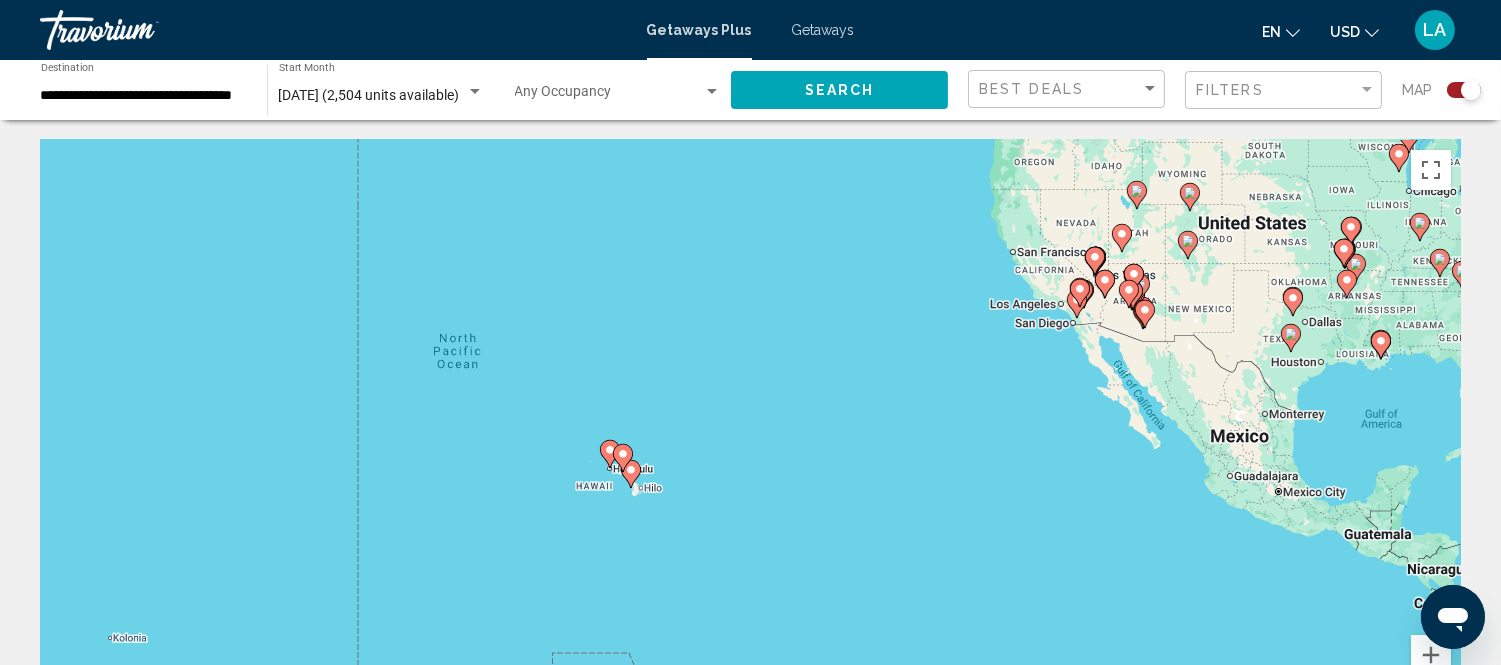 click on "To navigate, press the arrow keys. To activate drag with keyboard, press Alt + Enter. Once in keyboard drag state, use the arrow keys to move the marker. To complete the drag, press the Enter key. To cancel, press Escape." at bounding box center (750, 440) 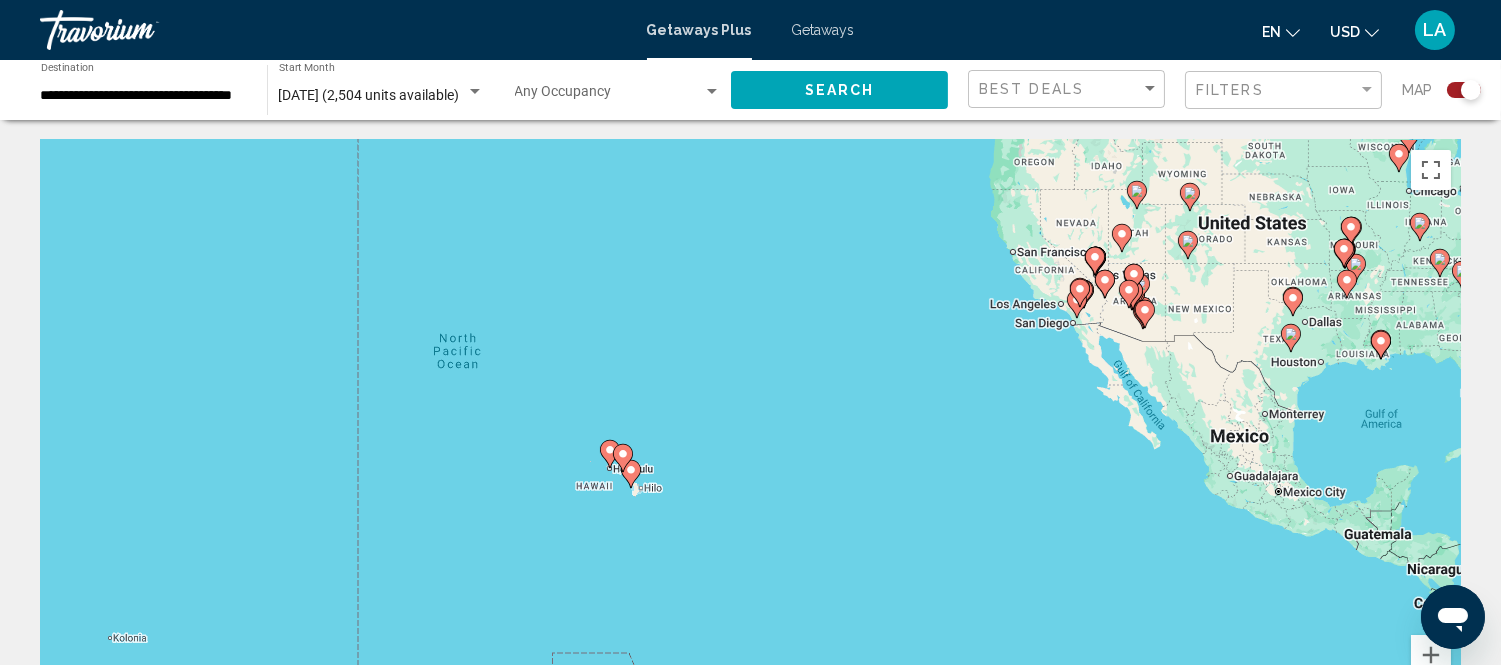 click on "To navigate, press the arrow keys. To activate drag with keyboard, press Alt + Enter. Once in keyboard drag state, use the arrow keys to move the marker. To complete the drag, press the Enter key. To cancel, press Escape." at bounding box center [750, 440] 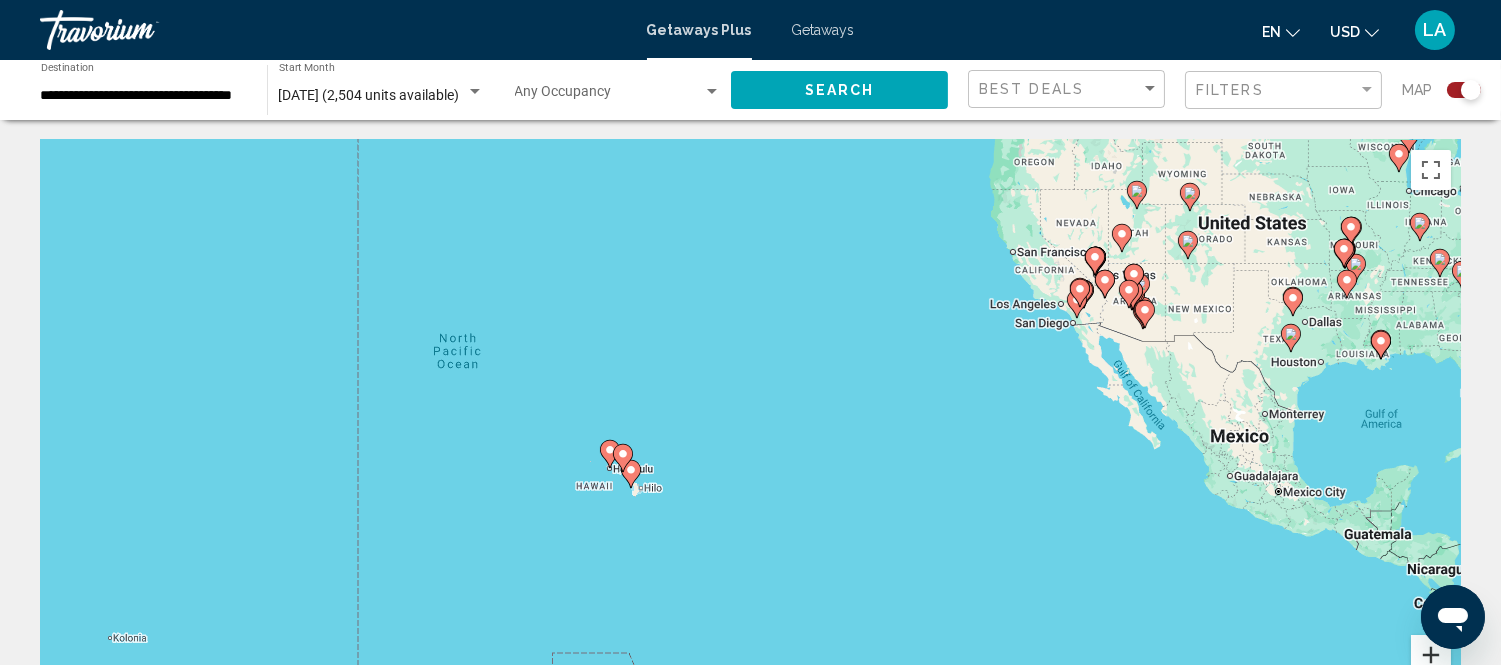click at bounding box center (1431, 655) 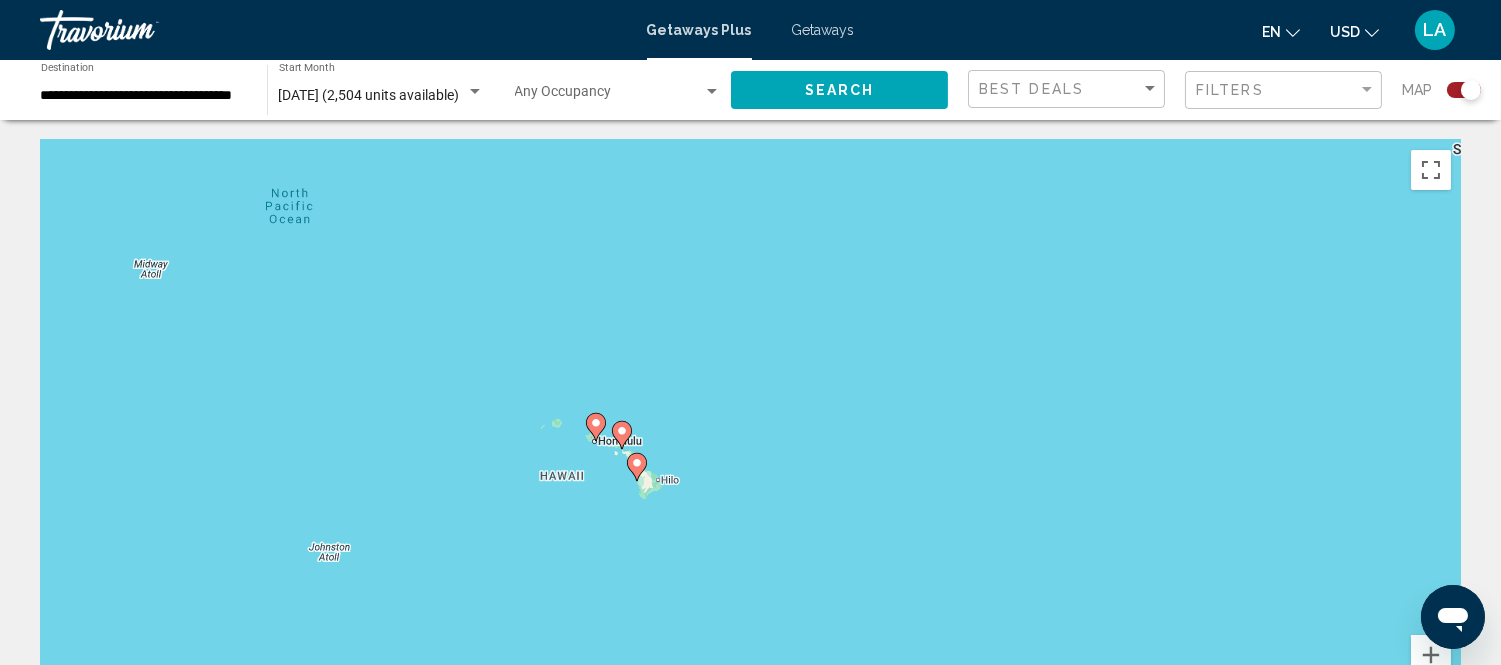 drag, startPoint x: 677, startPoint y: 441, endPoint x: 893, endPoint y: 363, distance: 229.65192 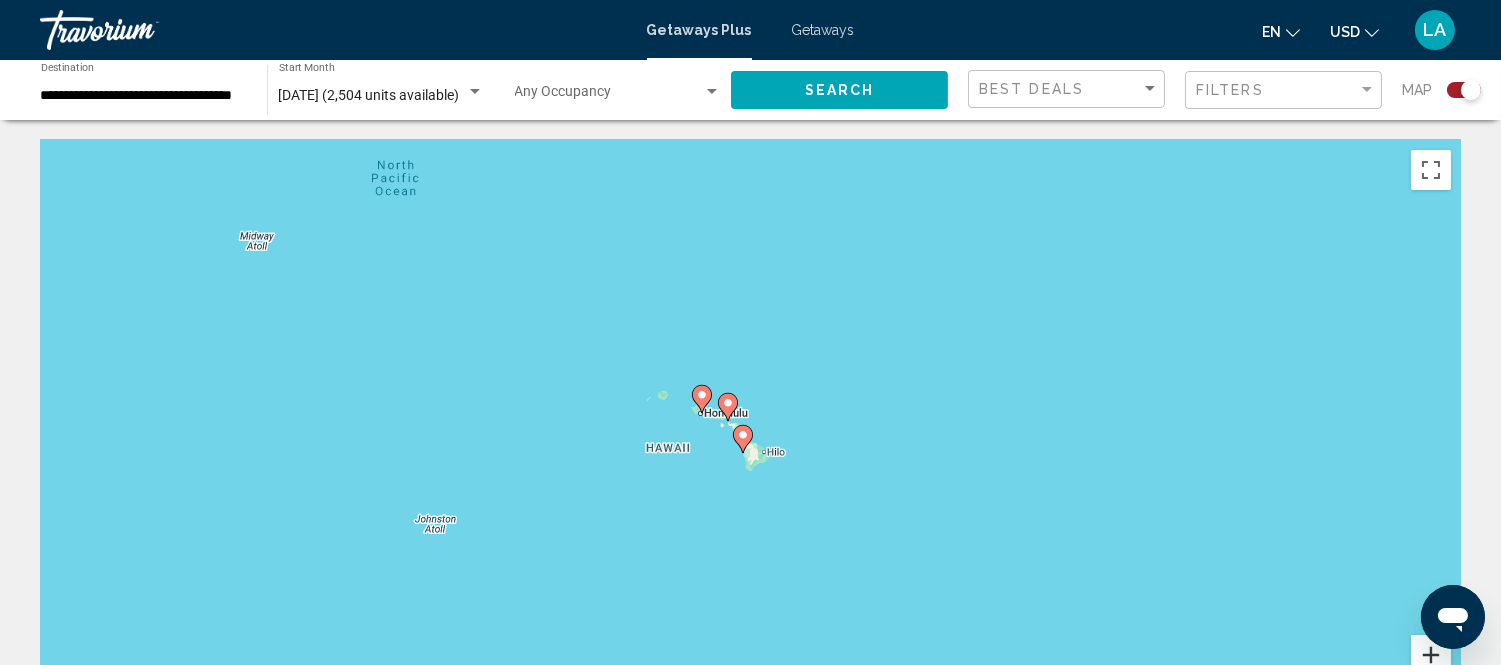 click at bounding box center (1431, 655) 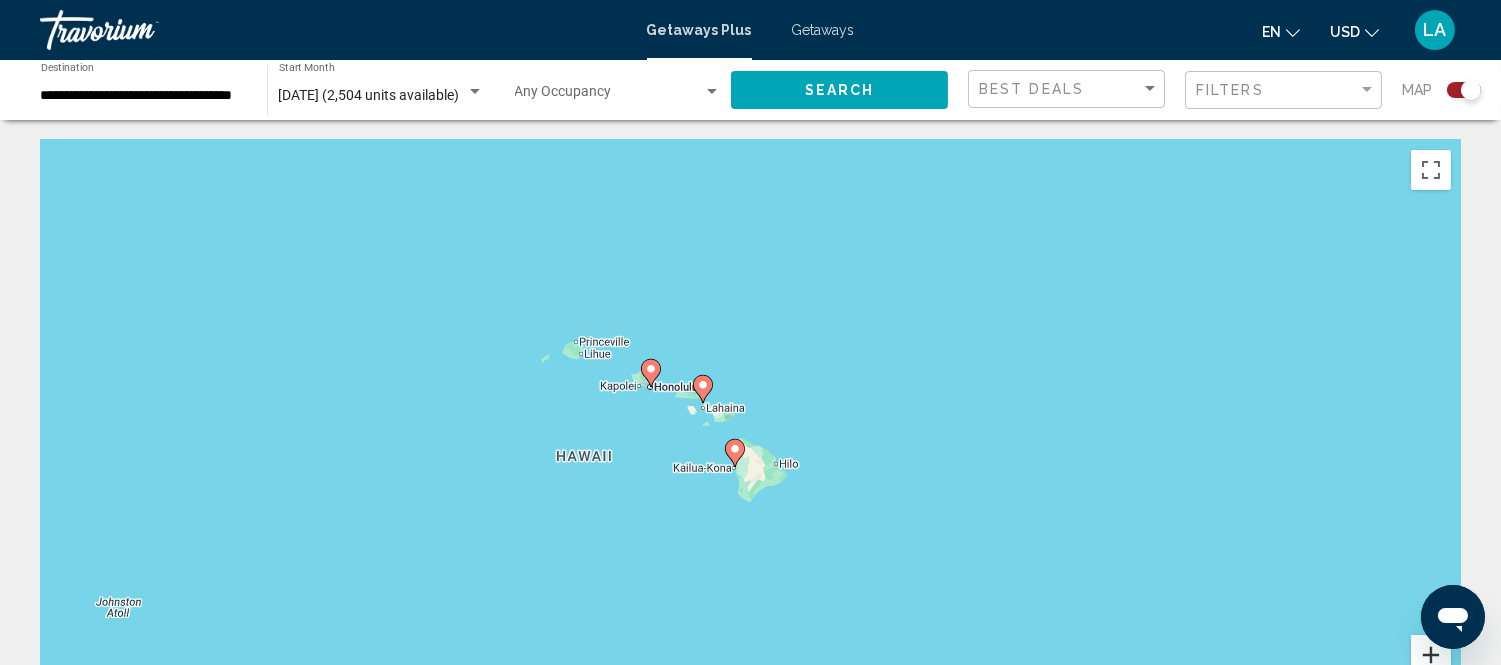 click at bounding box center [1431, 655] 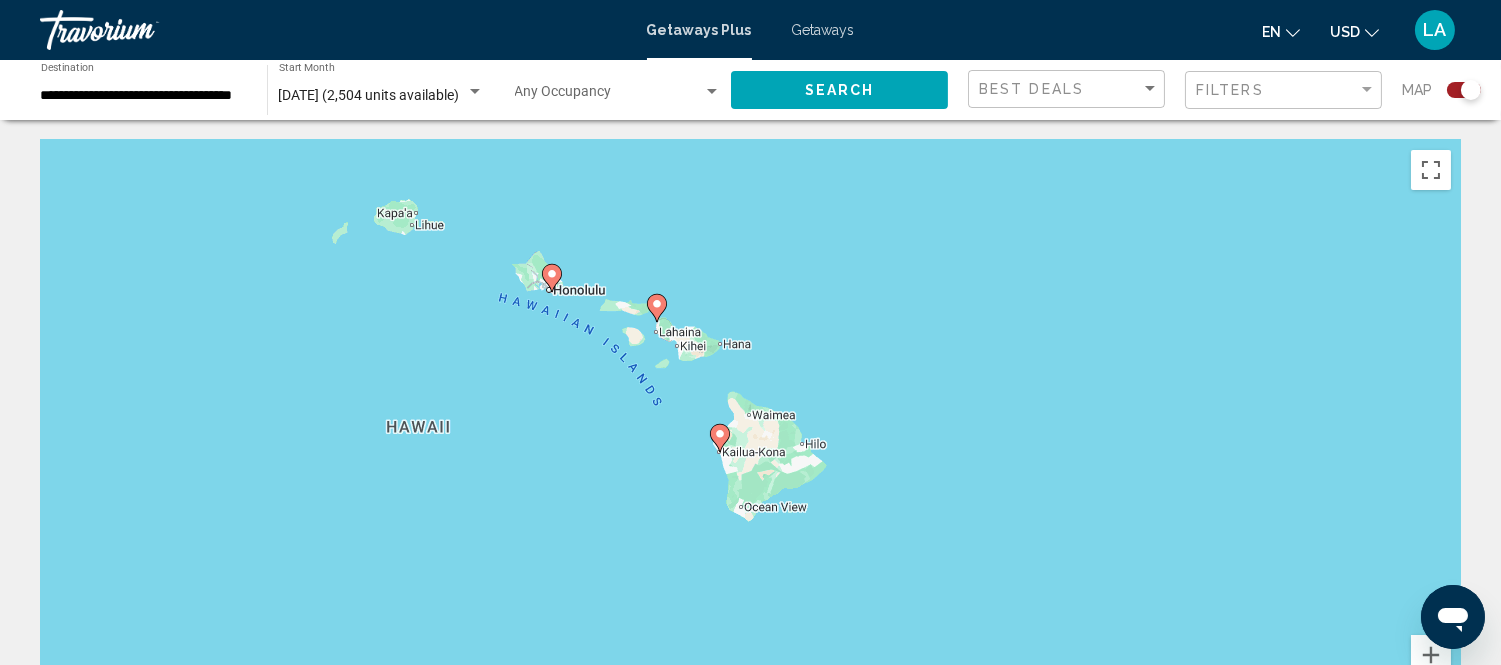 drag, startPoint x: 1108, startPoint y: 527, endPoint x: 1108, endPoint y: 481, distance: 46 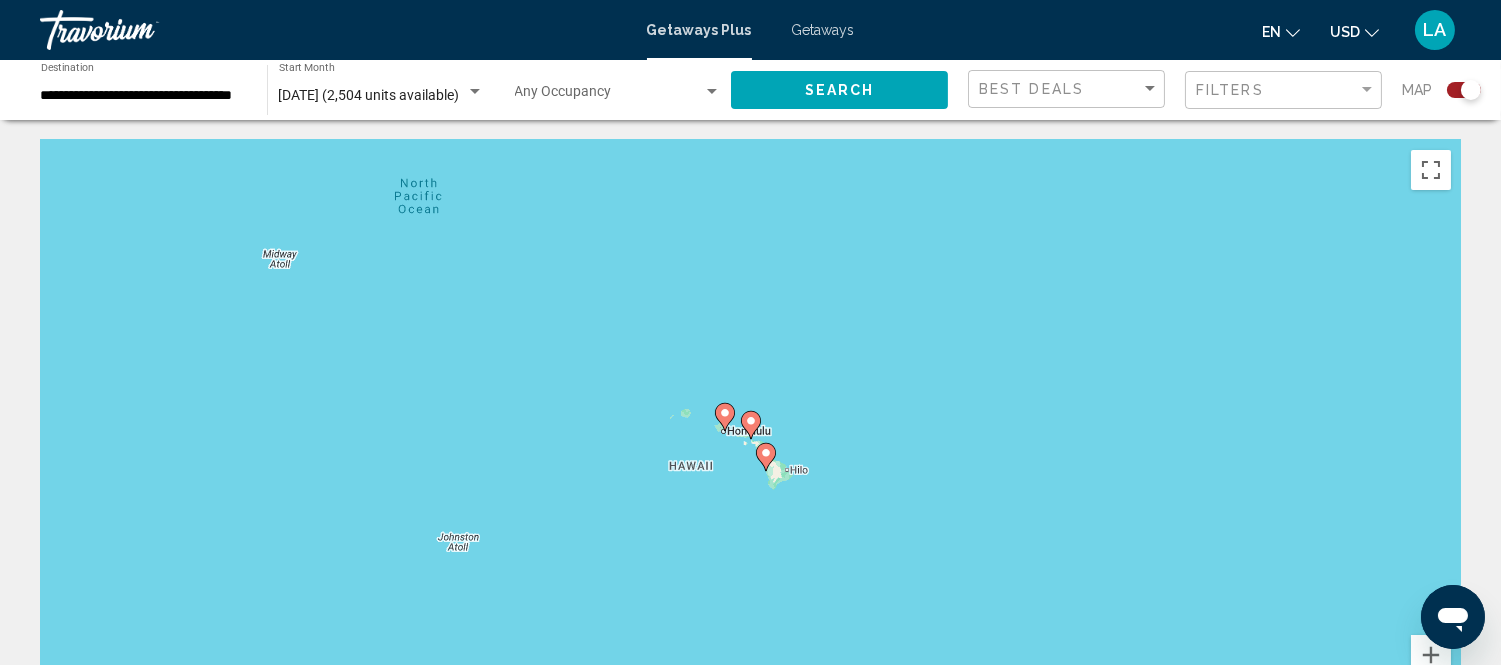 click 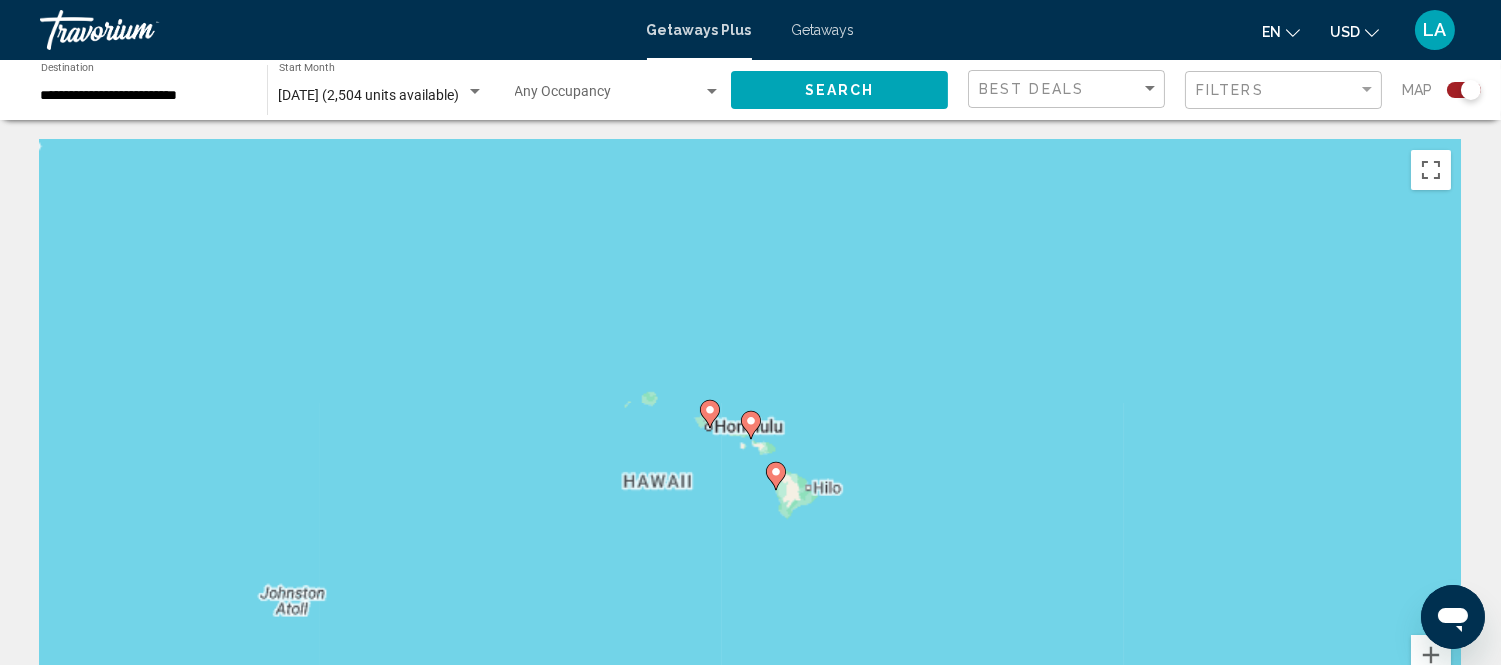 click 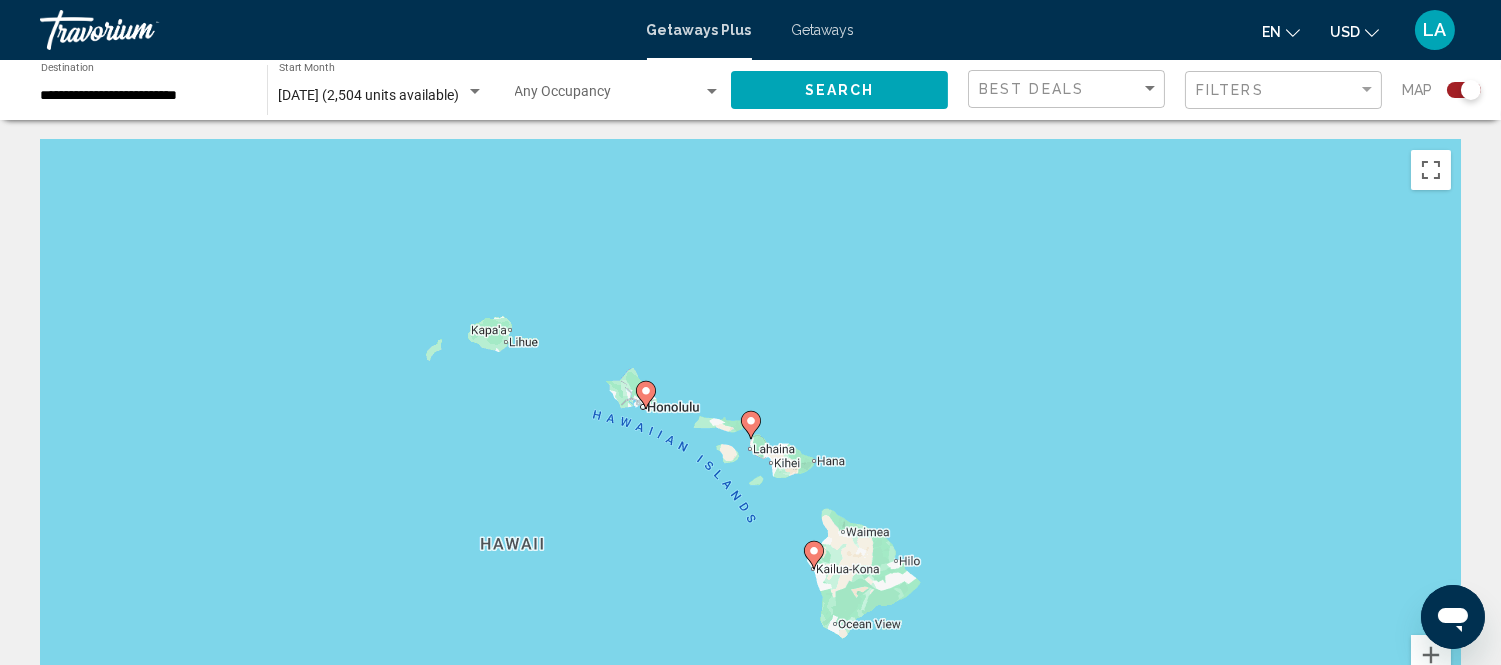 click 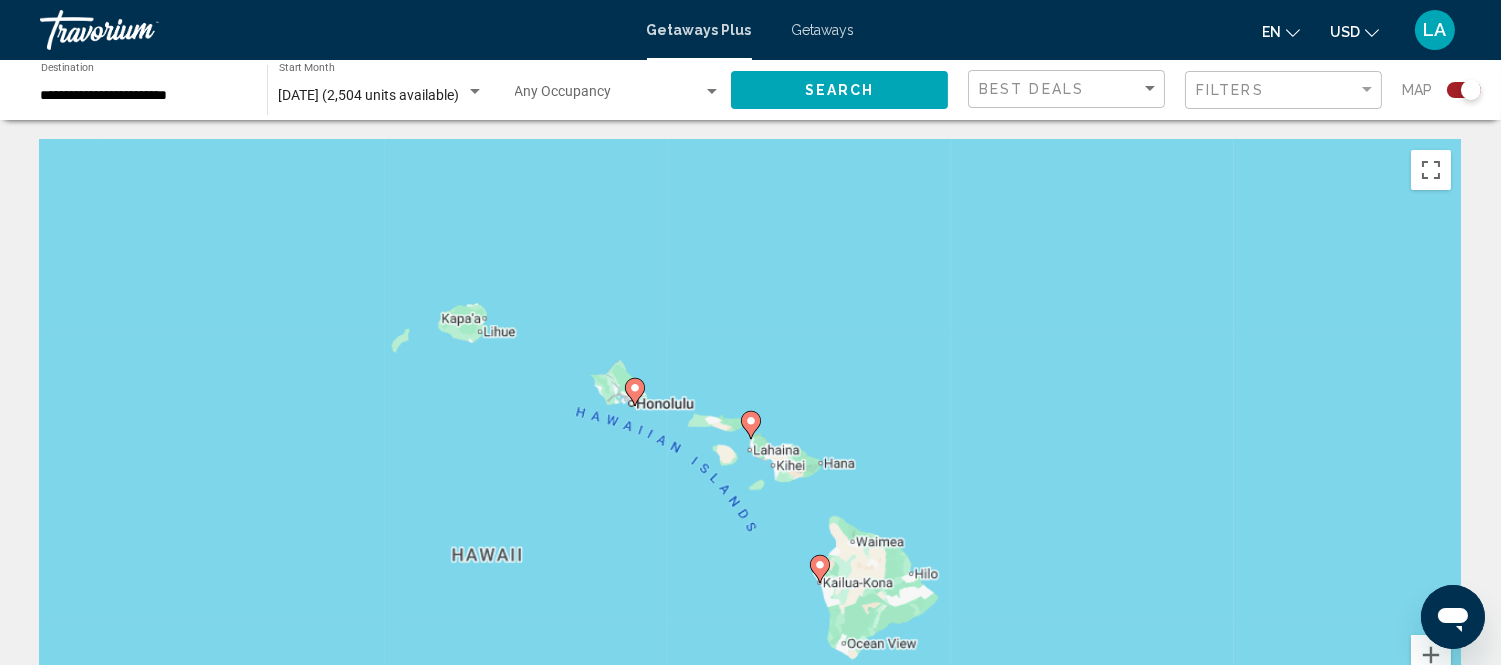 click 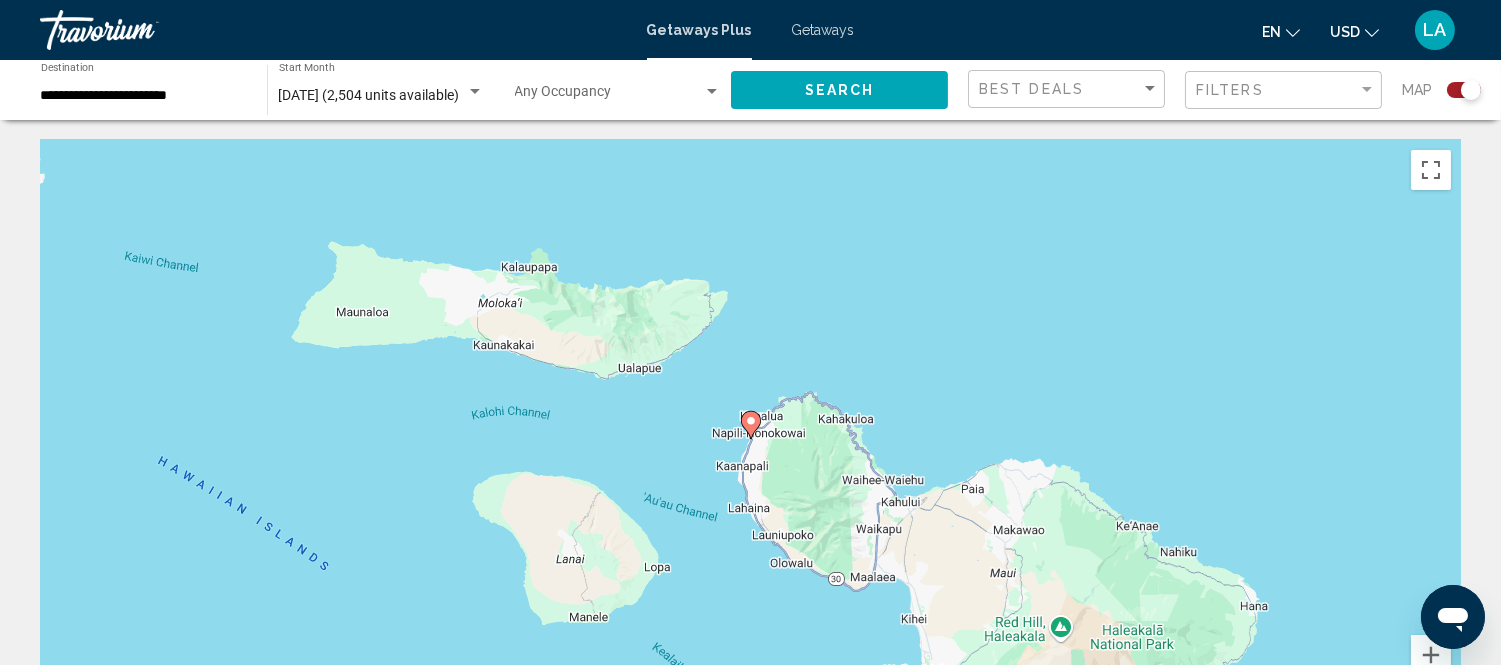 click 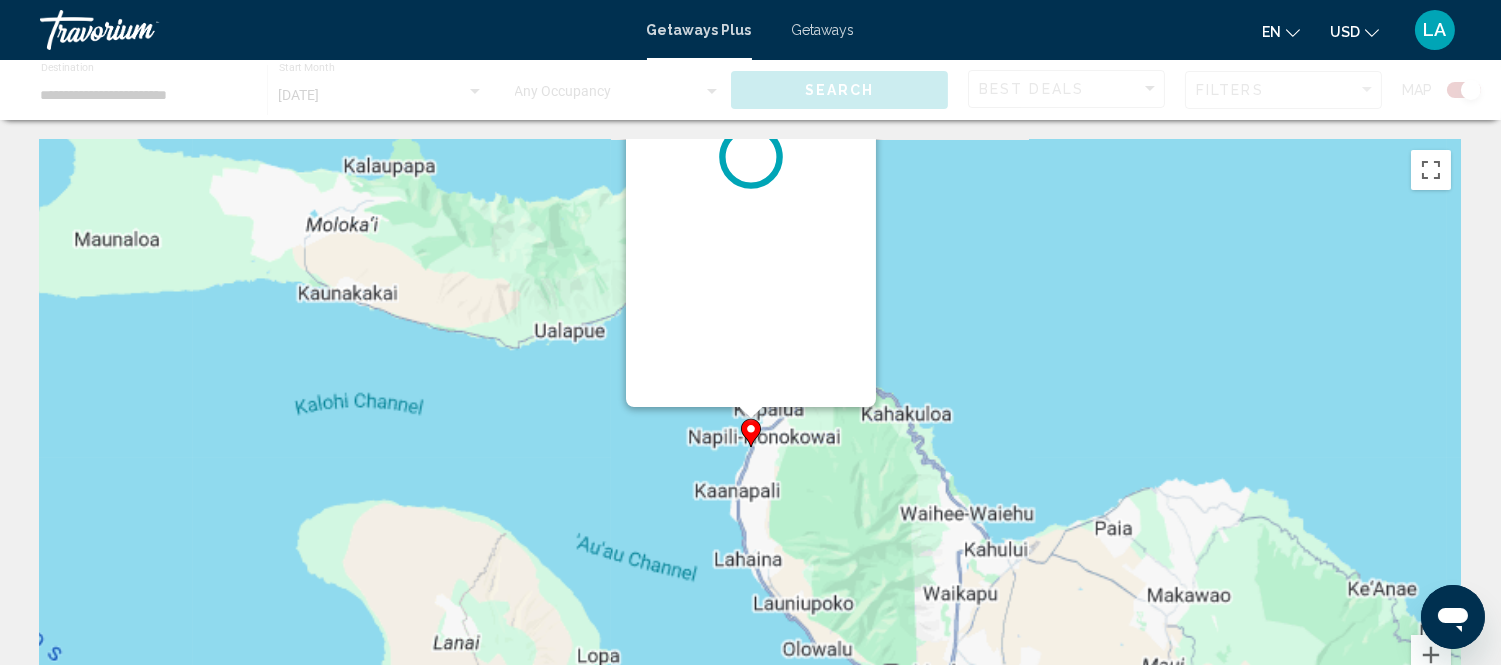 click on "To navigate, press the arrow keys. To activate drag with keyboard, press Alt + Enter. Once in keyboard drag state, use the arrow keys to move the marker. To complete the drag, press the Enter key. To cancel, press Escape." at bounding box center [1461, 440] 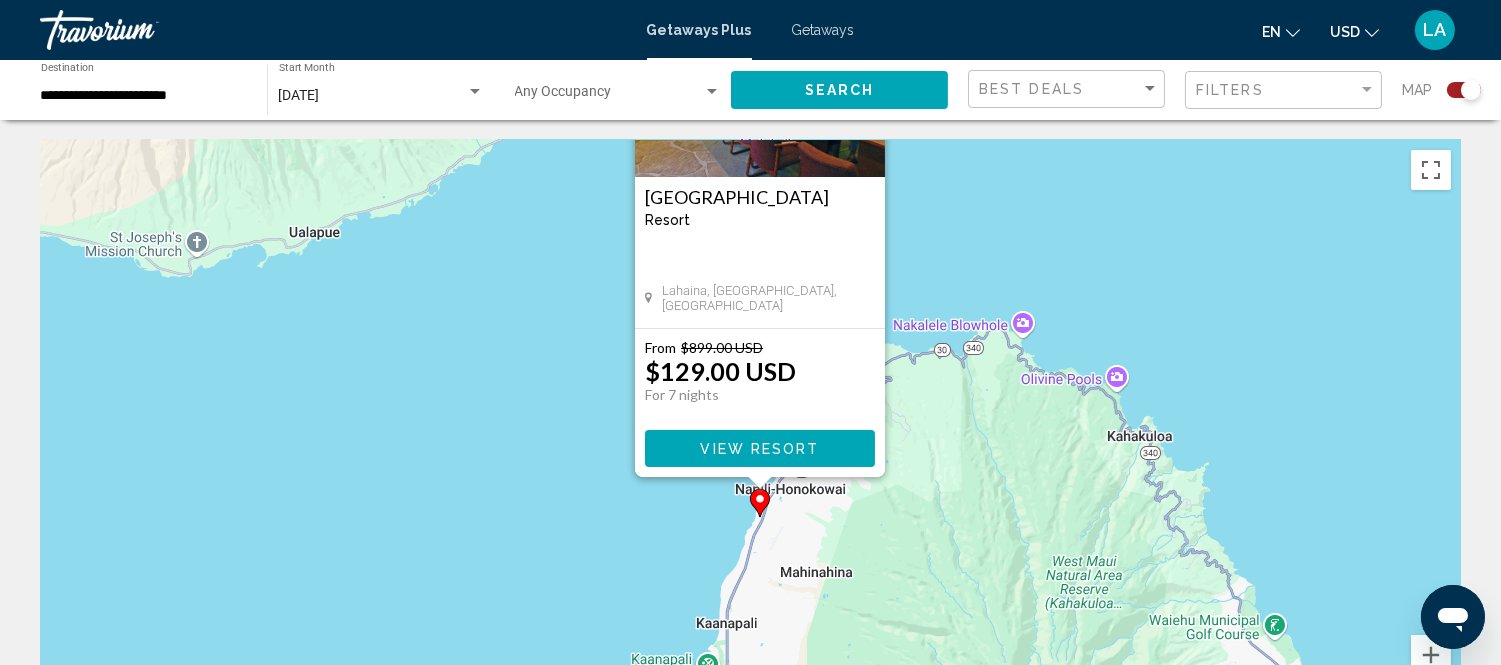 click on "View Resort" at bounding box center [759, 449] 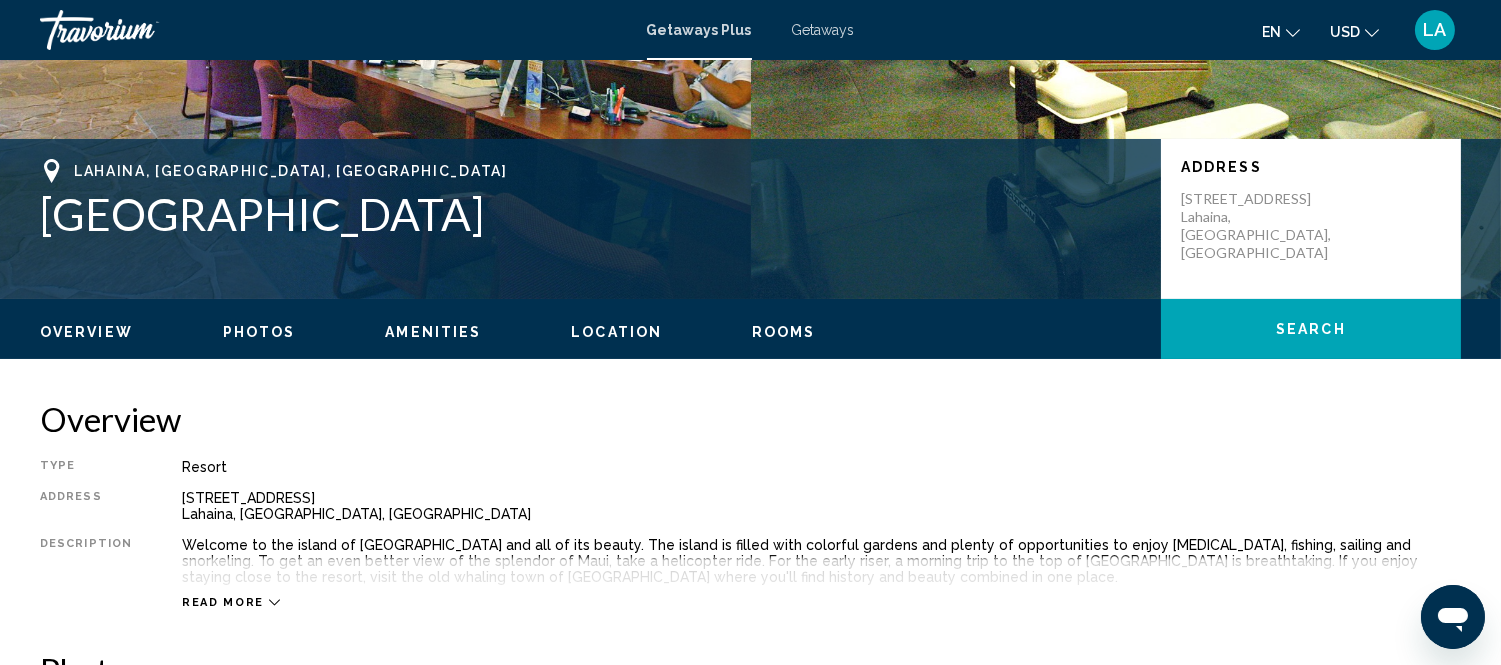 scroll, scrollTop: 27, scrollLeft: 0, axis: vertical 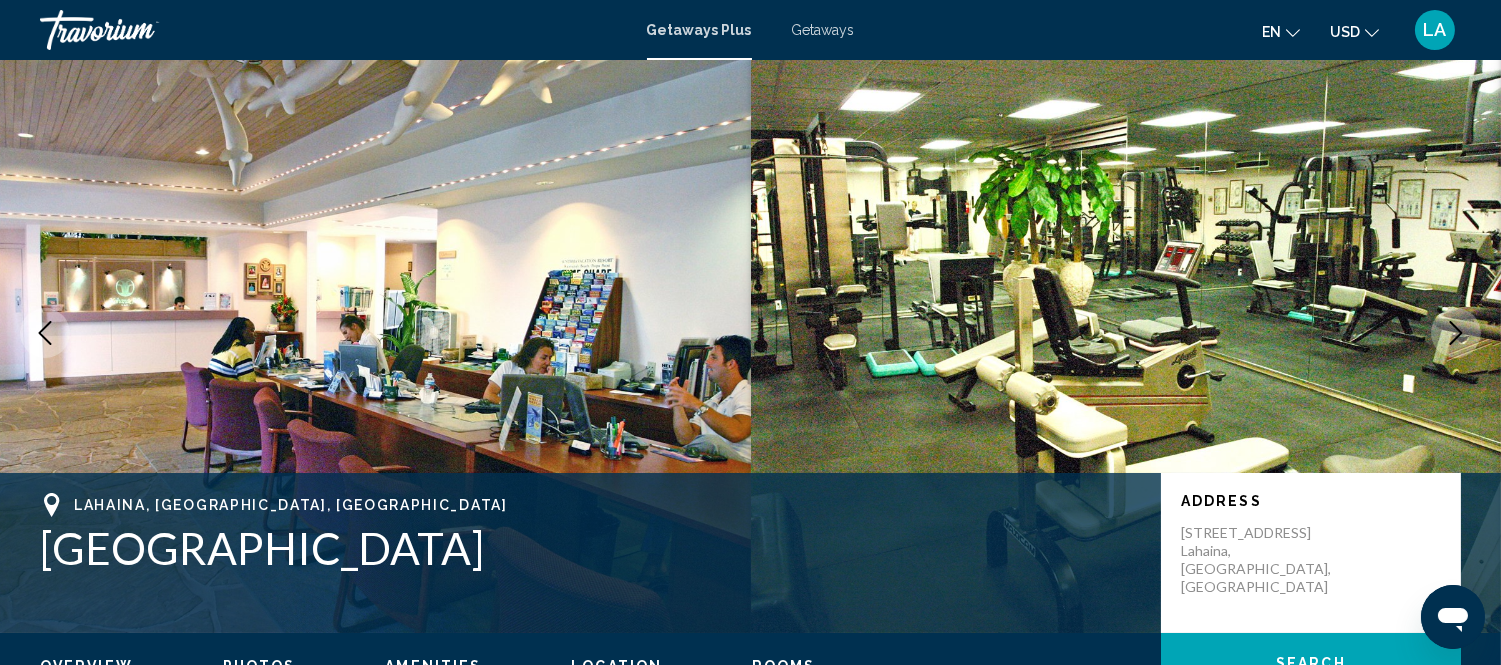 click 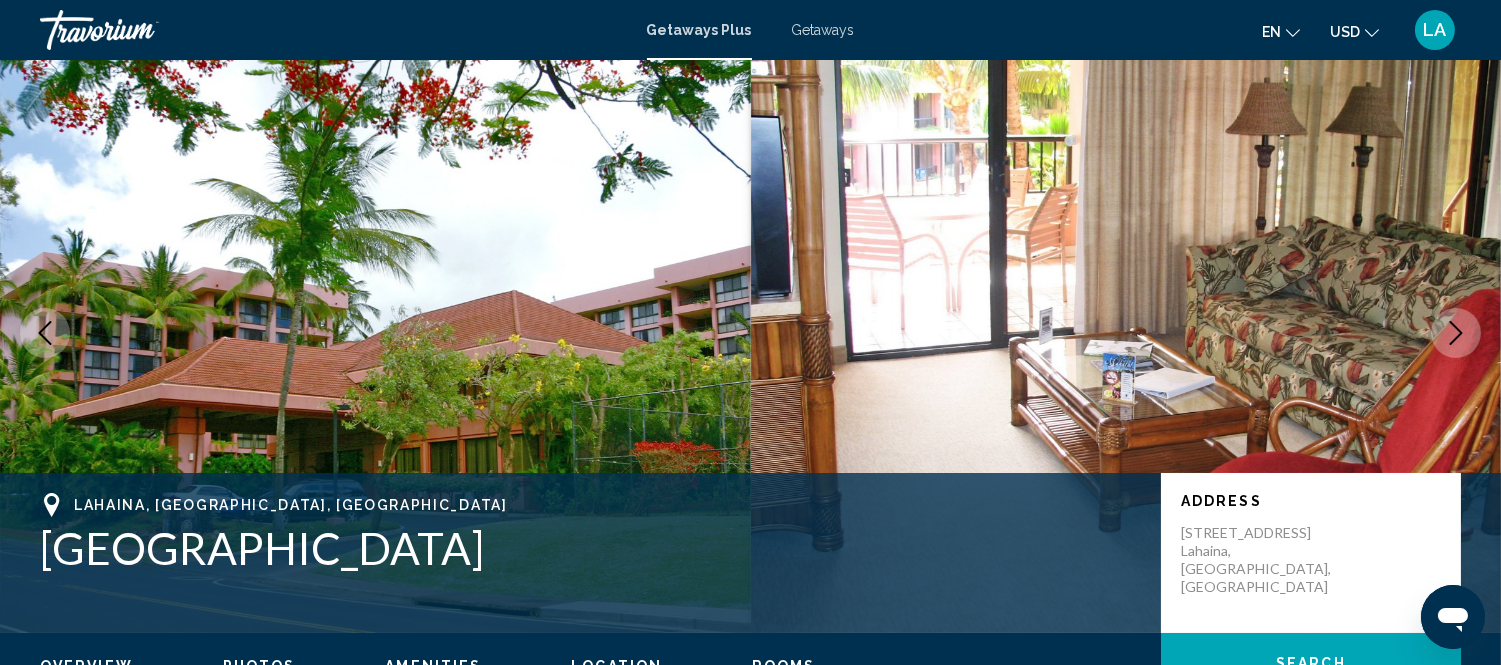 click 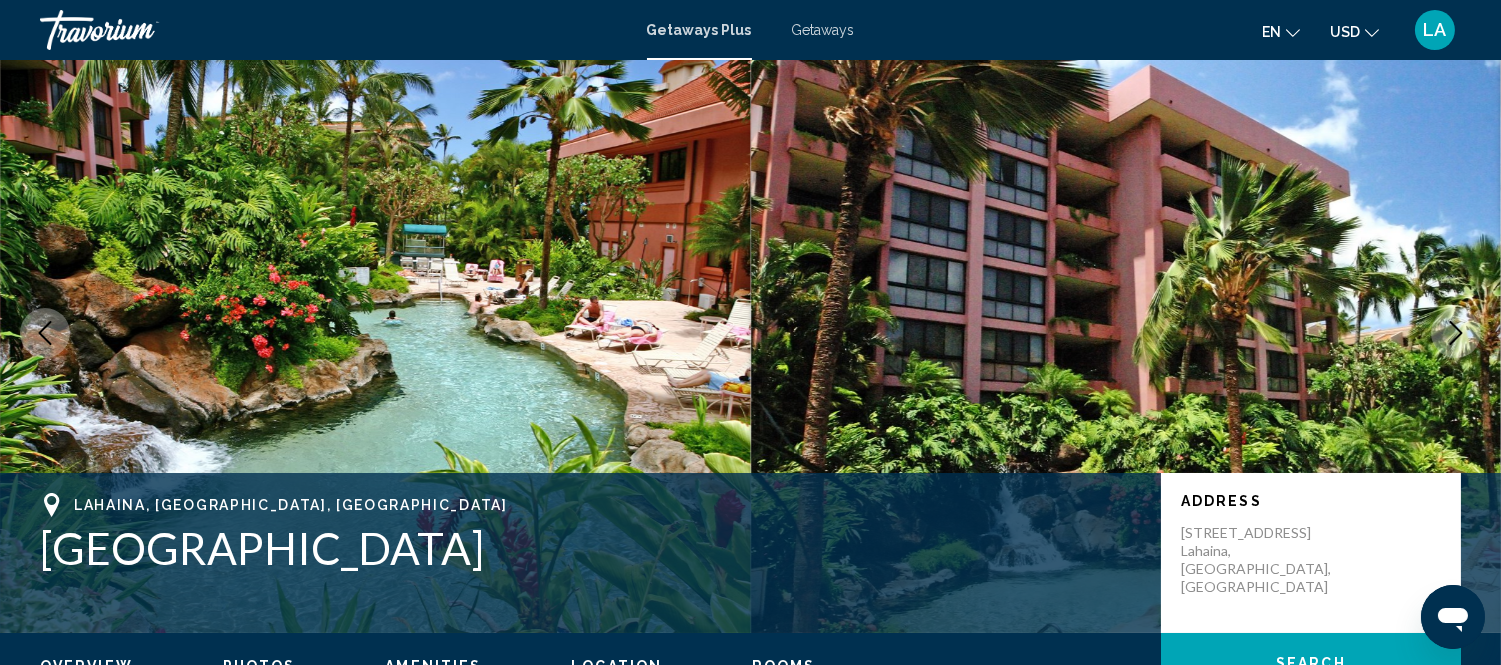 click 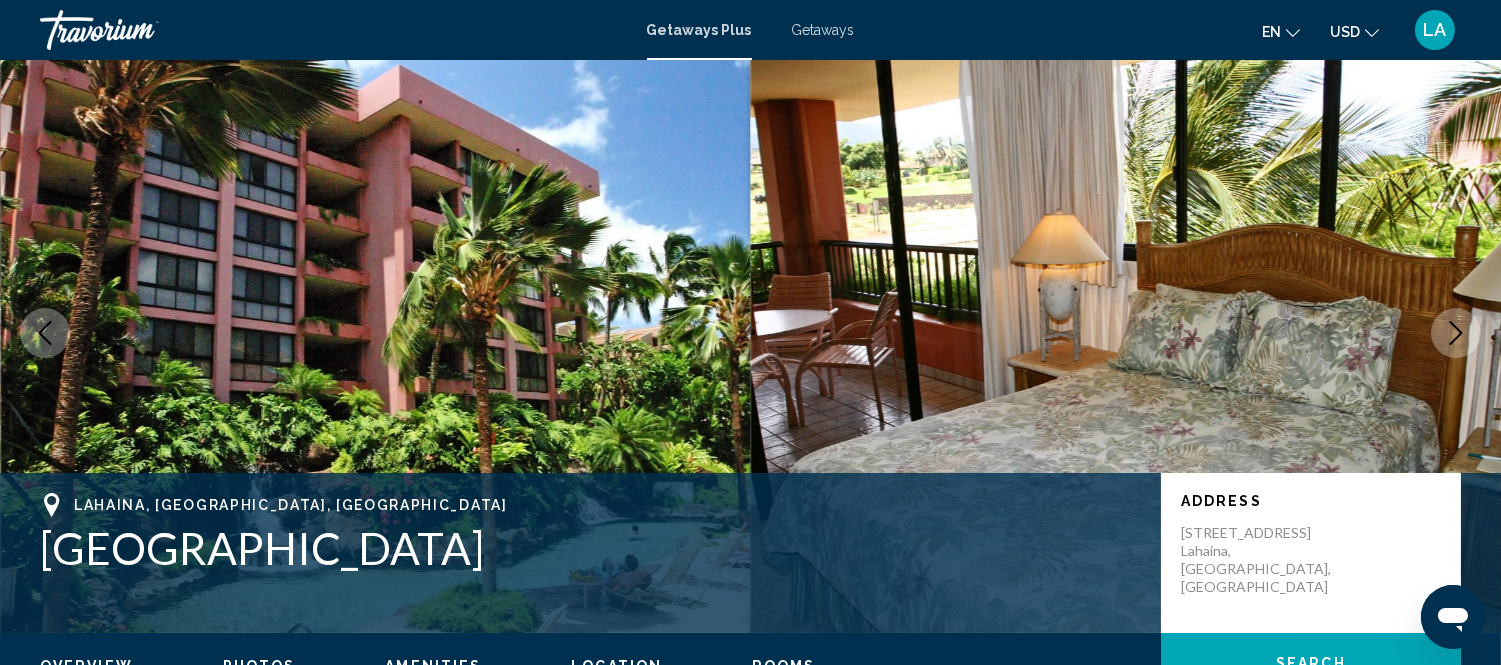 click 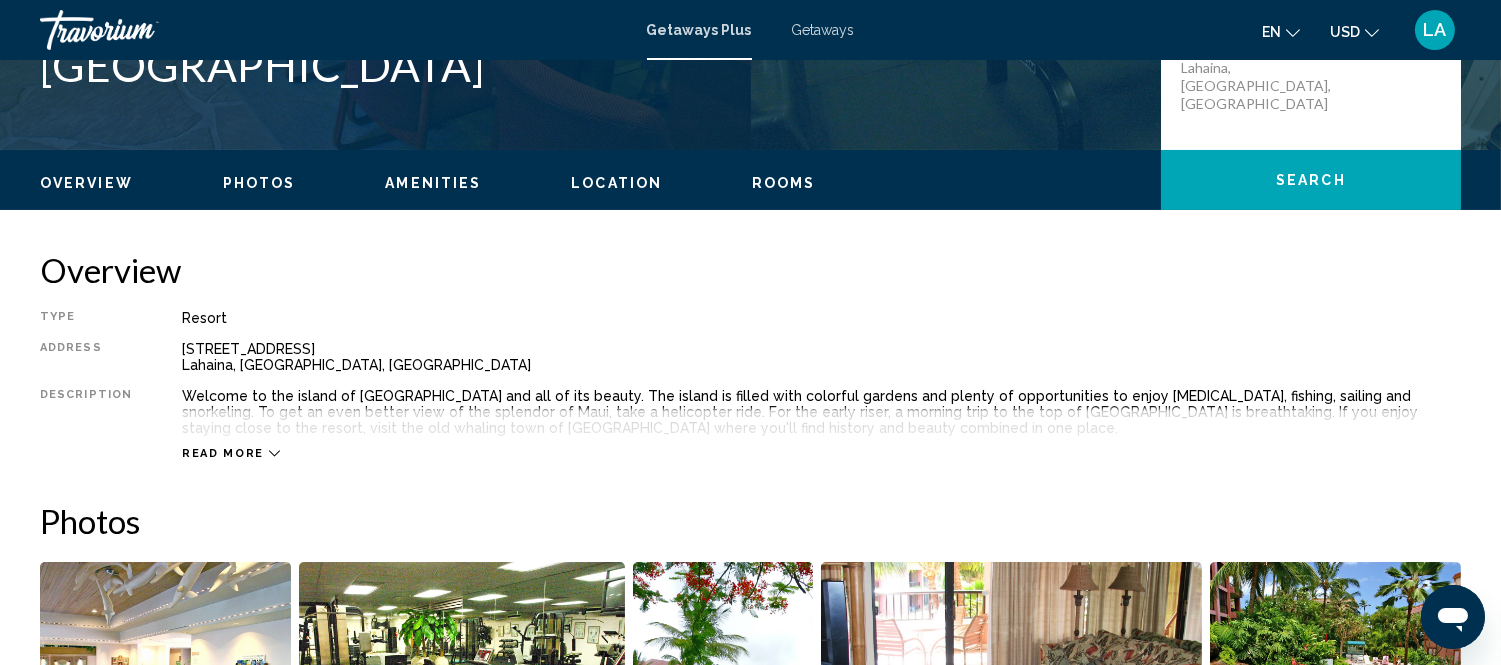 scroll, scrollTop: 0, scrollLeft: 0, axis: both 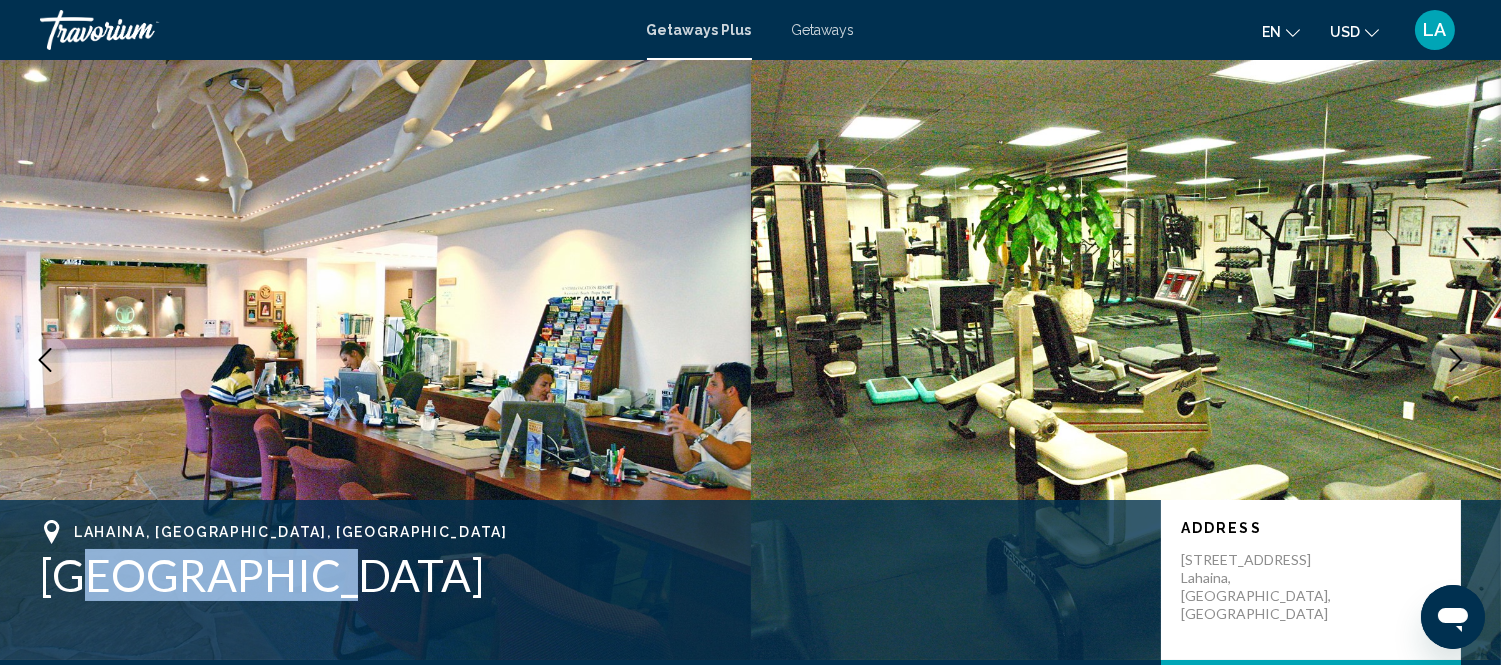 drag, startPoint x: 293, startPoint y: 580, endPoint x: 81, endPoint y: 554, distance: 213.5884 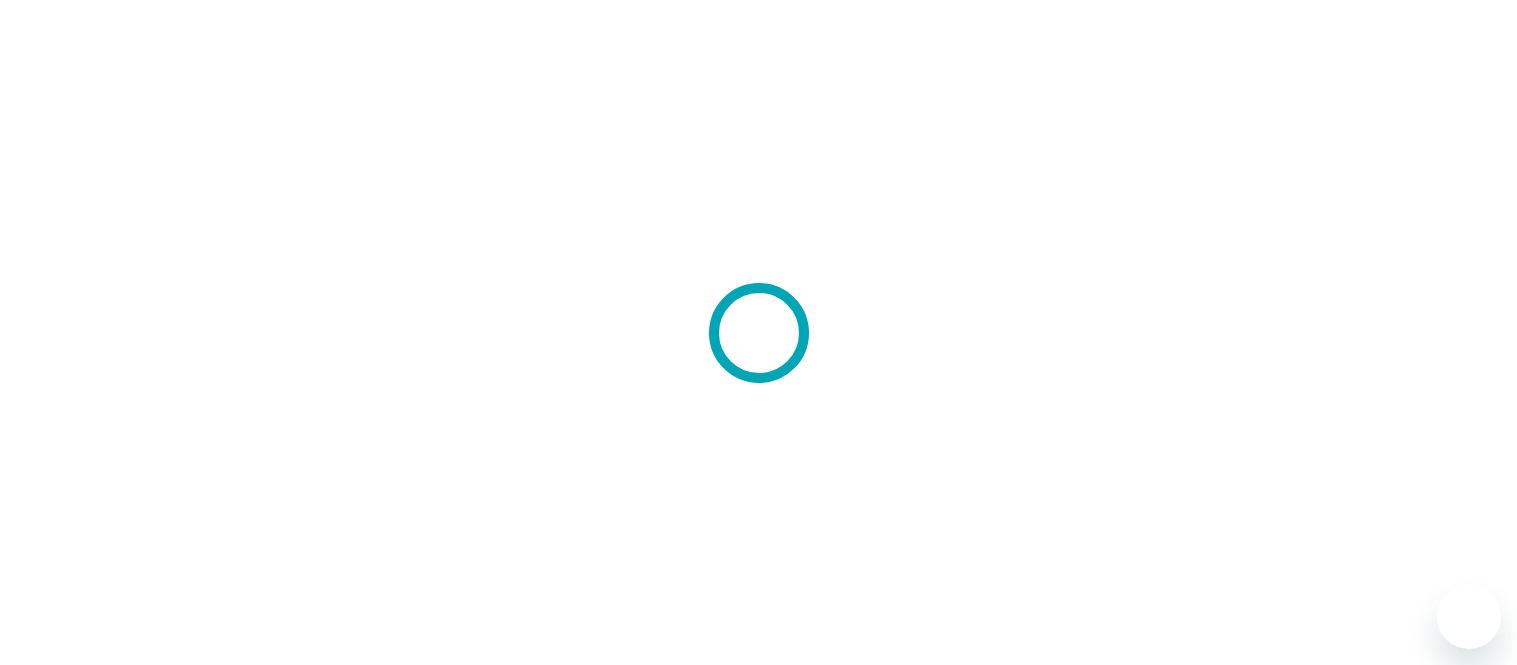 scroll, scrollTop: 0, scrollLeft: 0, axis: both 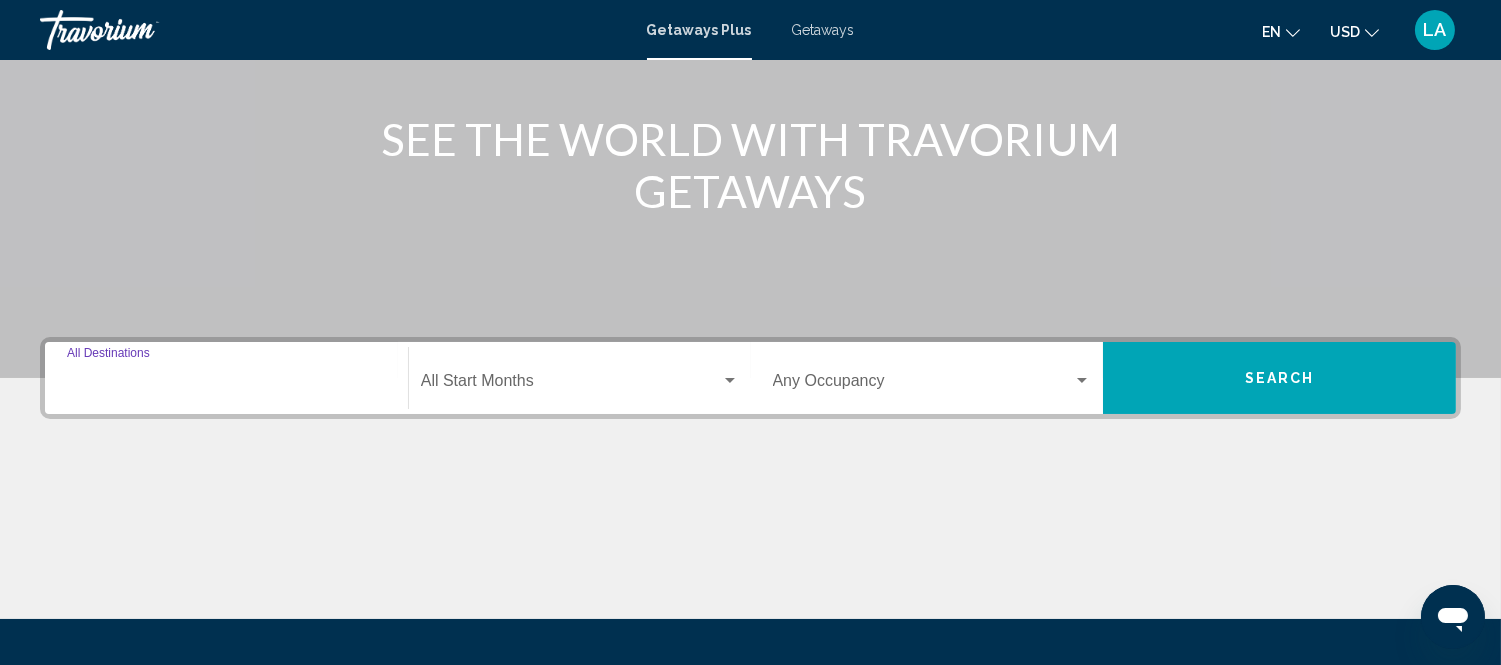 click on "Destination All Destinations" at bounding box center (226, 385) 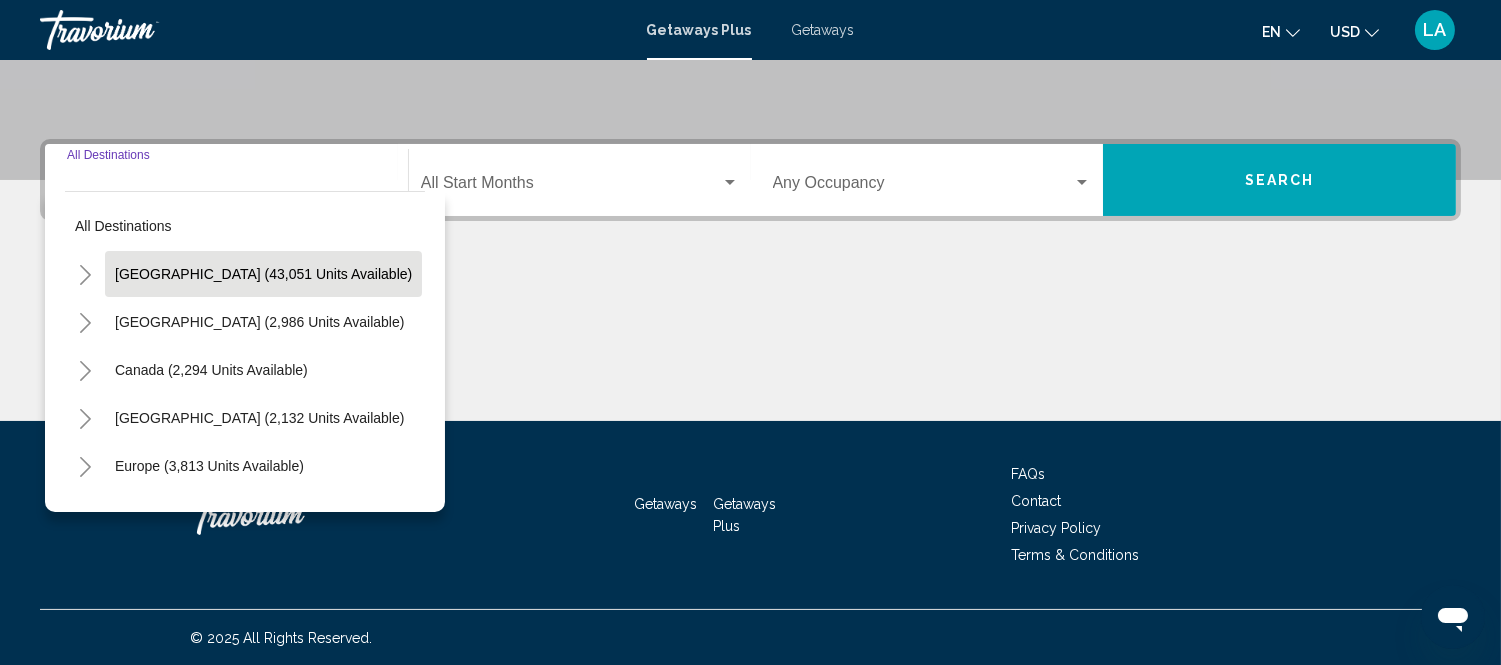 click on "United States (43,051 units available)" at bounding box center (259, 322) 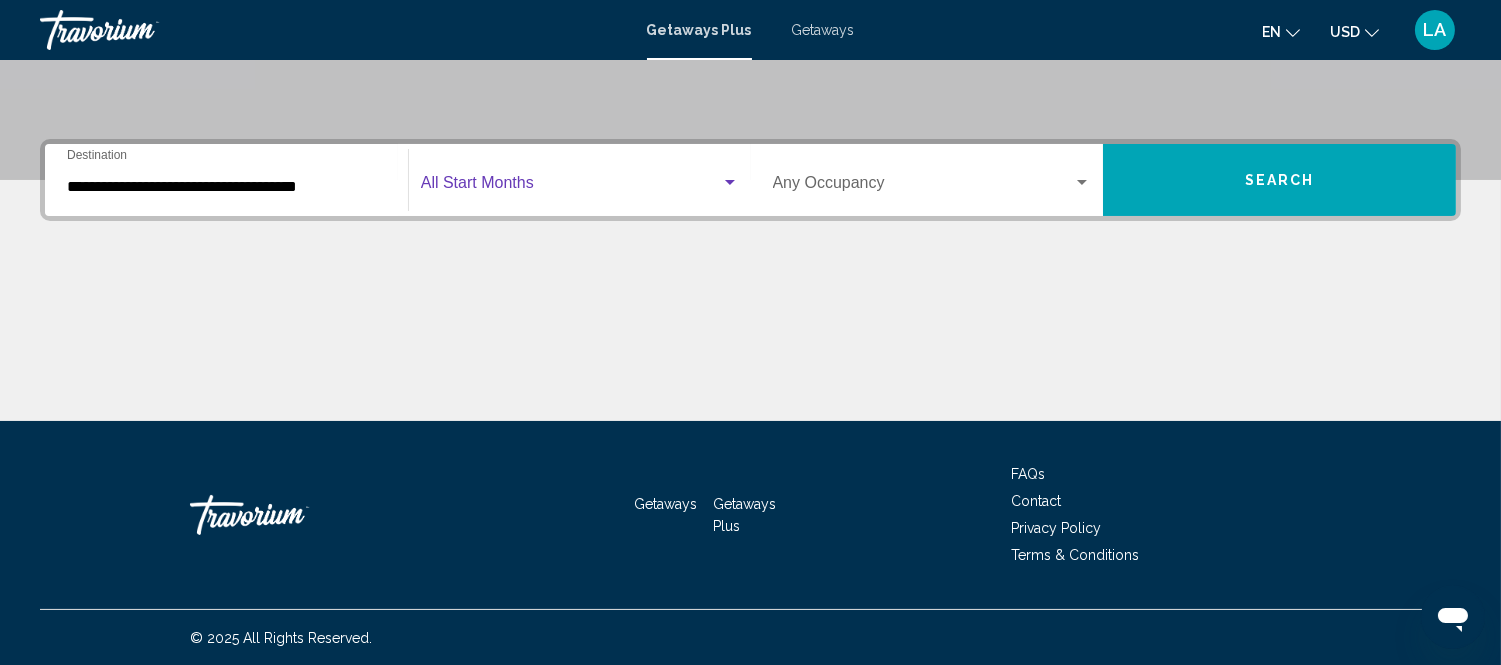 click at bounding box center [571, 187] 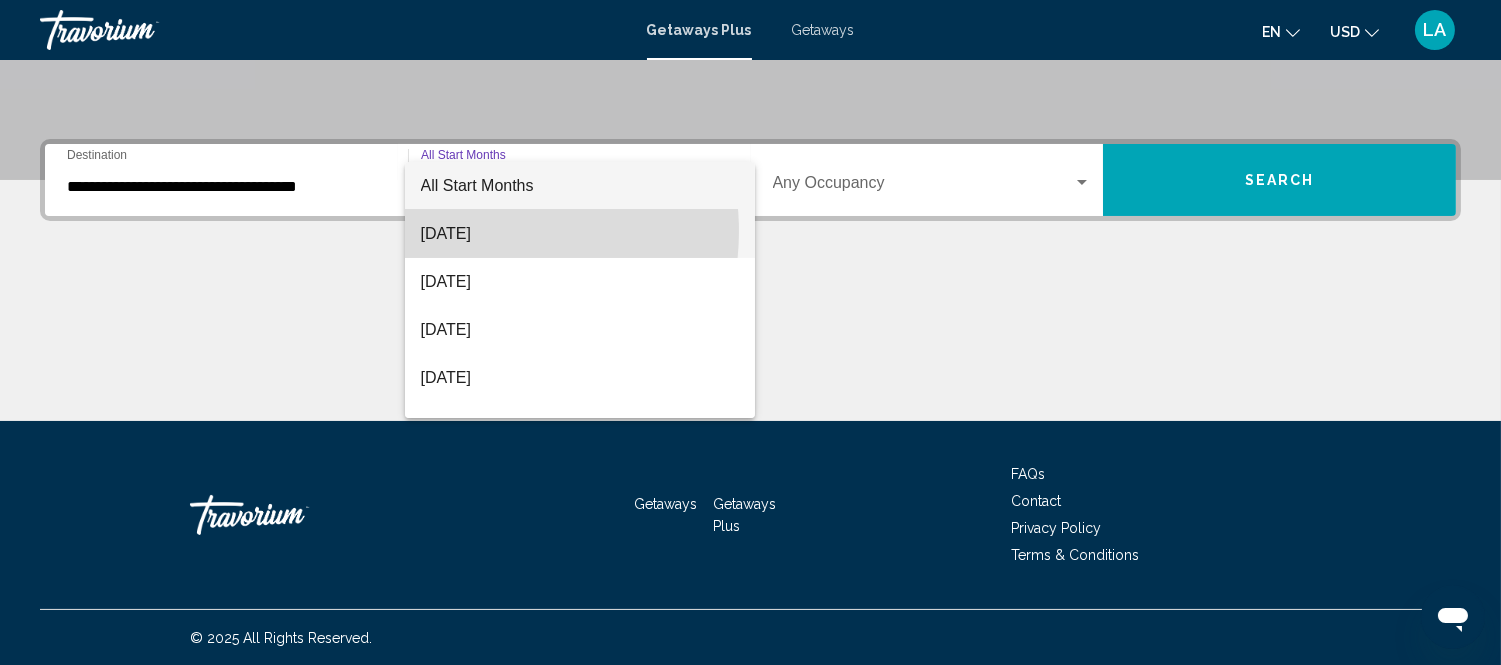 click on "July 2025" at bounding box center (580, 234) 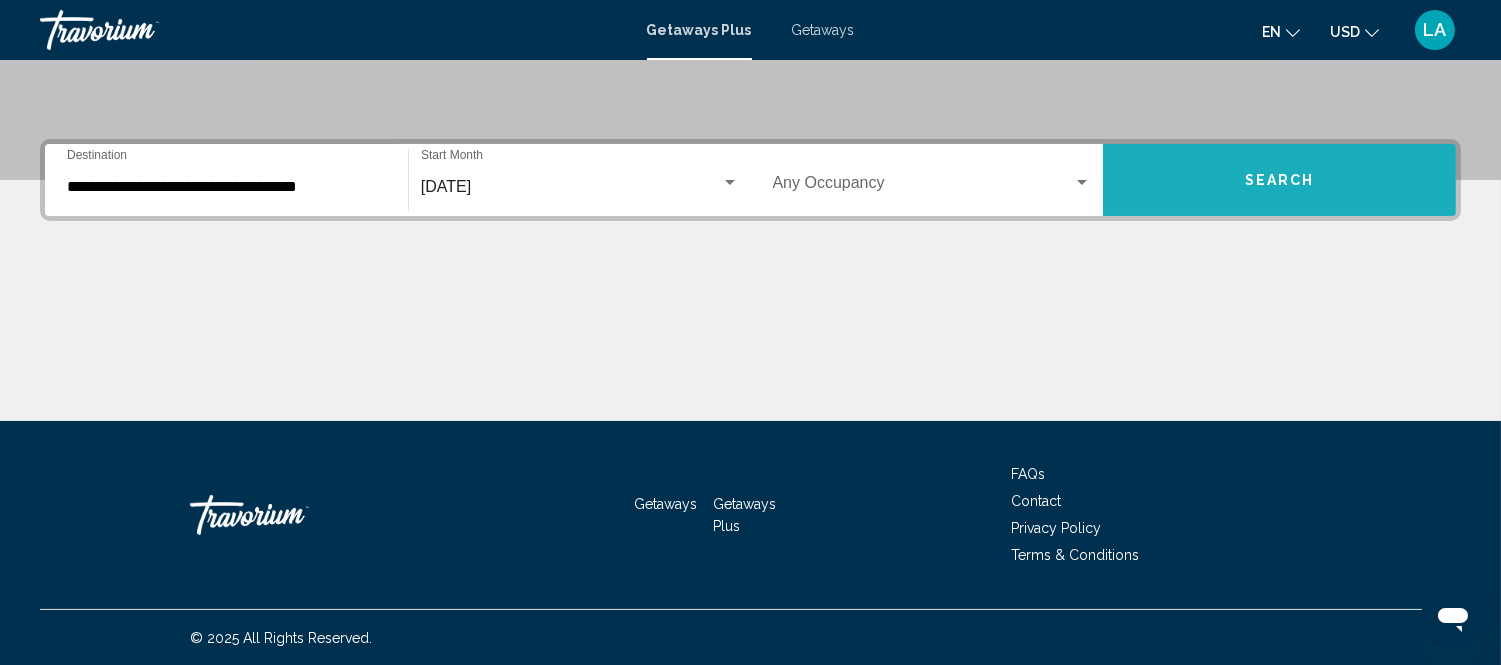 click on "Search" at bounding box center [1279, 180] 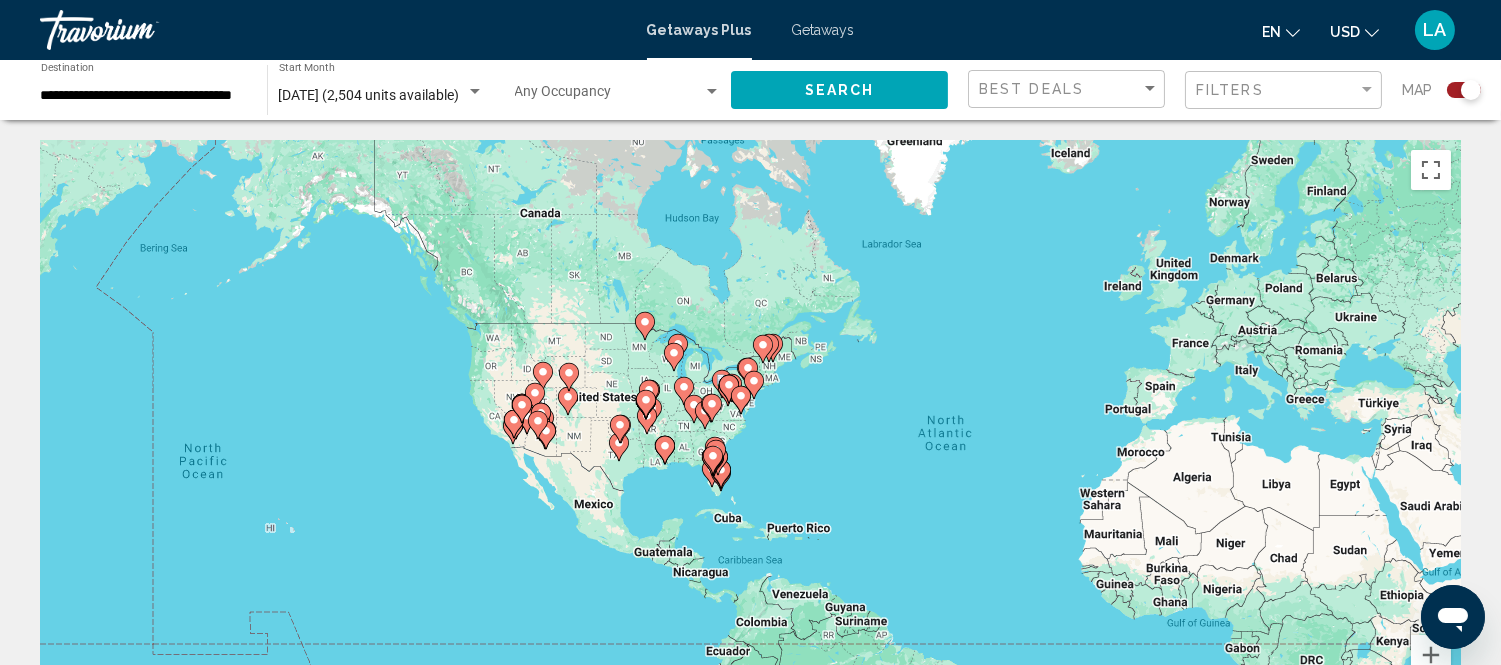 drag, startPoint x: 124, startPoint y: 435, endPoint x: 382, endPoint y: 461, distance: 259.30676 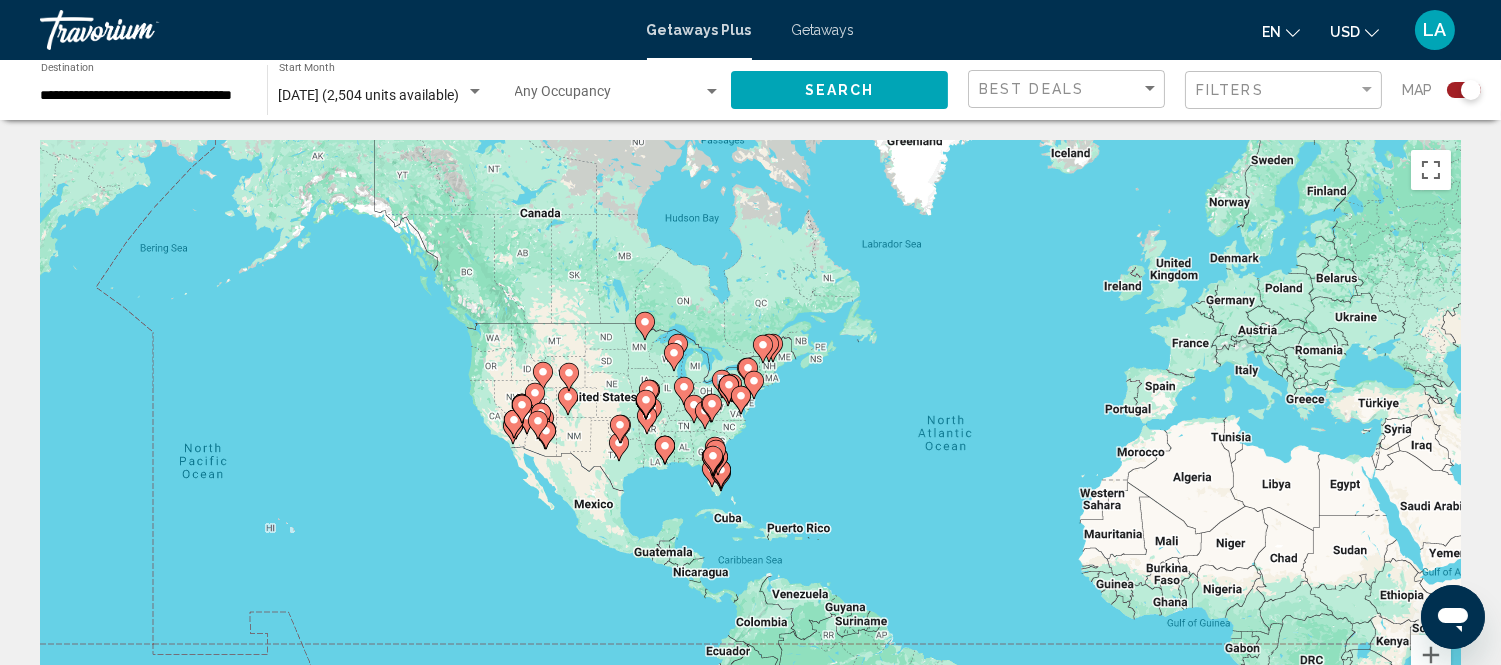 click on "To navigate, press the arrow keys. To activate drag with keyboard, press Alt + Enter. Once in keyboard drag state, use the arrow keys to move the marker. To complete the drag, press the Enter key. To cancel, press Escape." at bounding box center [750, 440] 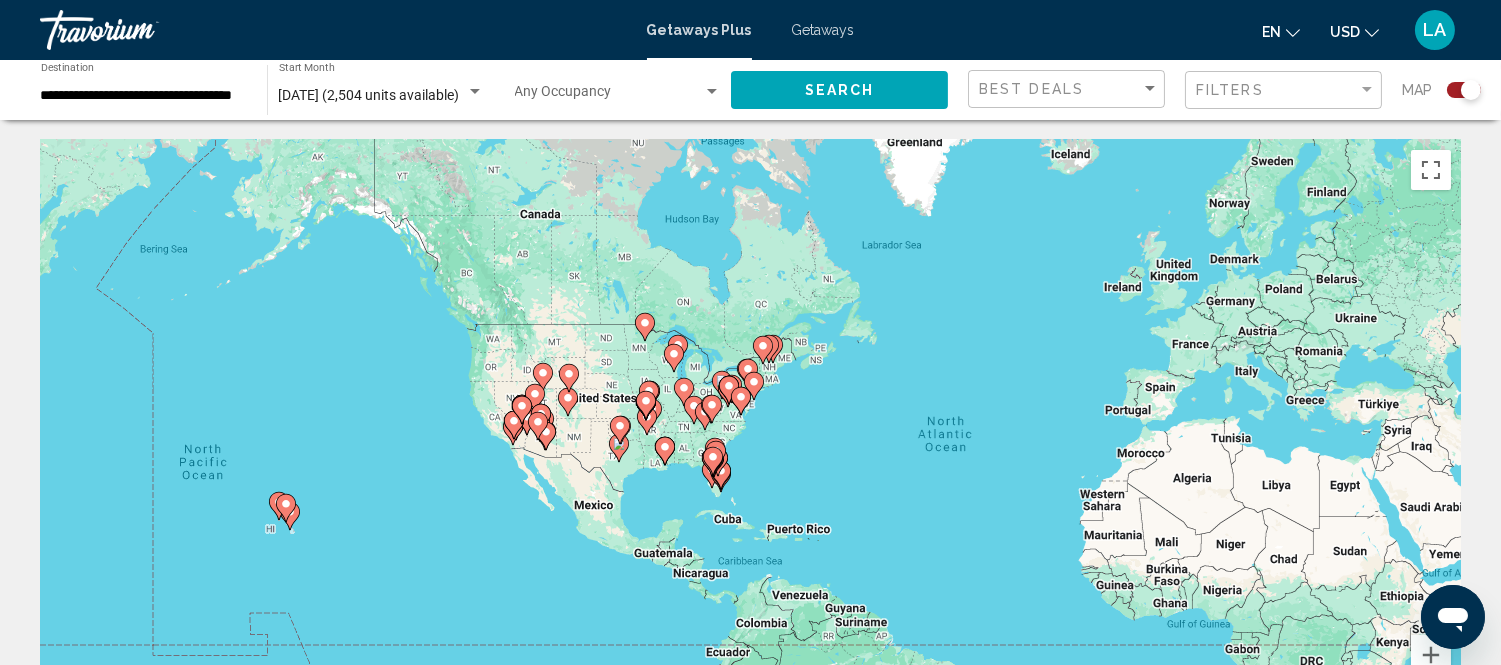 click on "To navigate, press the arrow keys. To activate drag with keyboard, press Alt + Enter. Once in keyboard drag state, use the arrow keys to move the marker. To complete the drag, press the Enter key. To cancel, press Escape." at bounding box center (750, 440) 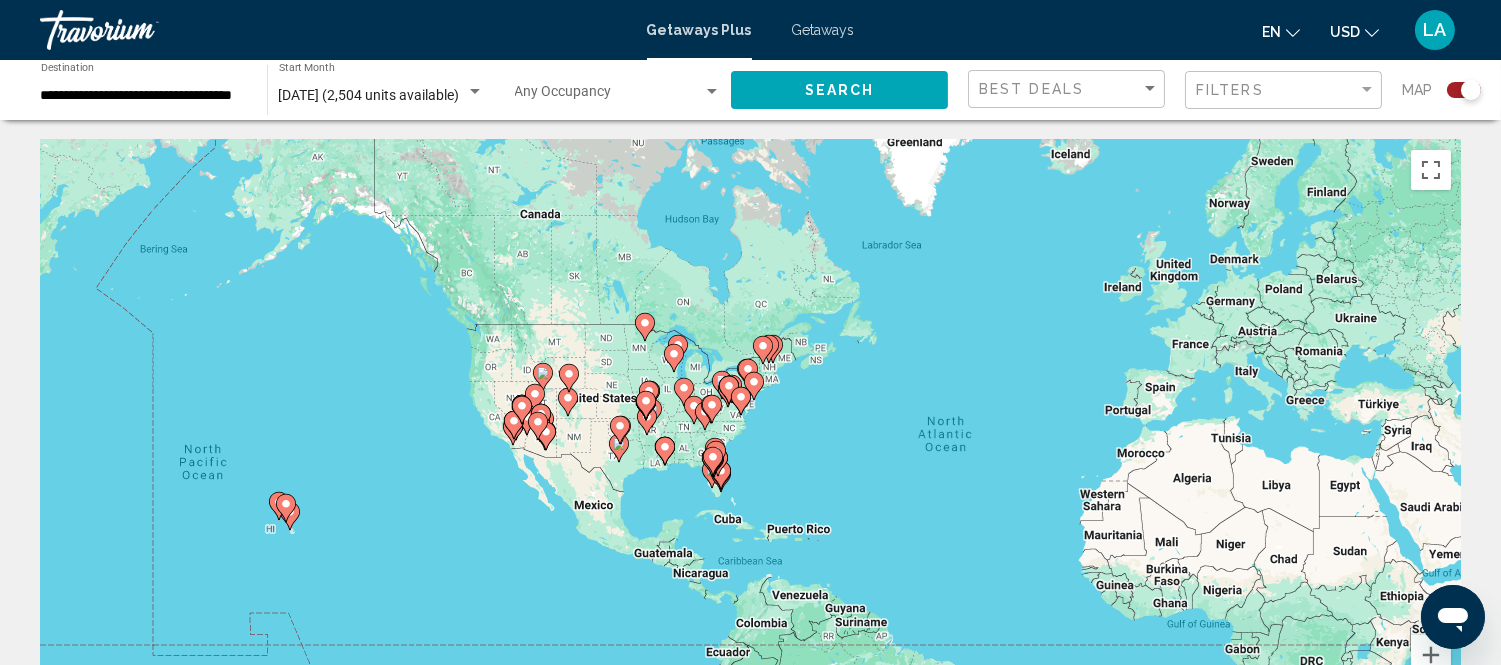 click on "To navigate, press the arrow keys. To activate drag with keyboard, press Alt + Enter. Once in keyboard drag state, use the arrow keys to move the marker. To complete the drag, press the Enter key. To cancel, press Escape." at bounding box center [750, 440] 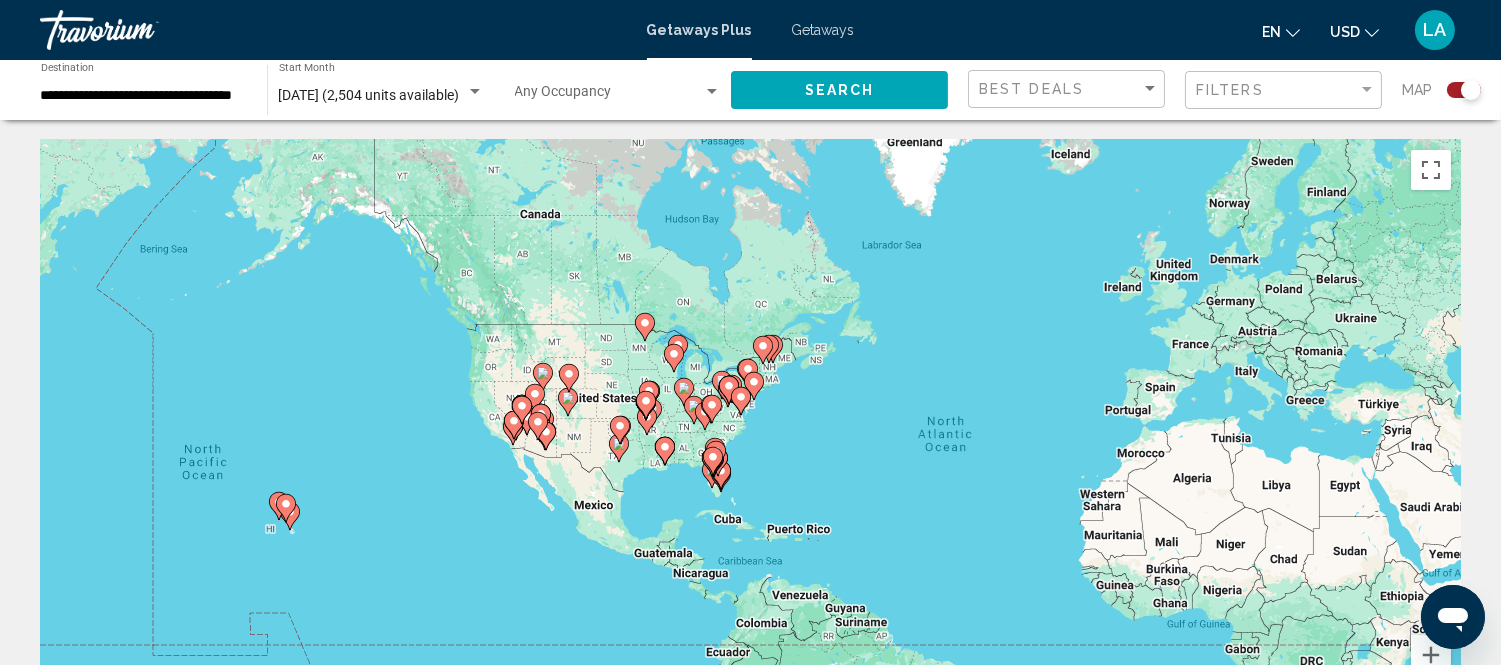 click on "To navigate, press the arrow keys. To activate drag with keyboard, press Alt + Enter. Once in keyboard drag state, use the arrow keys to move the marker. To complete the drag, press the Enter key. To cancel, press Escape." at bounding box center (750, 440) 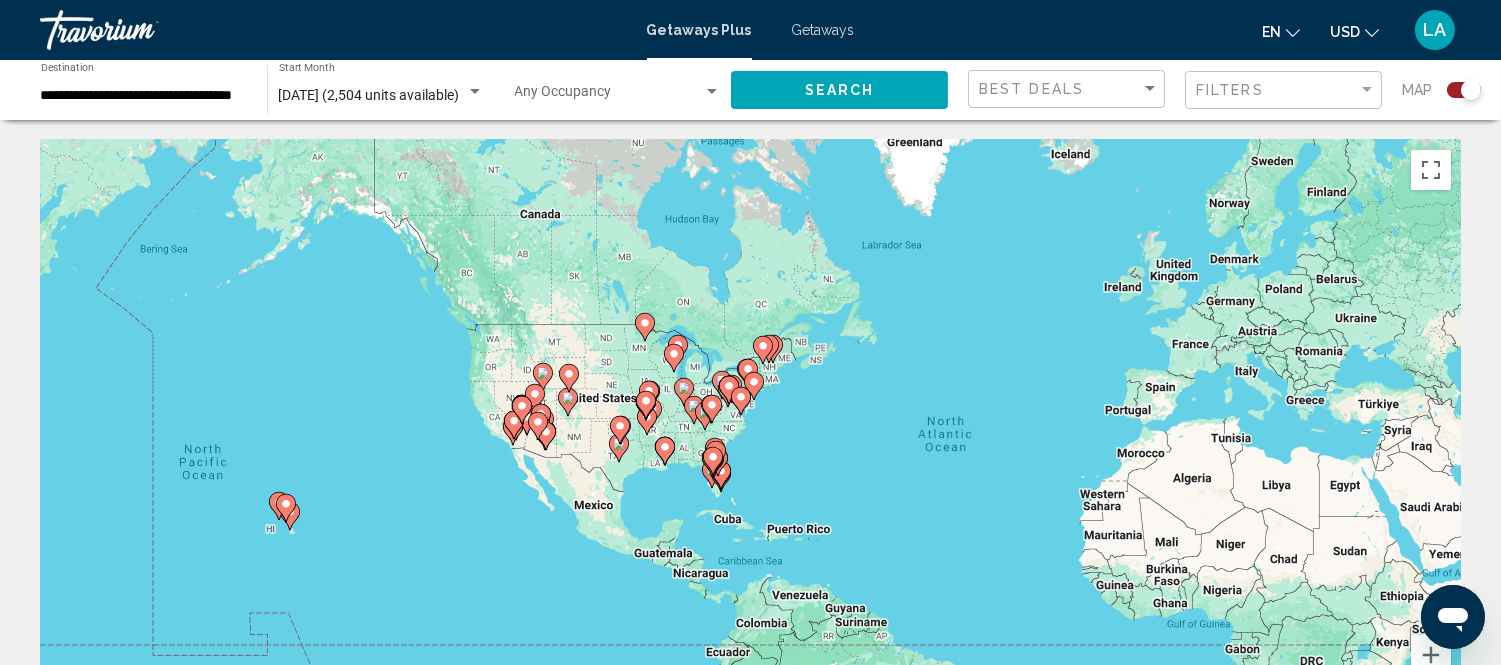 click on "To navigate, press the arrow keys. To activate drag with keyboard, press Alt + Enter. Once in keyboard drag state, use the arrow keys to move the marker. To complete the drag, press the Enter key. To cancel, press Escape." at bounding box center (750, 440) 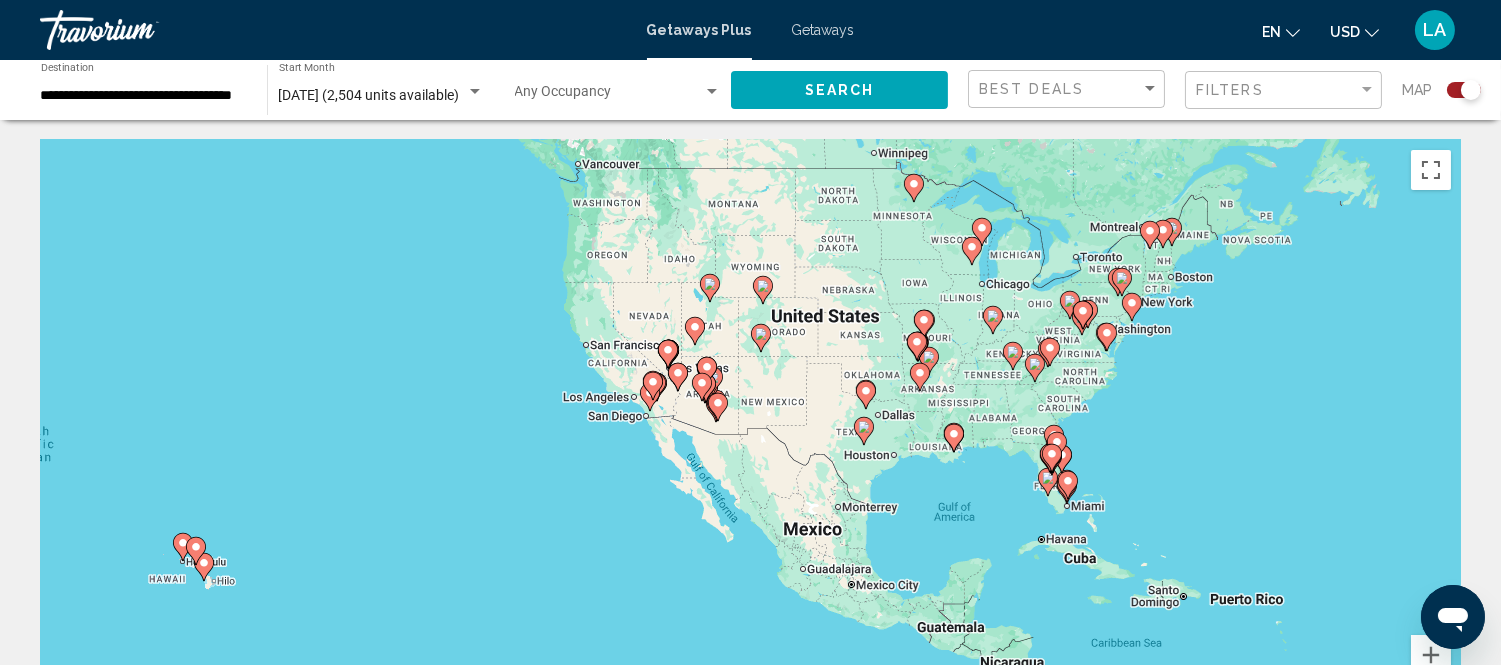 click on "To navigate, press the arrow keys. To activate drag with keyboard, press Alt + Enter. Once in keyboard drag state, use the arrow keys to move the marker. To complete the drag, press the Enter key. To cancel, press Escape." at bounding box center (750, 440) 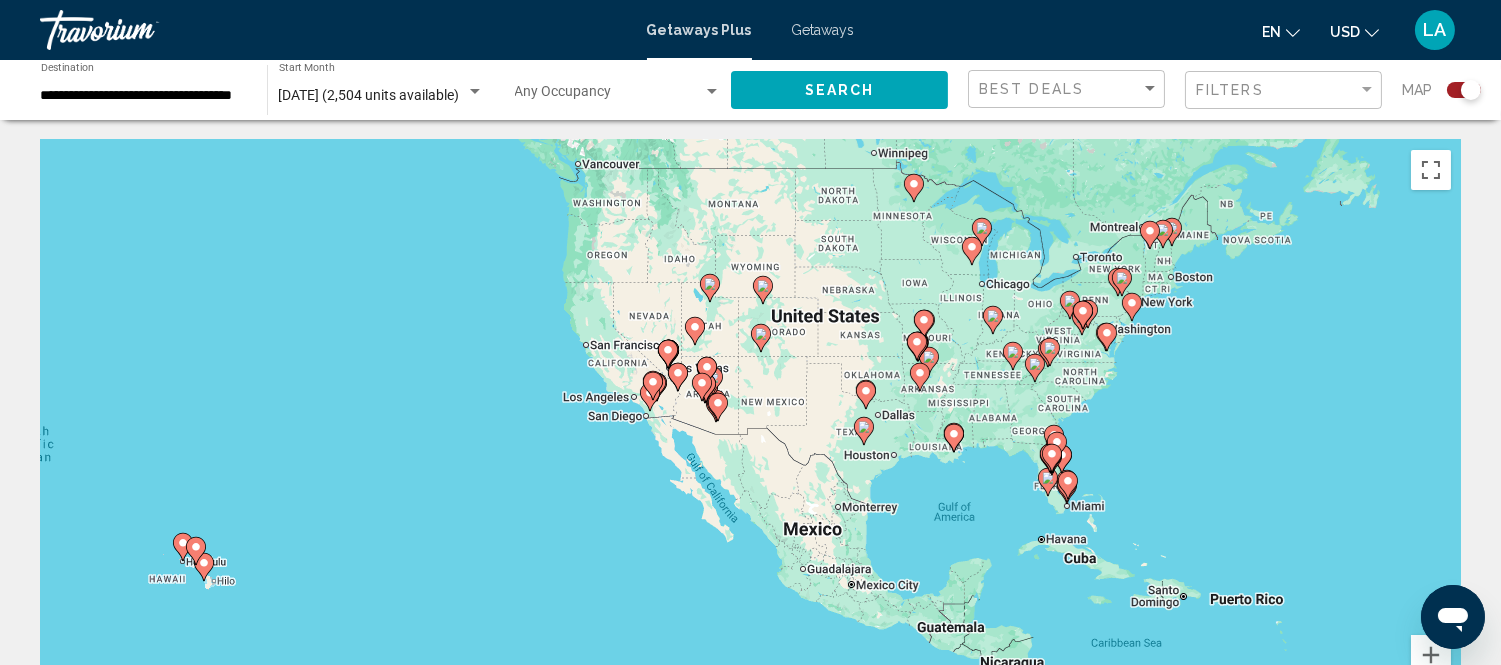 click at bounding box center (204, 567) 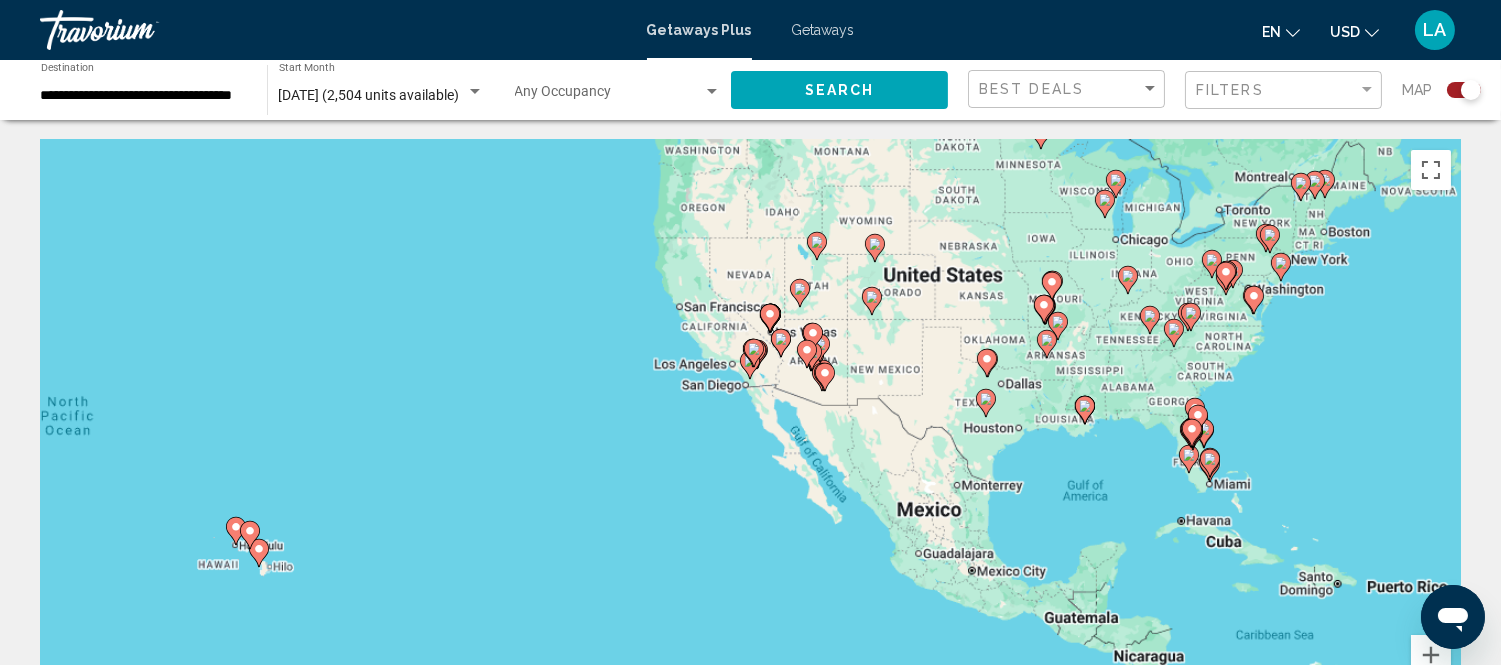 click on "To navigate, press the arrow keys. To activate drag with keyboard, press Alt + Enter. Once in keyboard drag state, use the arrow keys to move the marker. To complete the drag, press the Enter key. To cancel, press Escape." at bounding box center [750, 440] 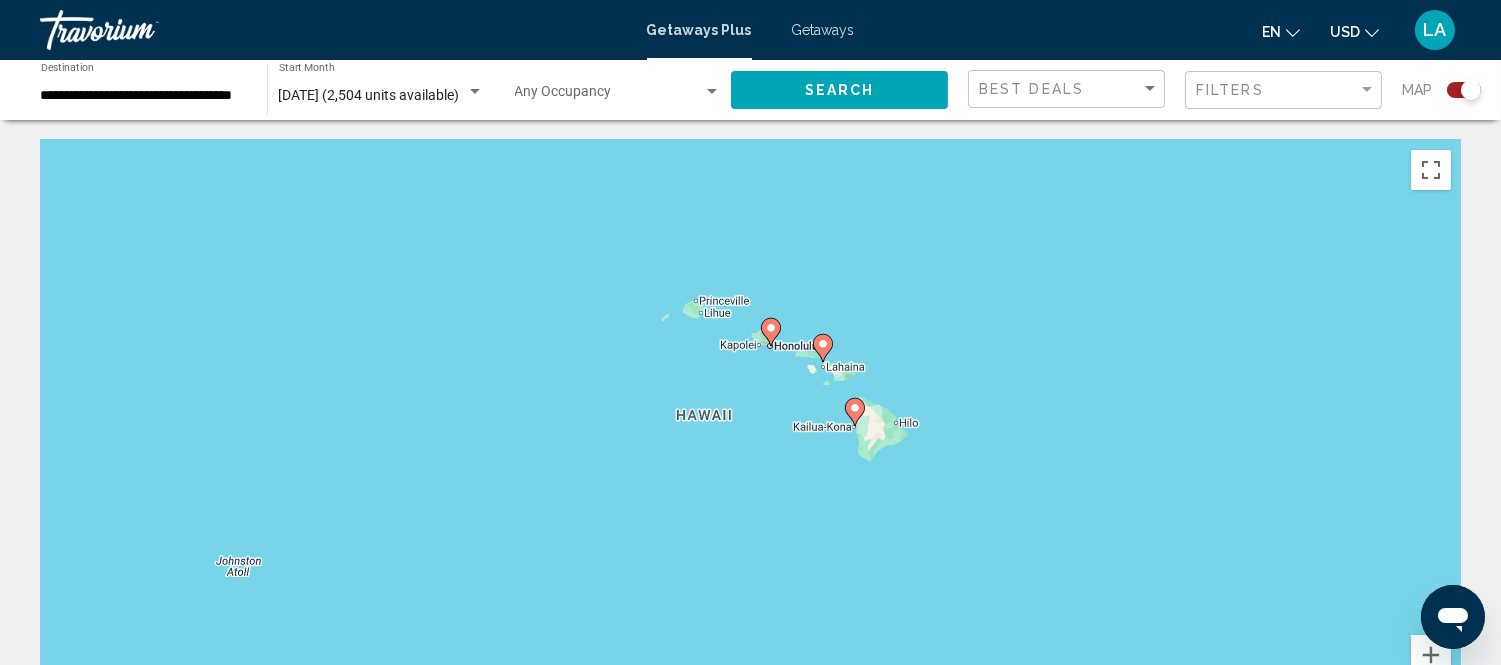 click 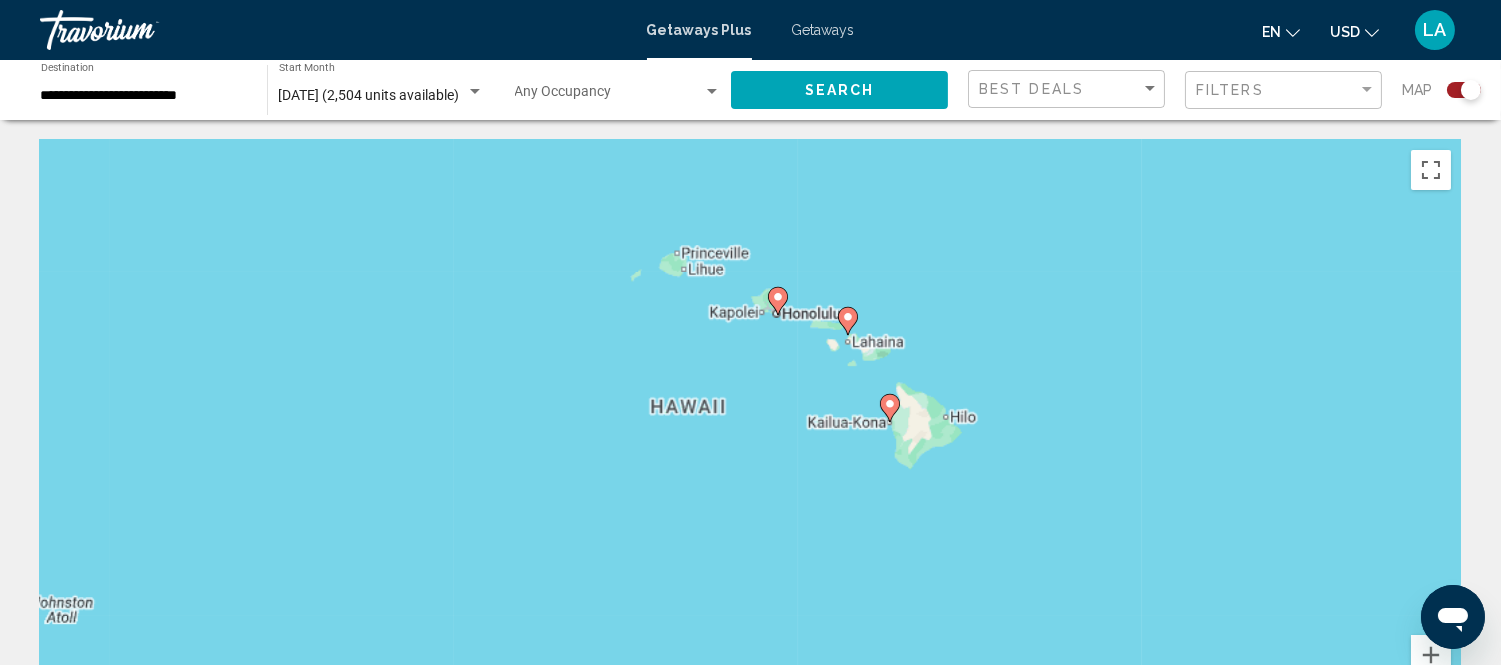 click on "To navigate, press the arrow keys. To activate drag with keyboard, press Alt + Enter. Once in keyboard drag state, use the arrow keys to move the marker. To complete the drag, press the Enter key. To cancel, press Escape." at bounding box center (750, 440) 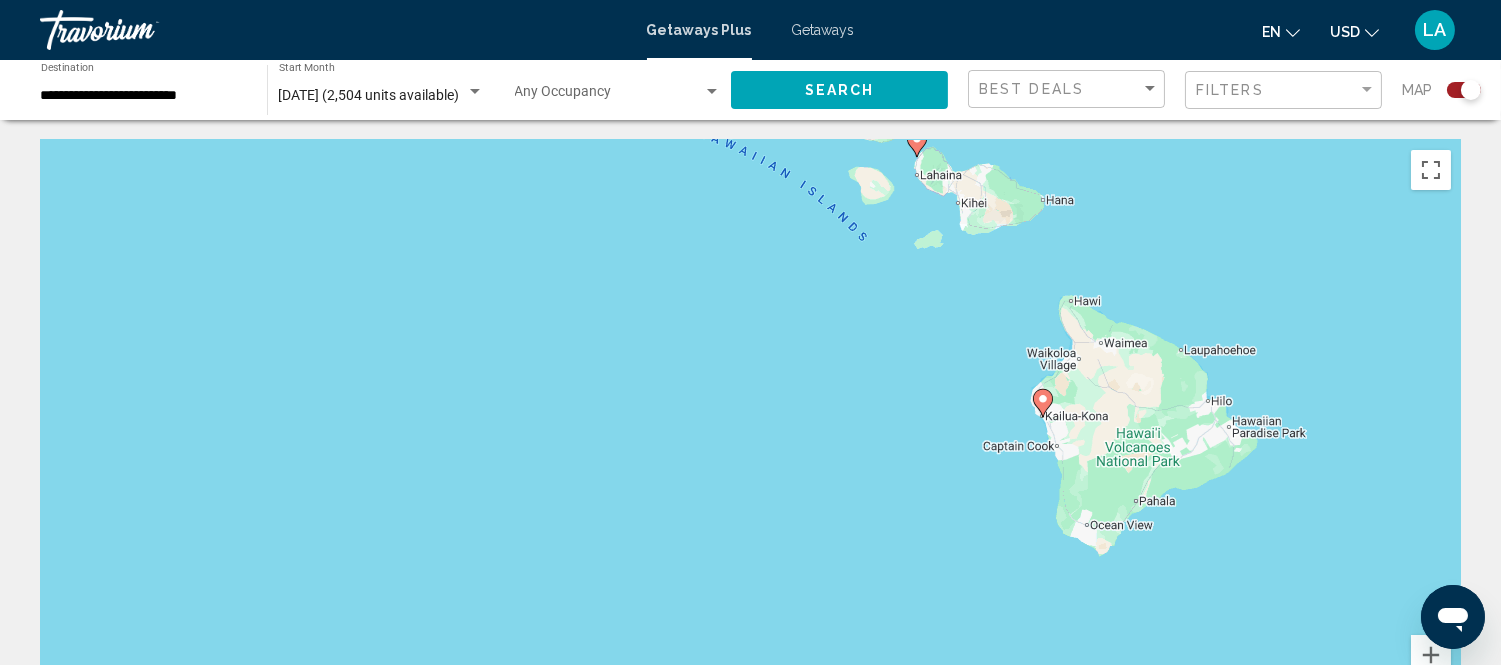 click at bounding box center [1043, 403] 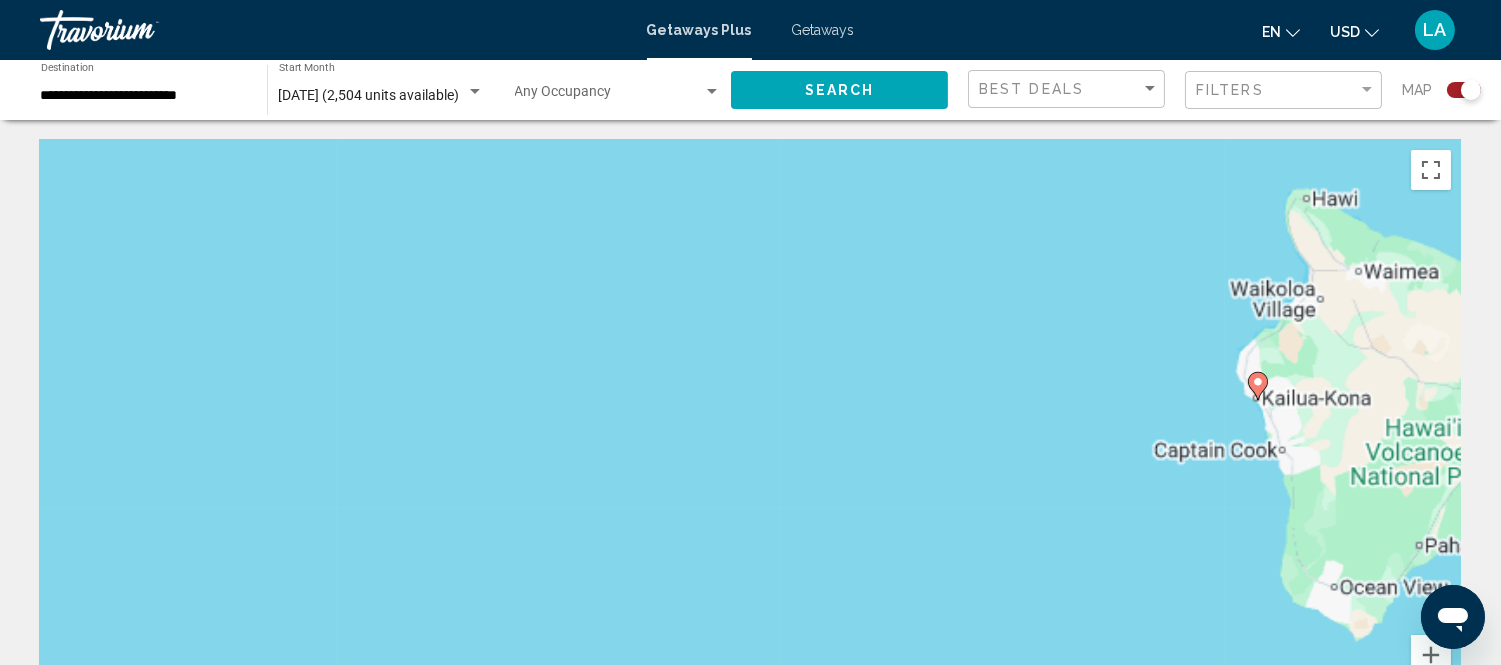 click on "To navigate, press the arrow keys. To activate drag with keyboard, press Alt + Enter. Once in keyboard drag state, use the arrow keys to move the marker. To complete the drag, press the Enter key. To cancel, press Escape." at bounding box center [750, 440] 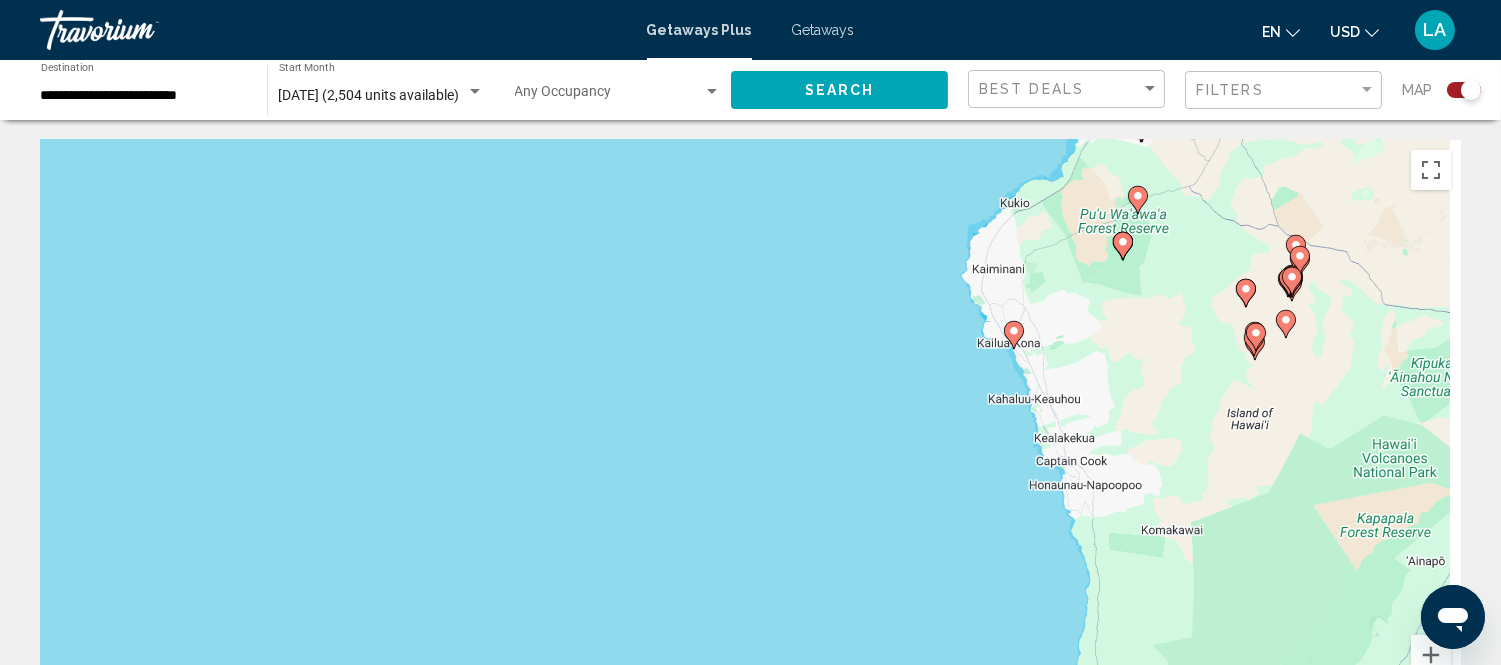 drag, startPoint x: 1123, startPoint y: 398, endPoint x: 448, endPoint y: 374, distance: 675.4265 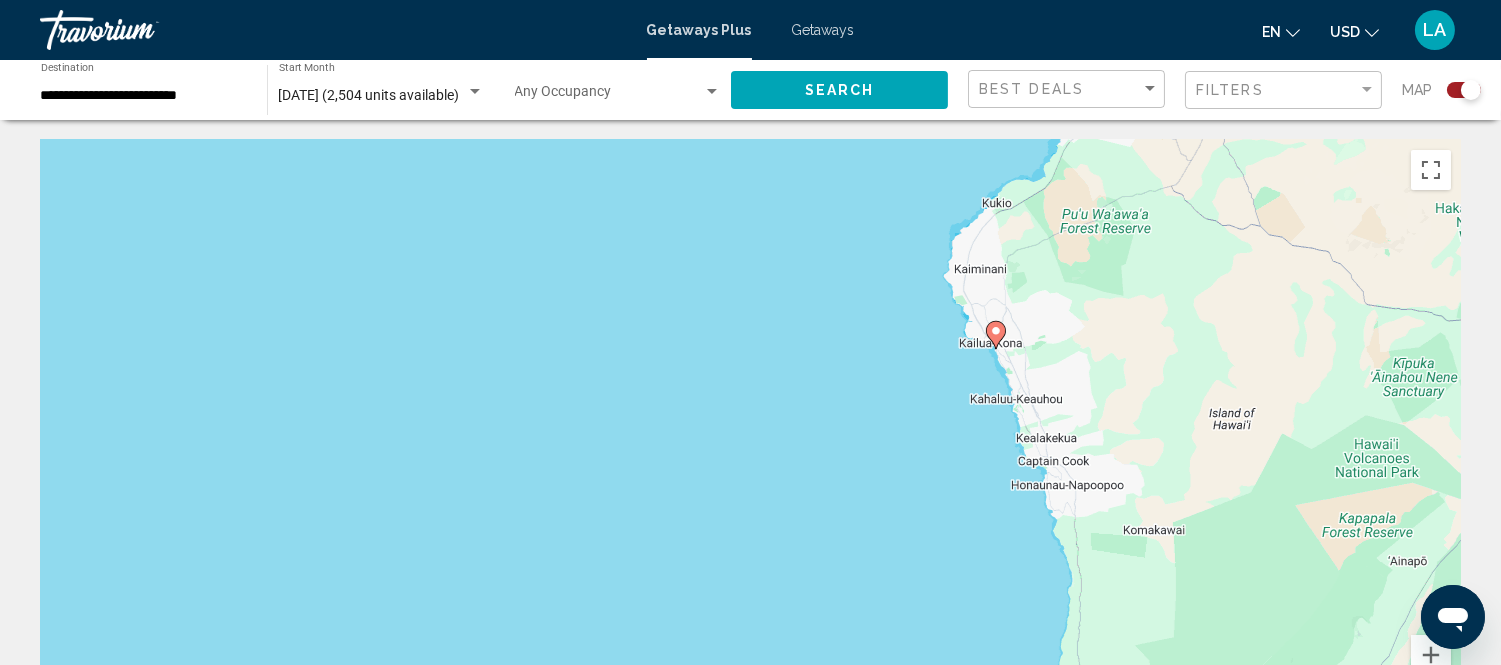click 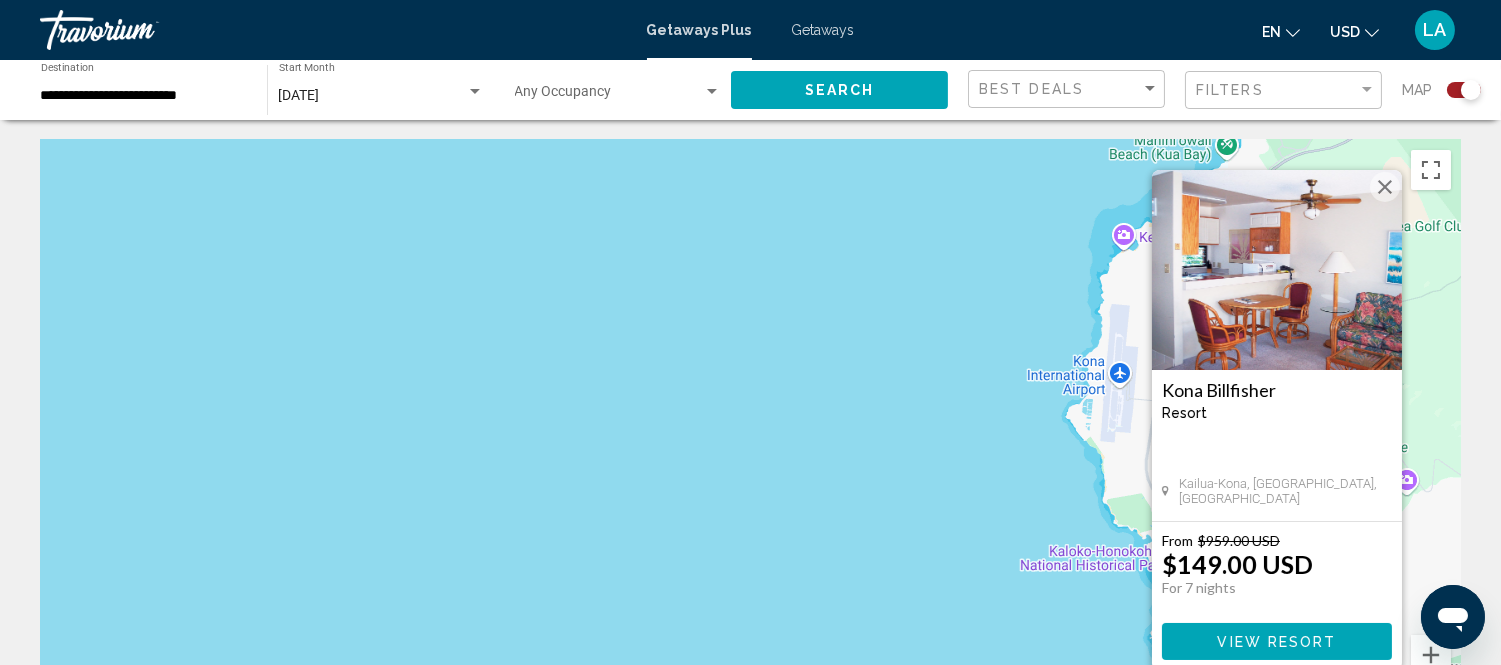 click at bounding box center [1385, 187] 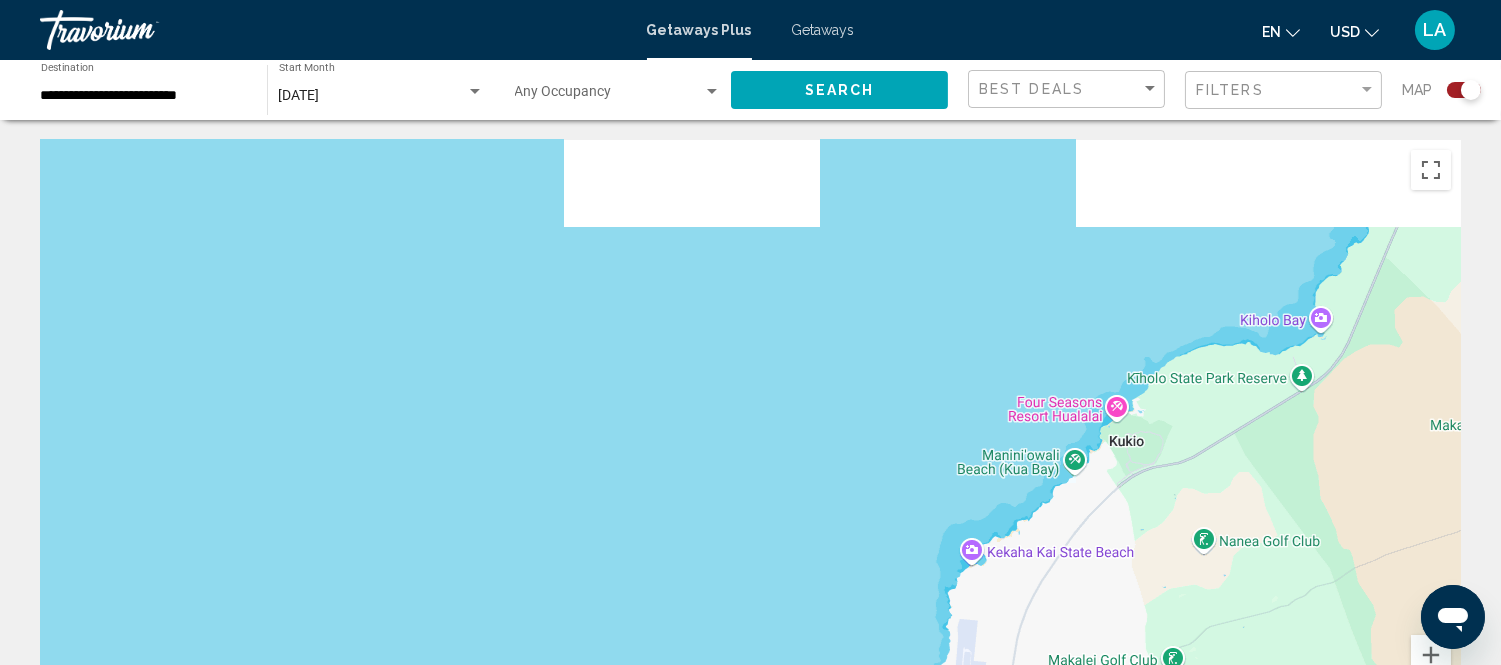 drag, startPoint x: 901, startPoint y: 310, endPoint x: 808, endPoint y: 460, distance: 176.4908 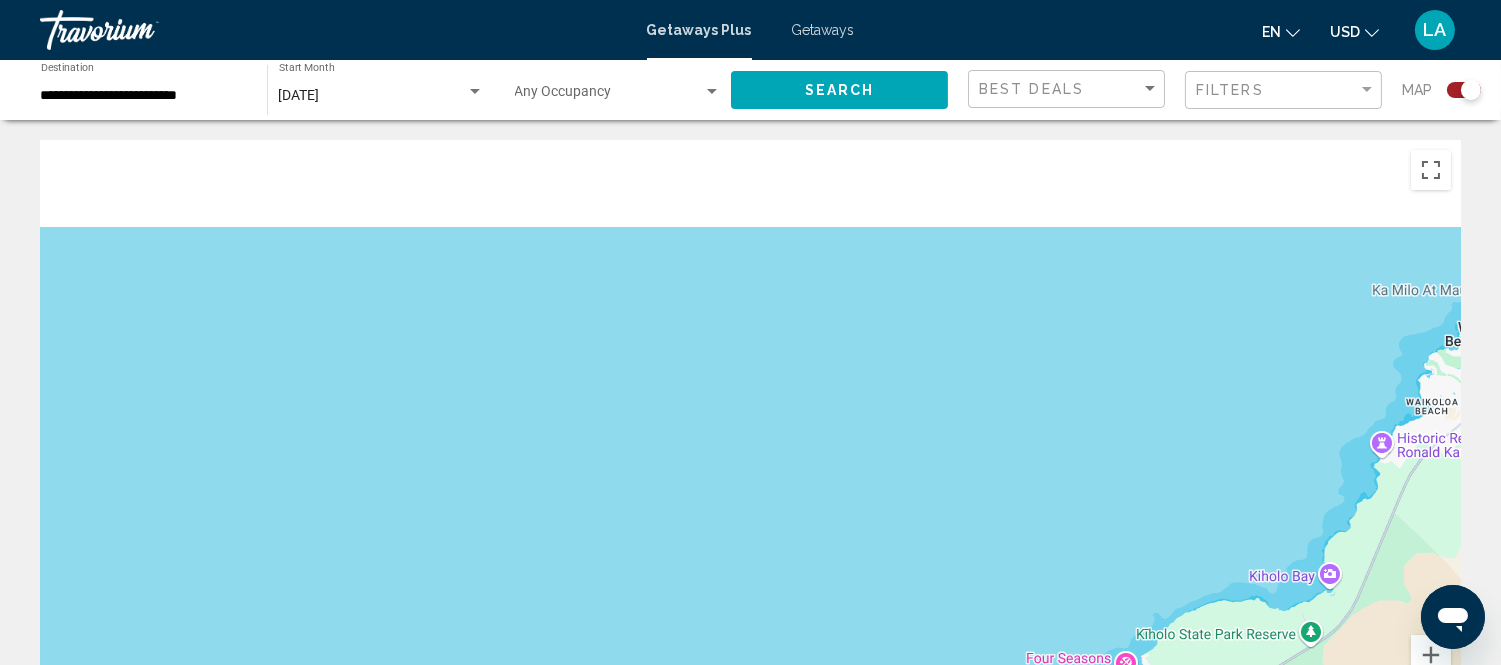 drag, startPoint x: 858, startPoint y: 371, endPoint x: 865, endPoint y: 594, distance: 223.10983 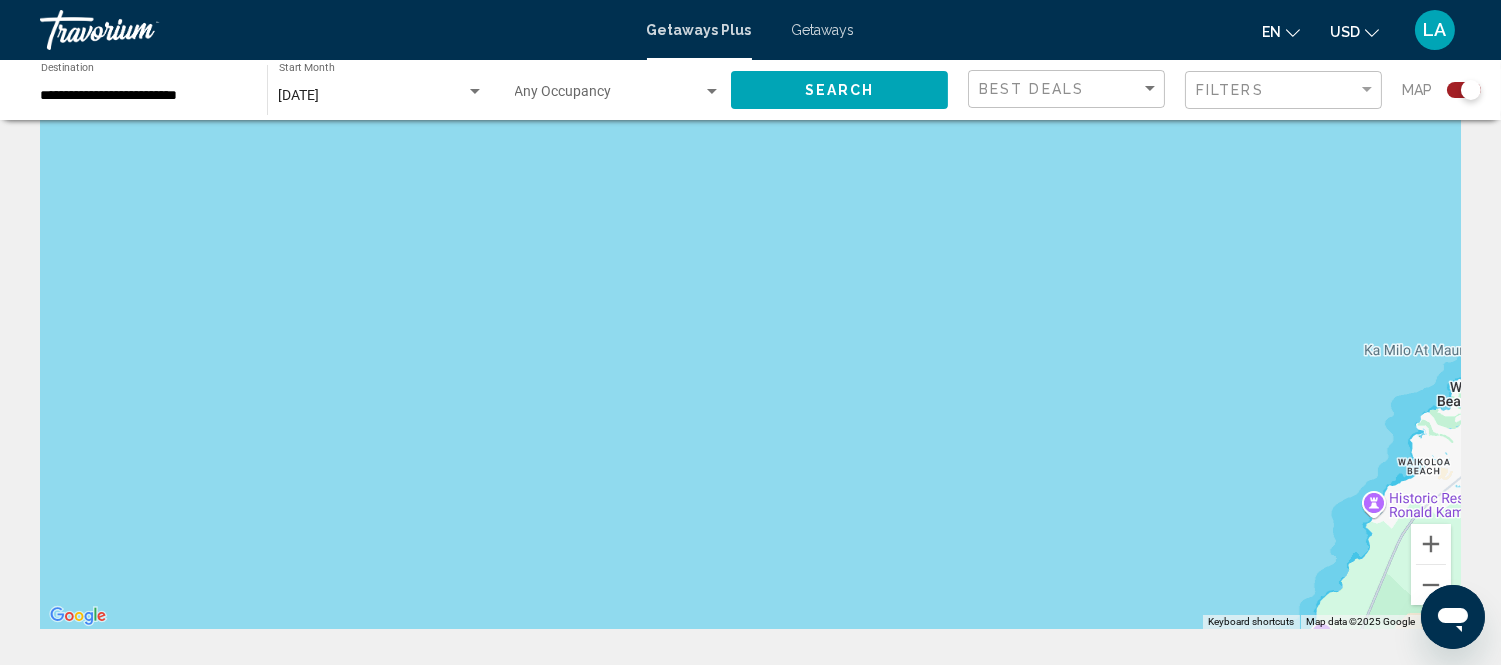 scroll, scrollTop: 222, scrollLeft: 0, axis: vertical 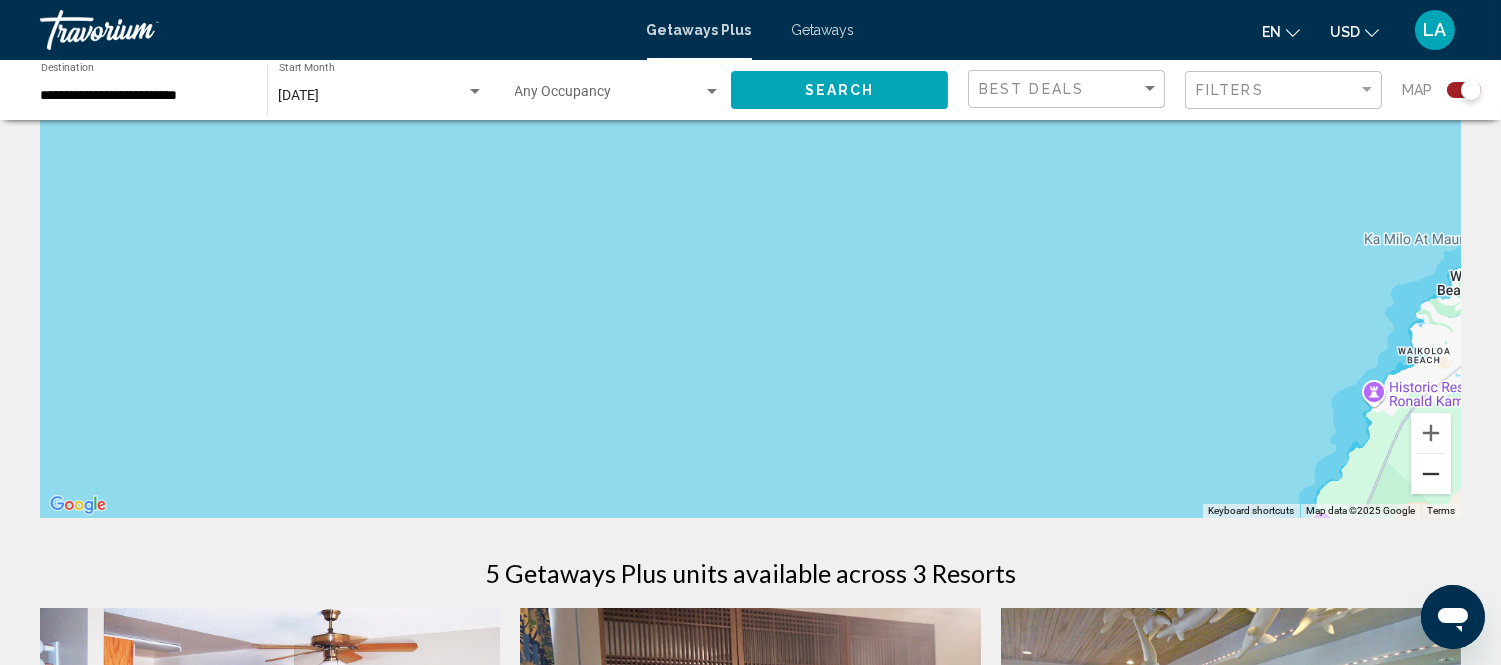 click at bounding box center [1431, 474] 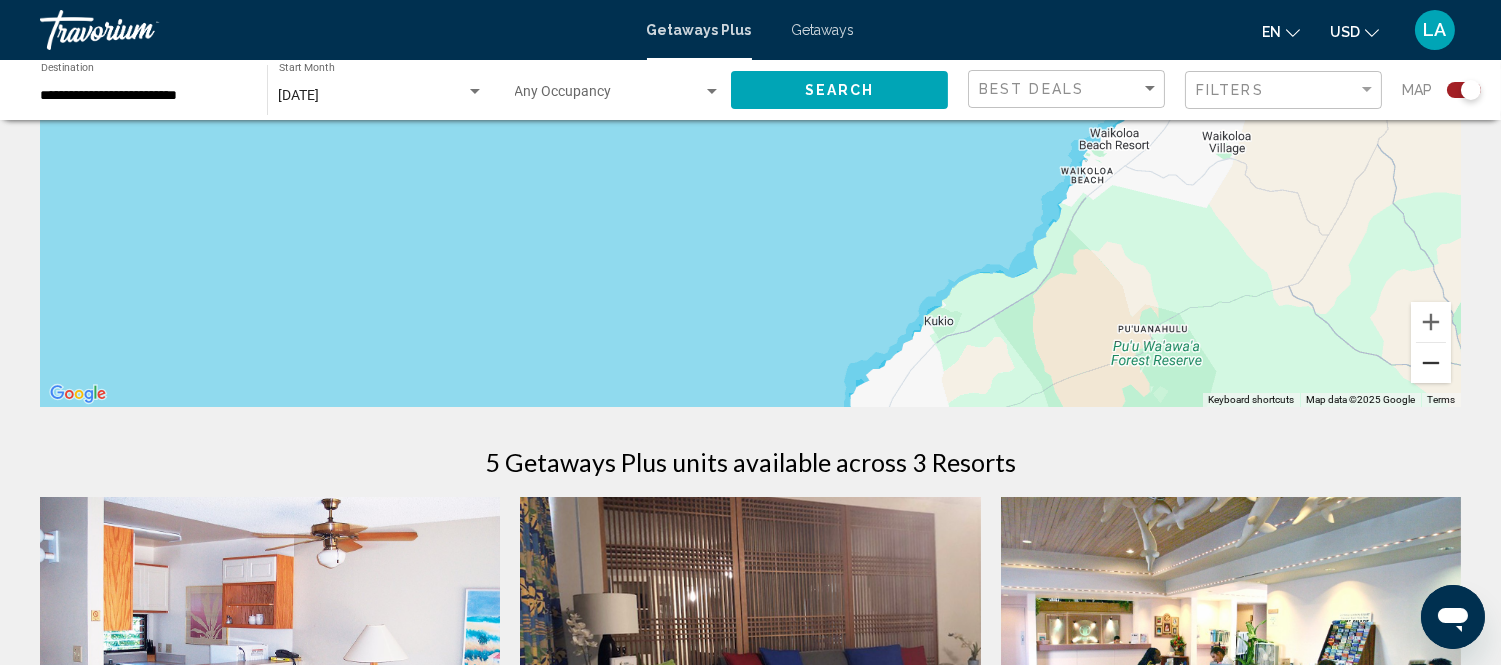 scroll, scrollTop: 0, scrollLeft: 0, axis: both 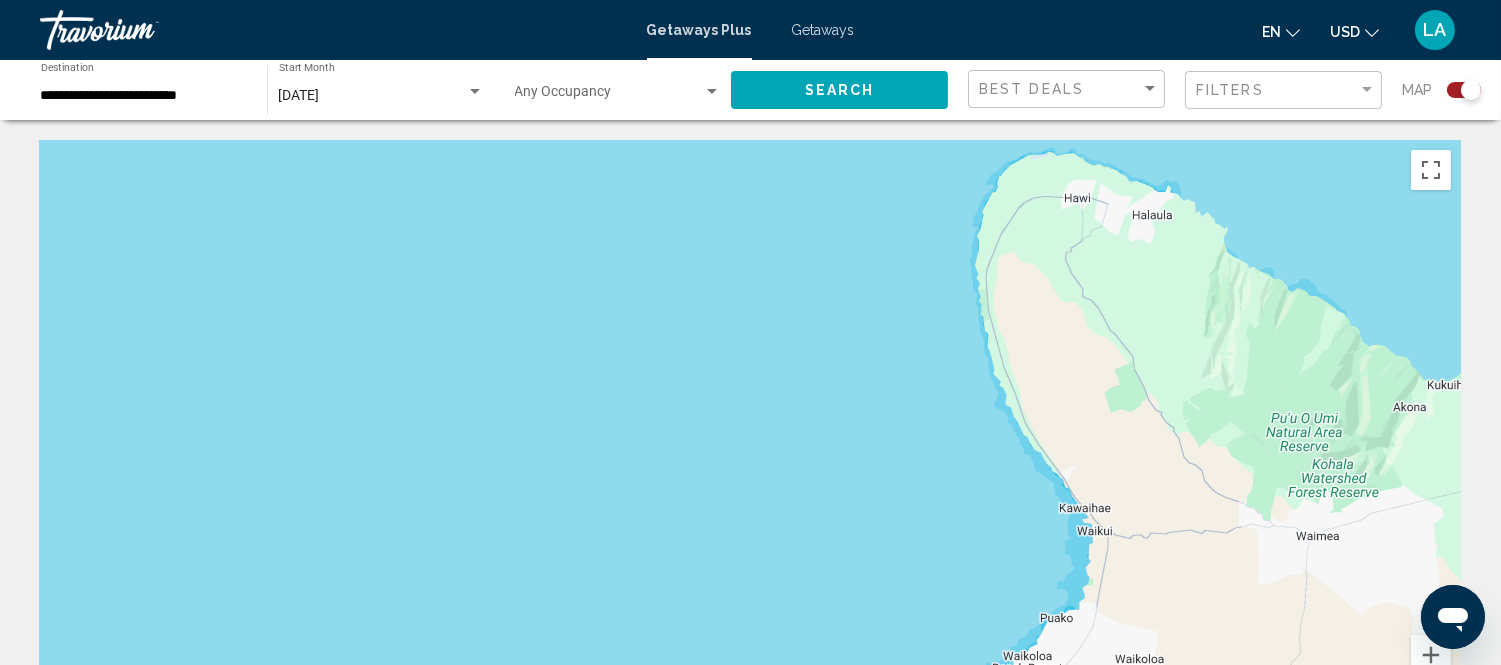 drag, startPoint x: 1028, startPoint y: 292, endPoint x: 893, endPoint y: 692, distance: 422.16702 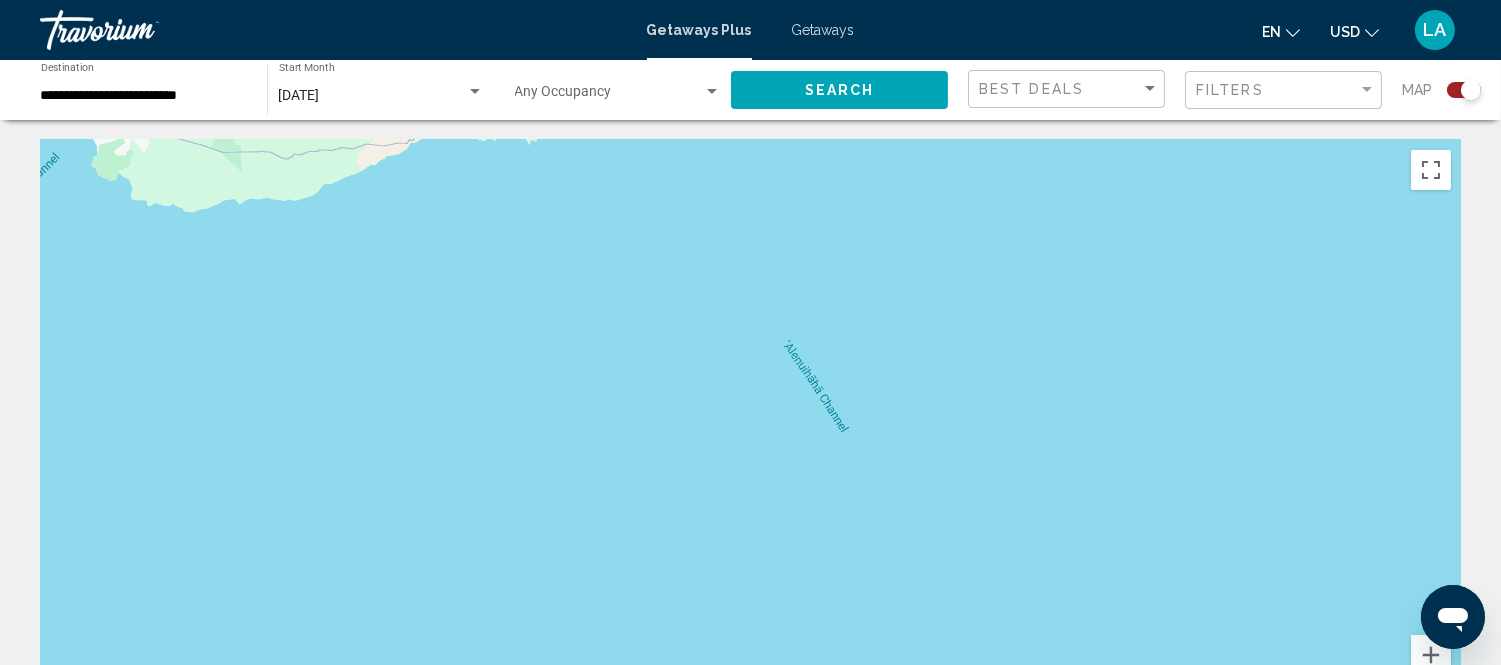 drag, startPoint x: 858, startPoint y: 341, endPoint x: 812, endPoint y: 640, distance: 302.51776 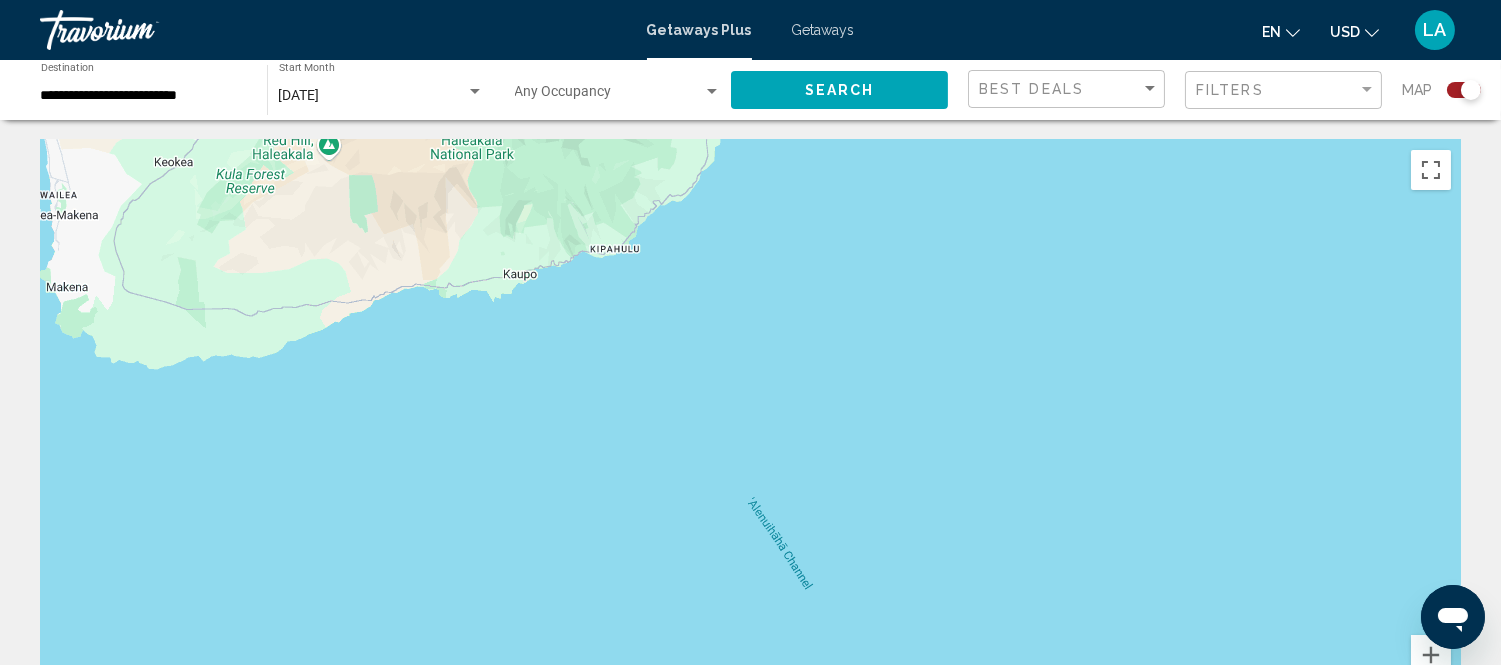 scroll, scrollTop: 333, scrollLeft: 0, axis: vertical 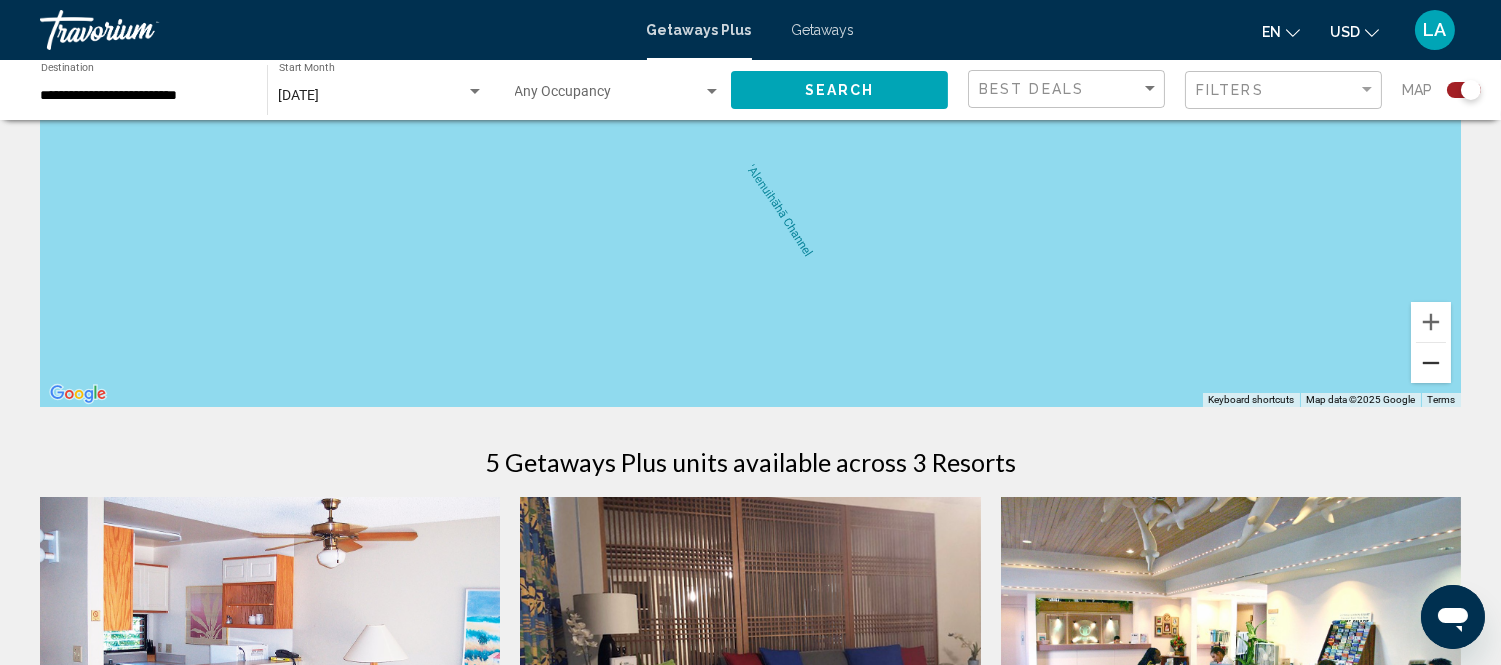 click at bounding box center (1431, 363) 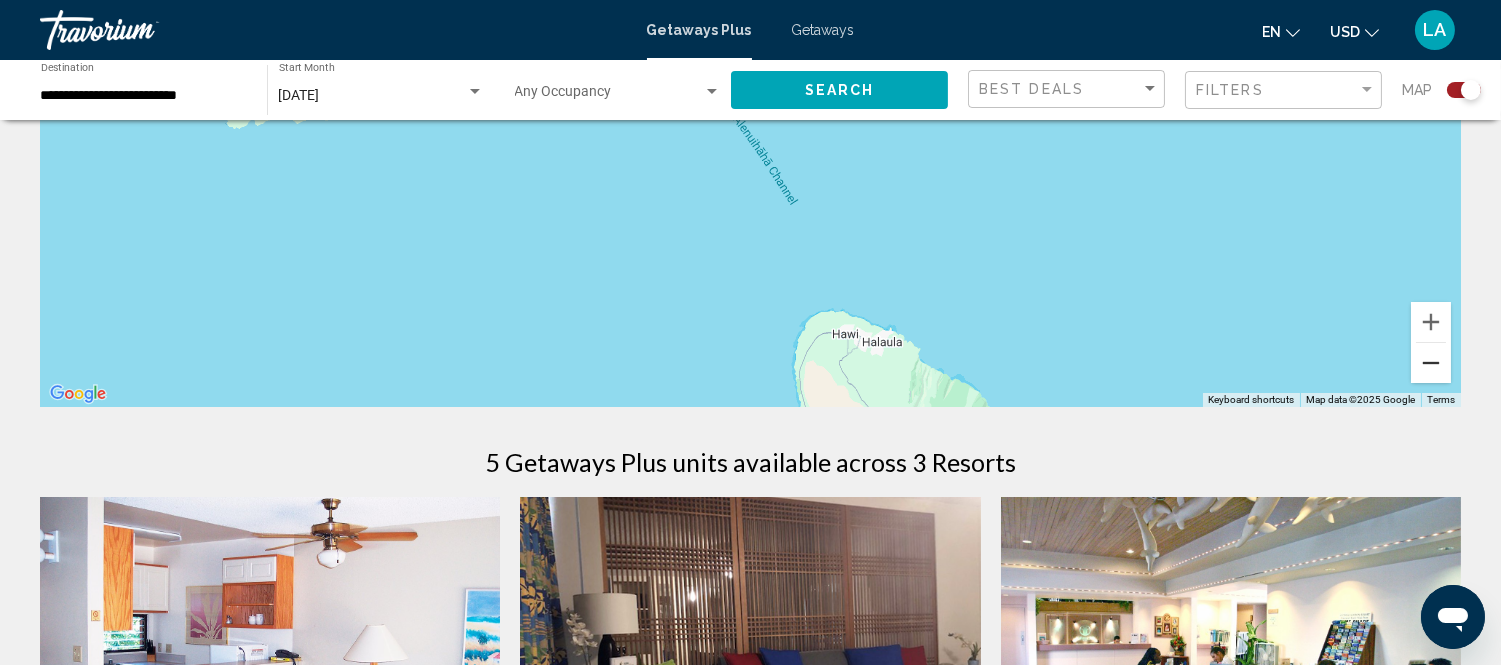 click at bounding box center (1431, 363) 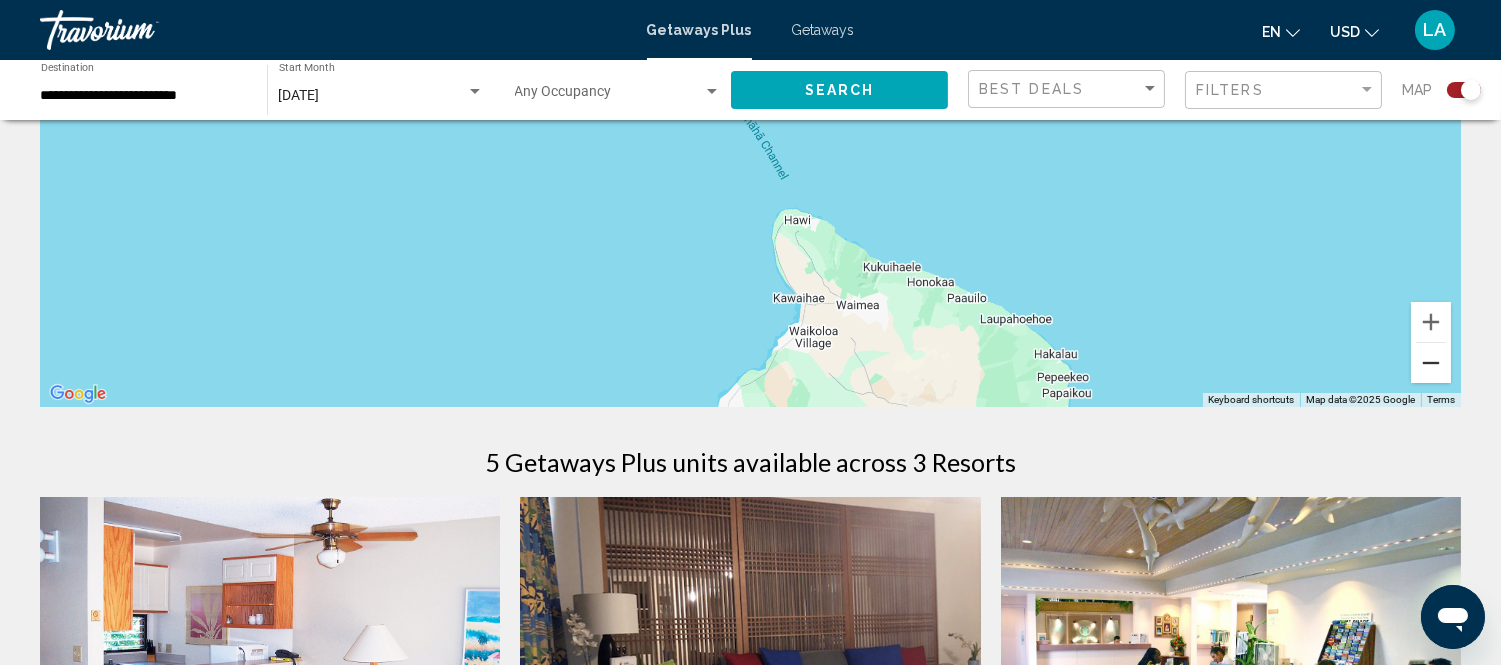 click at bounding box center (1431, 363) 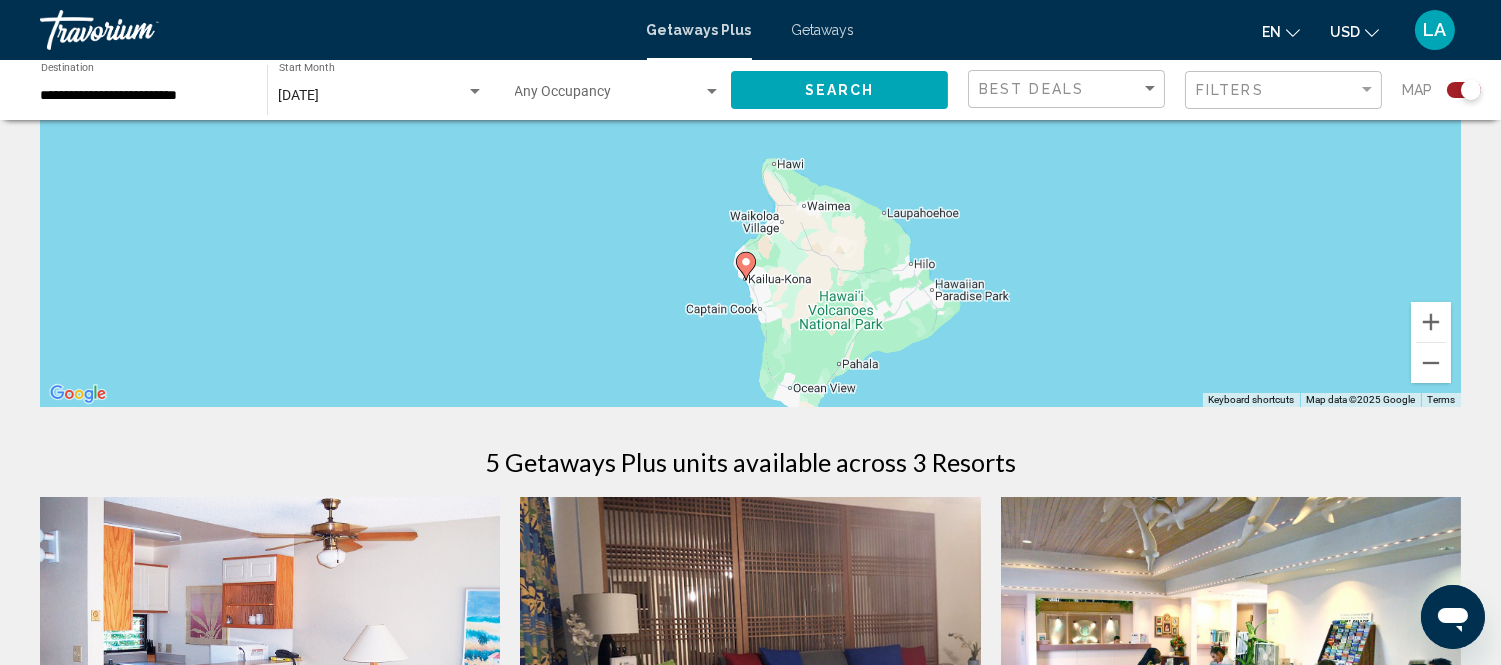 drag, startPoint x: 1067, startPoint y: 214, endPoint x: 1111, endPoint y: 381, distance: 172.69916 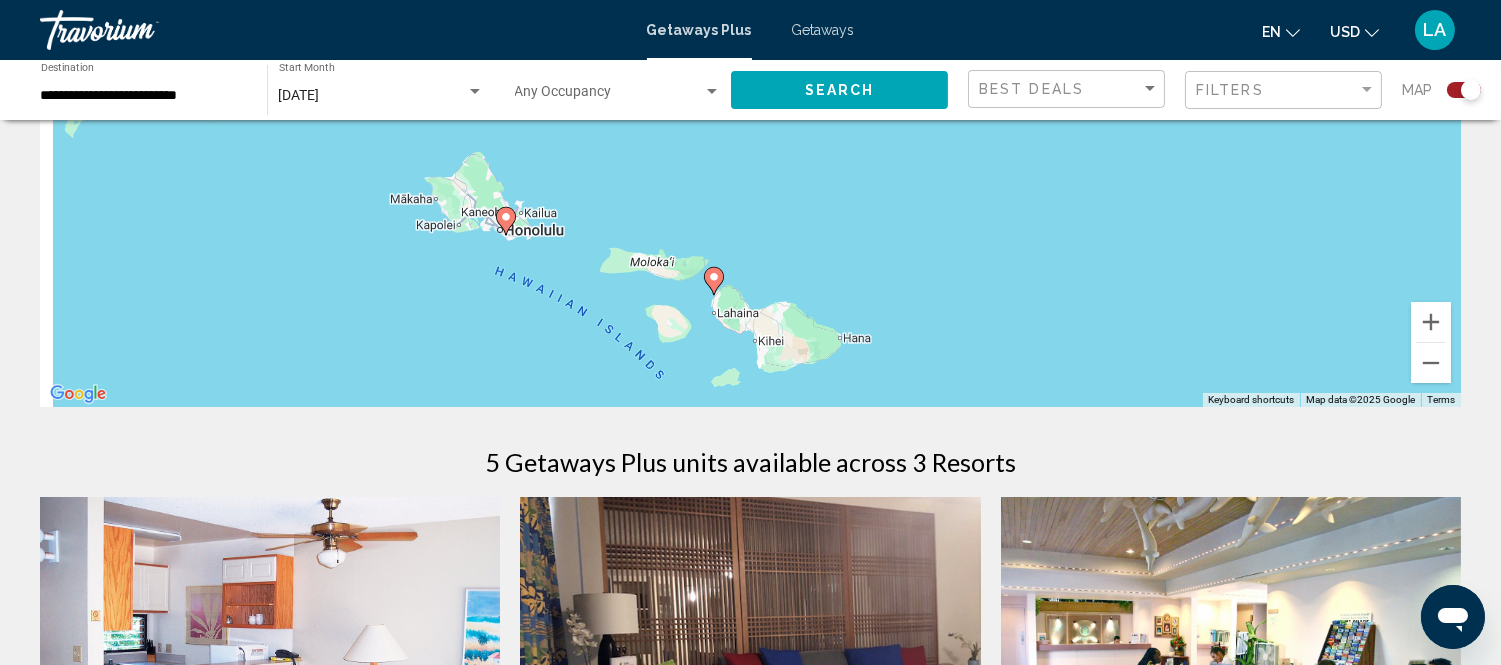 drag, startPoint x: 754, startPoint y: 225, endPoint x: 850, endPoint y: 242, distance: 97.49359 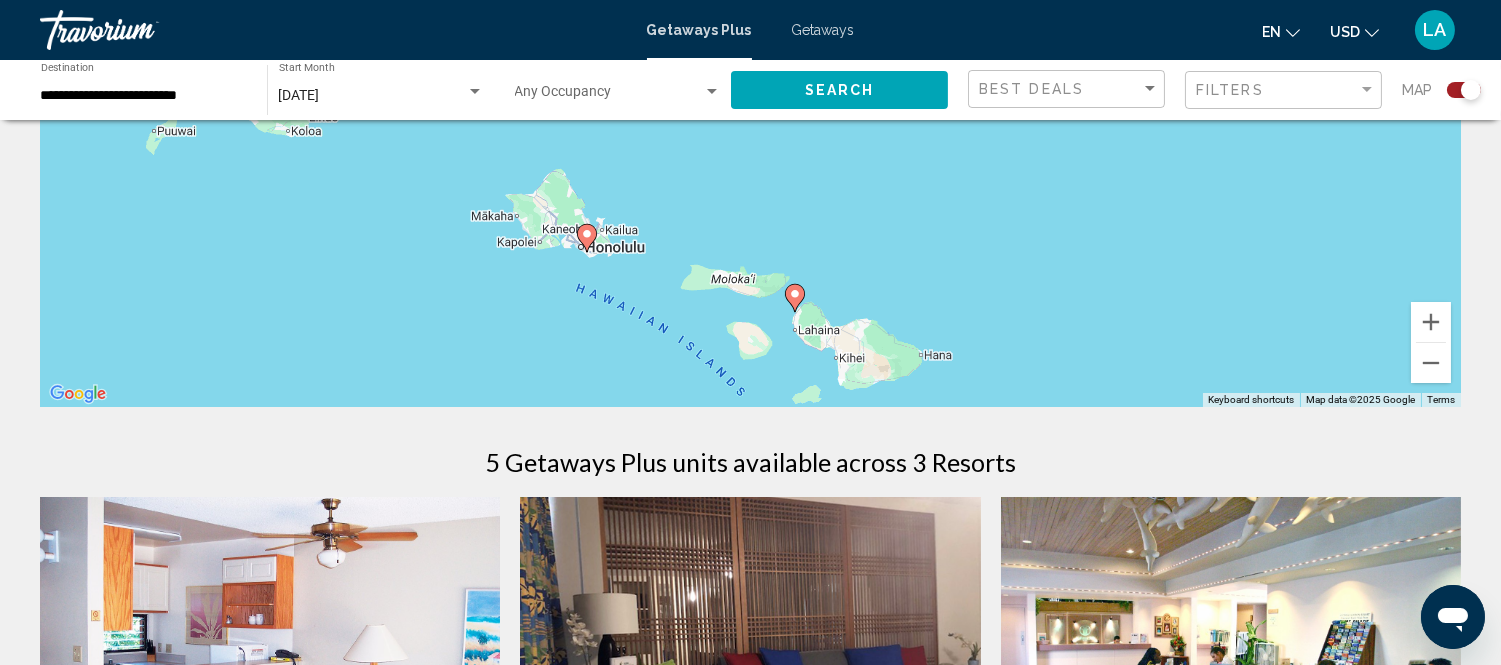 click 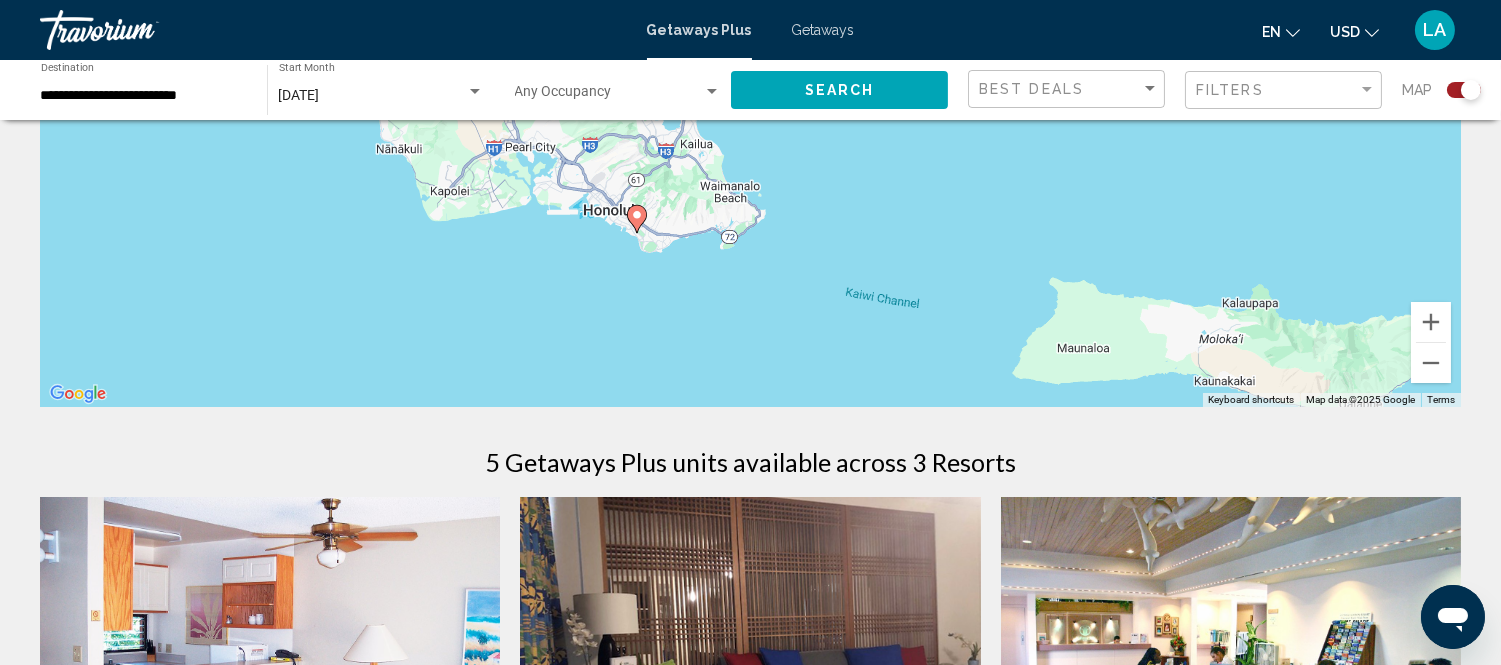 drag, startPoint x: 778, startPoint y: 217, endPoint x: 644, endPoint y: 375, distance: 207.17143 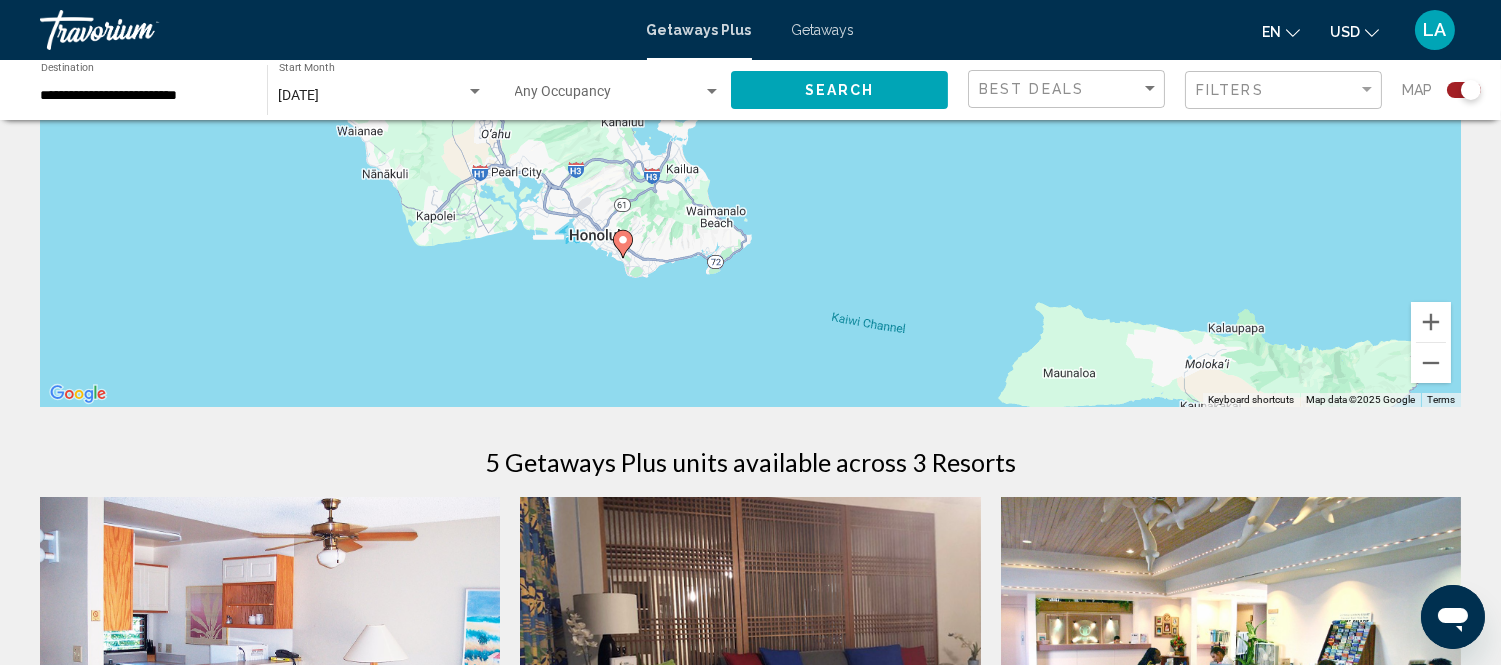 click 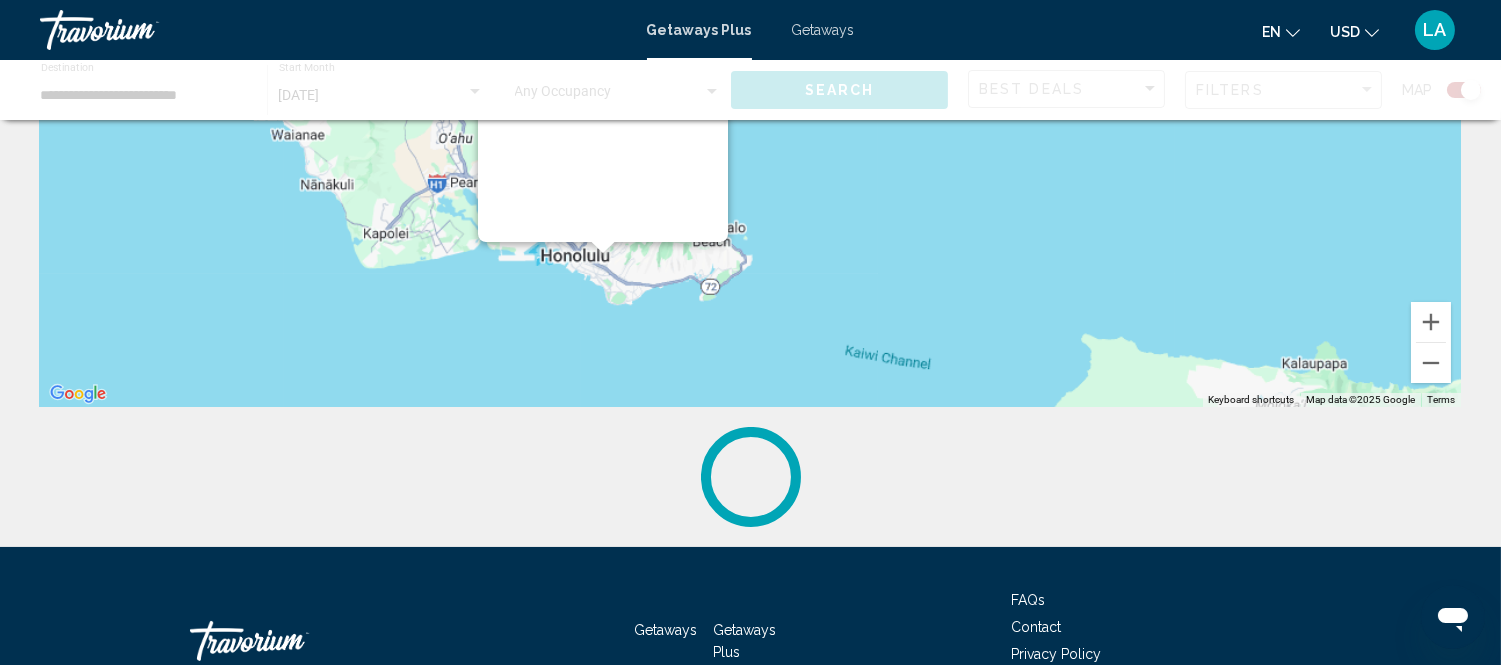 scroll, scrollTop: 0, scrollLeft: 0, axis: both 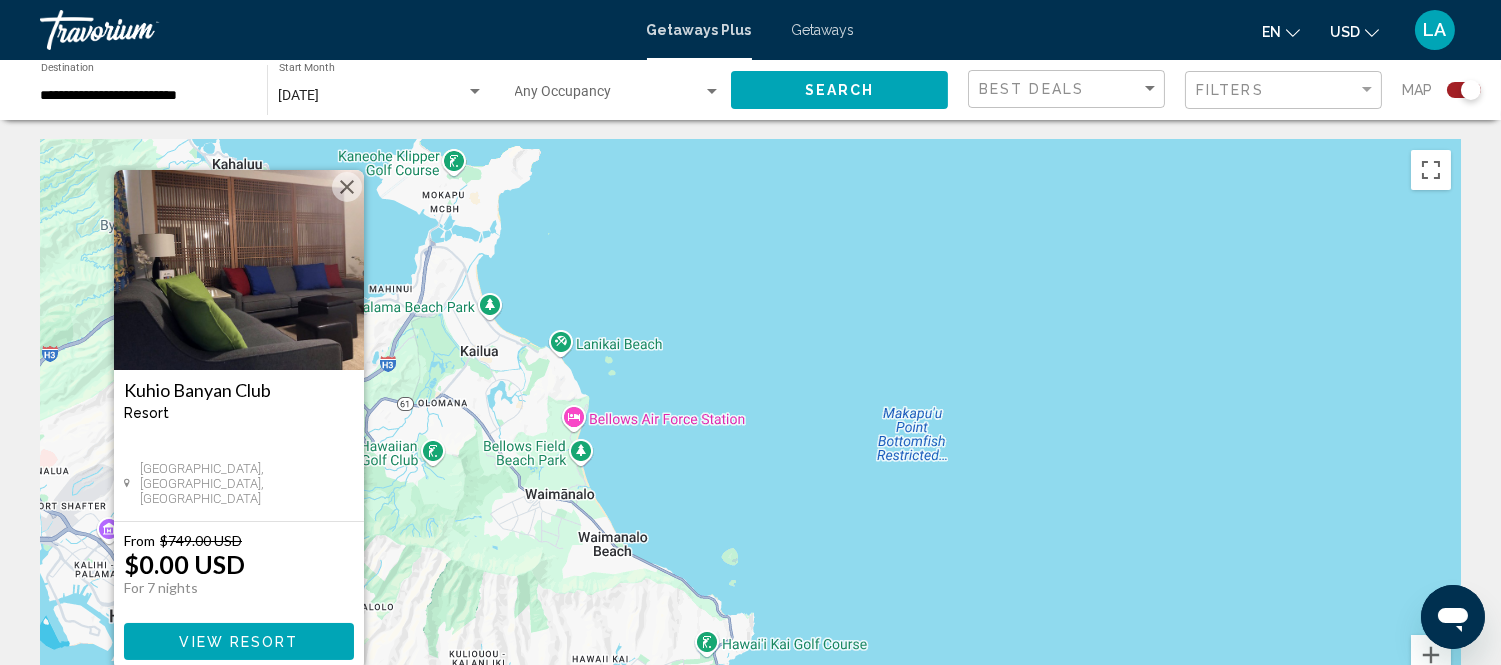 click at bounding box center (140, 30) 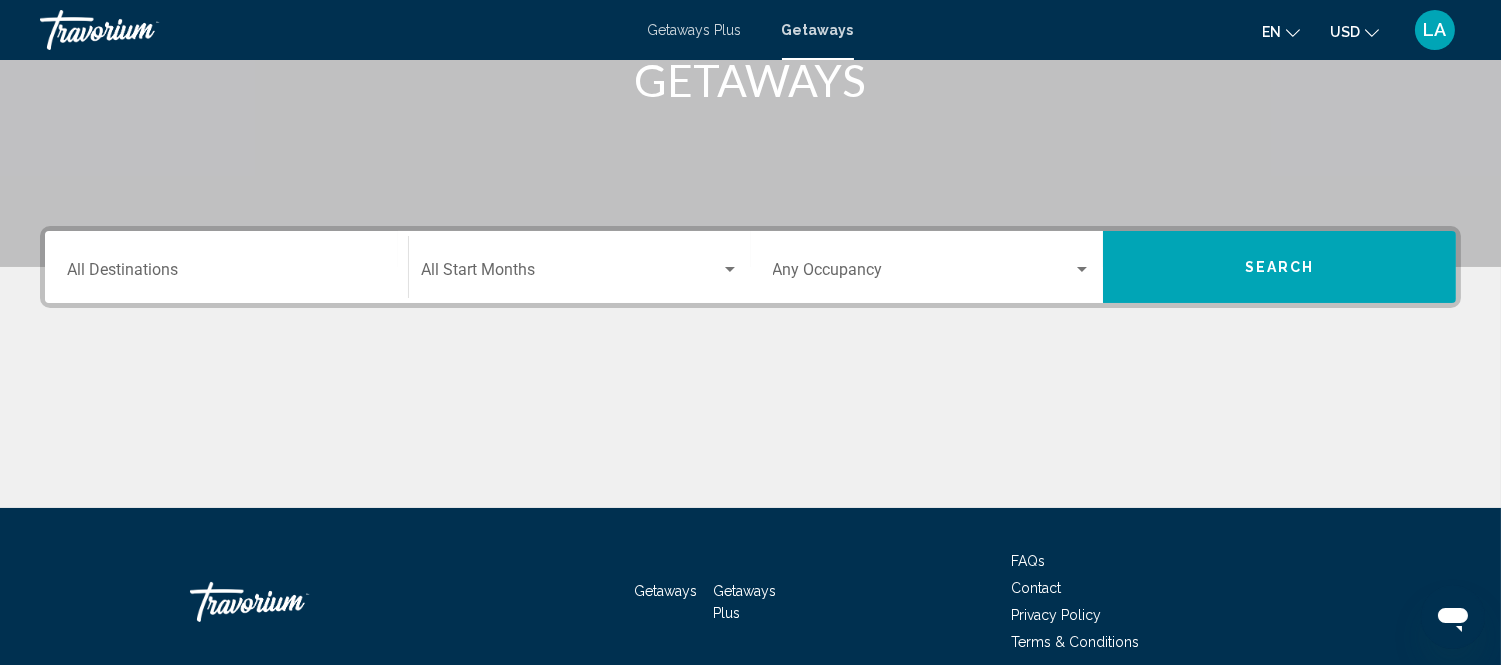 scroll, scrollTop: 420, scrollLeft: 0, axis: vertical 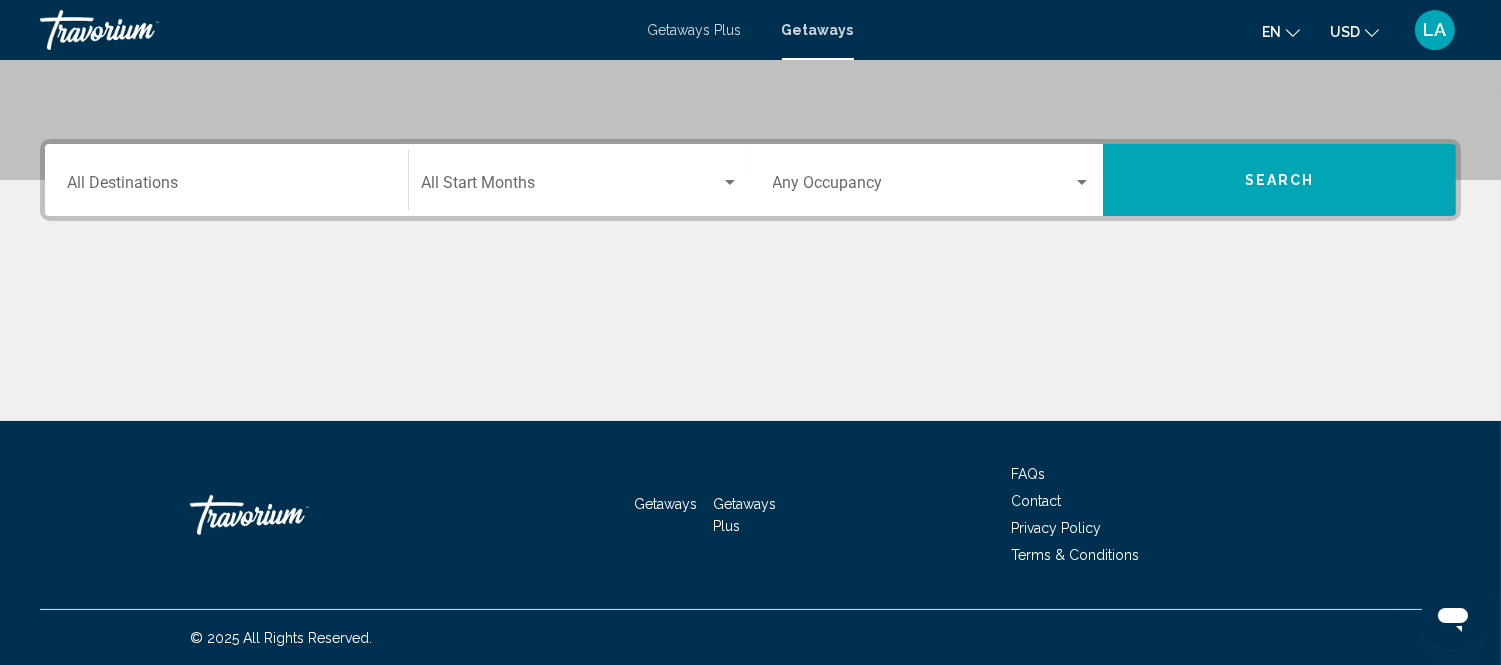 click on "Destination All Destinations" at bounding box center [226, 187] 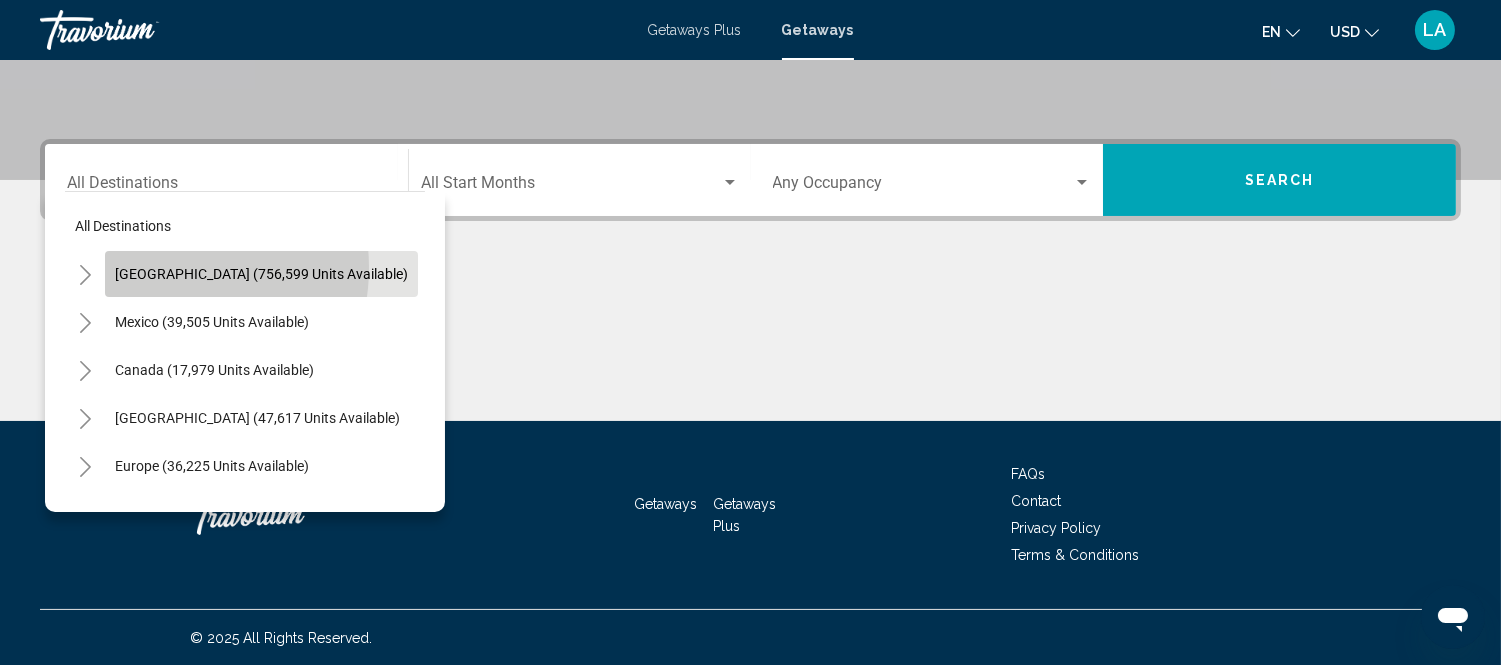click on "United States (756,599 units available)" 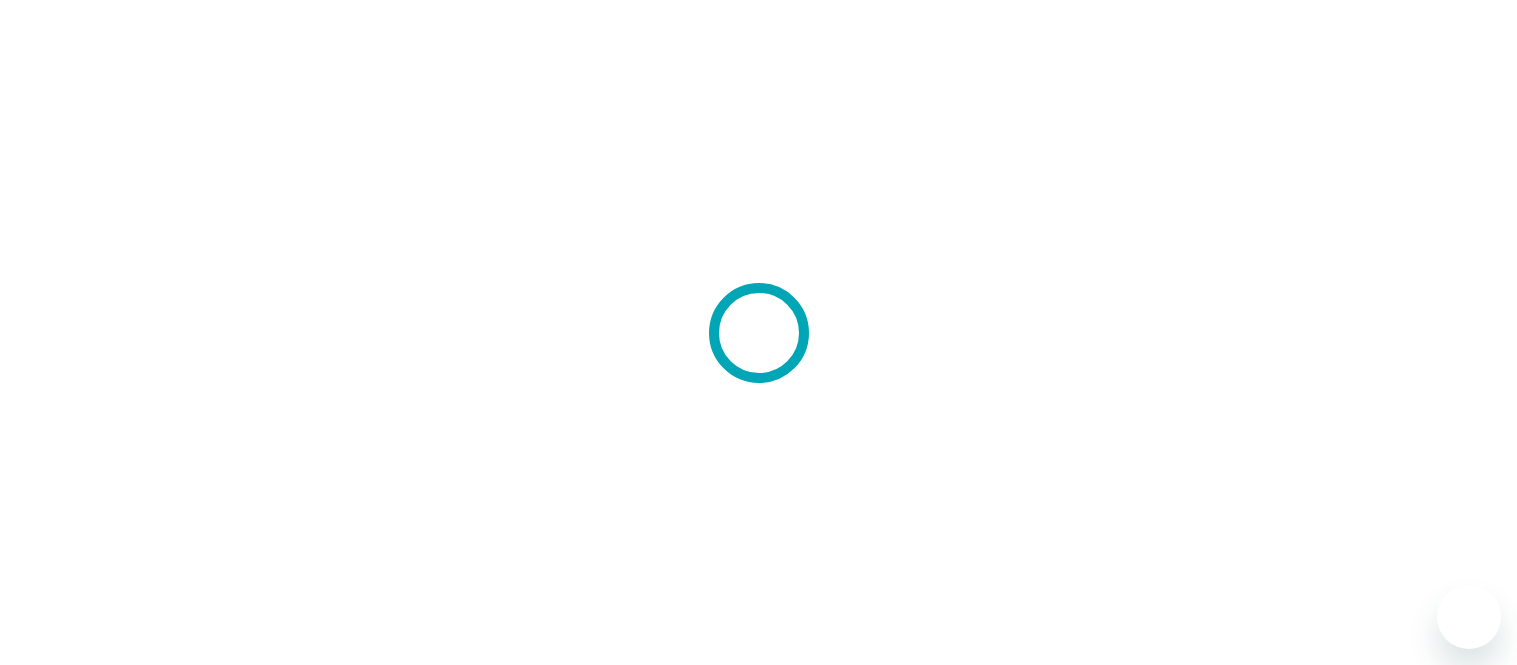 scroll, scrollTop: 0, scrollLeft: 0, axis: both 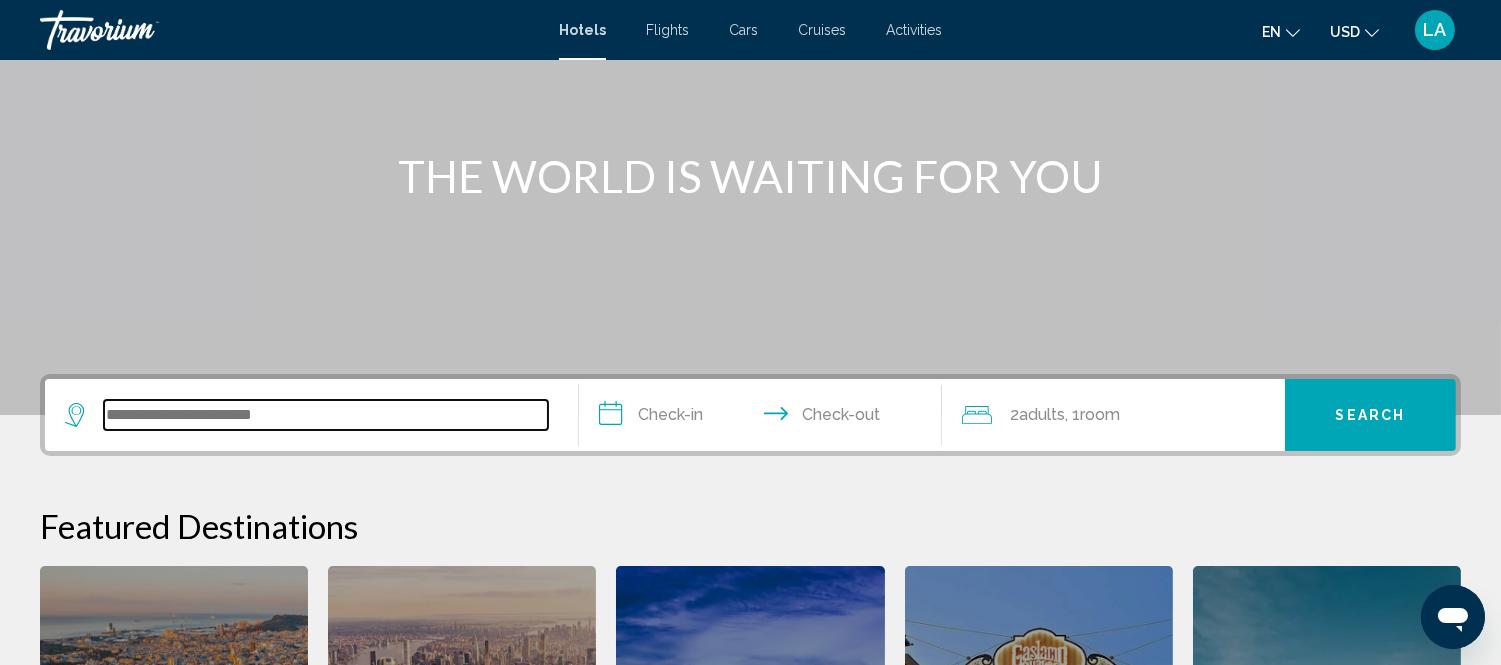 click at bounding box center [326, 415] 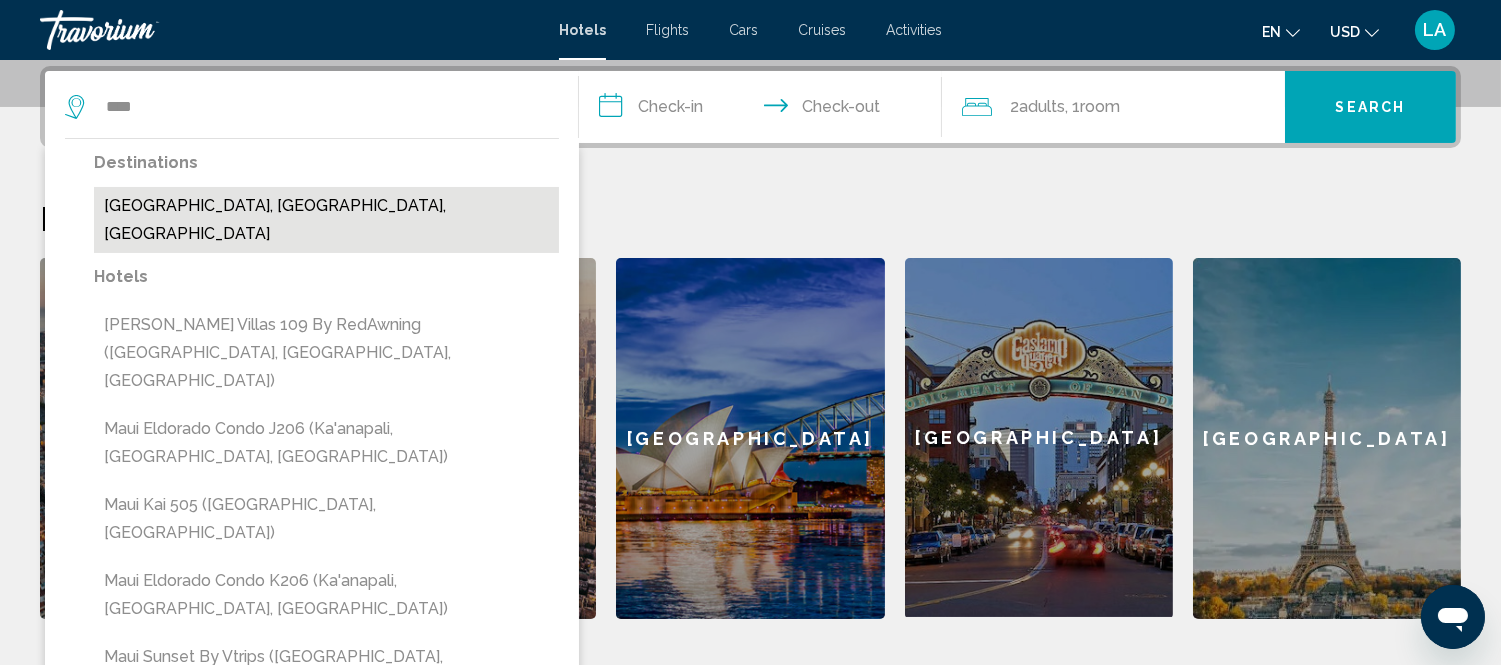 click on "[GEOGRAPHIC_DATA], [GEOGRAPHIC_DATA], [GEOGRAPHIC_DATA]" at bounding box center [326, 220] 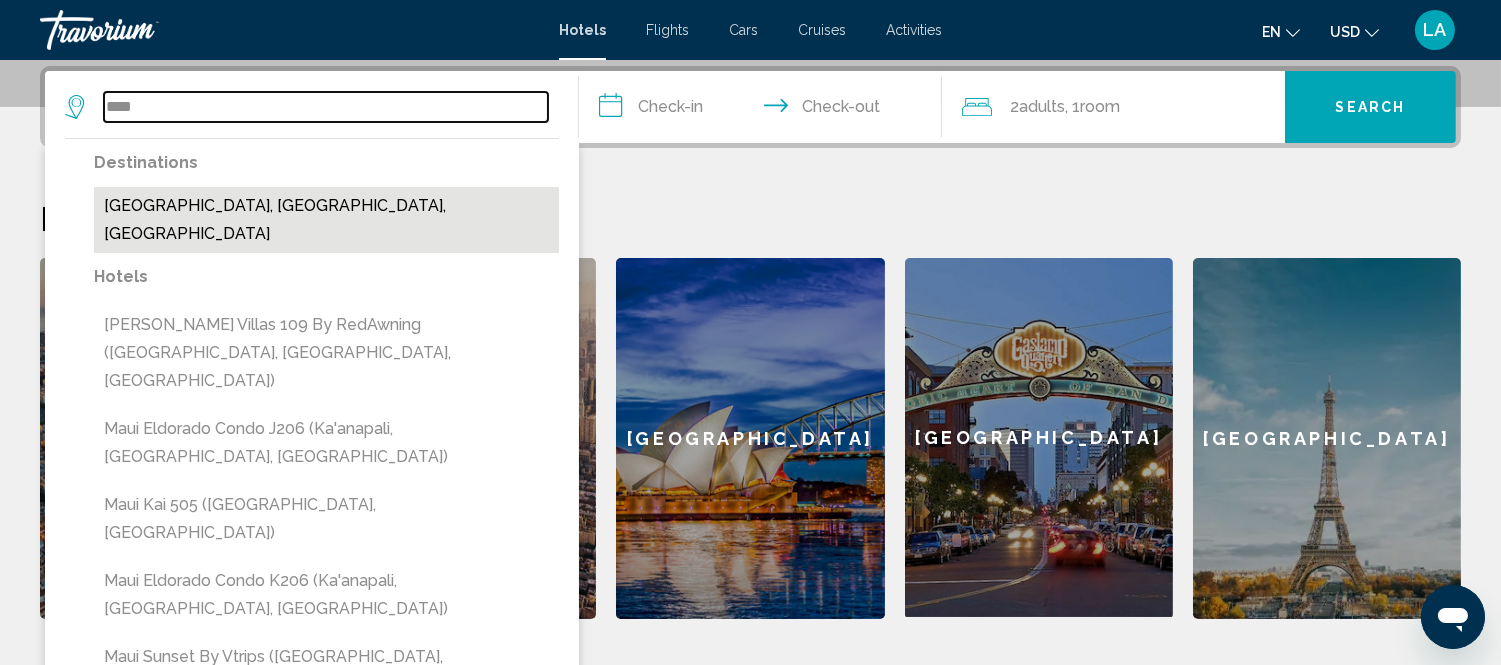 type on "**********" 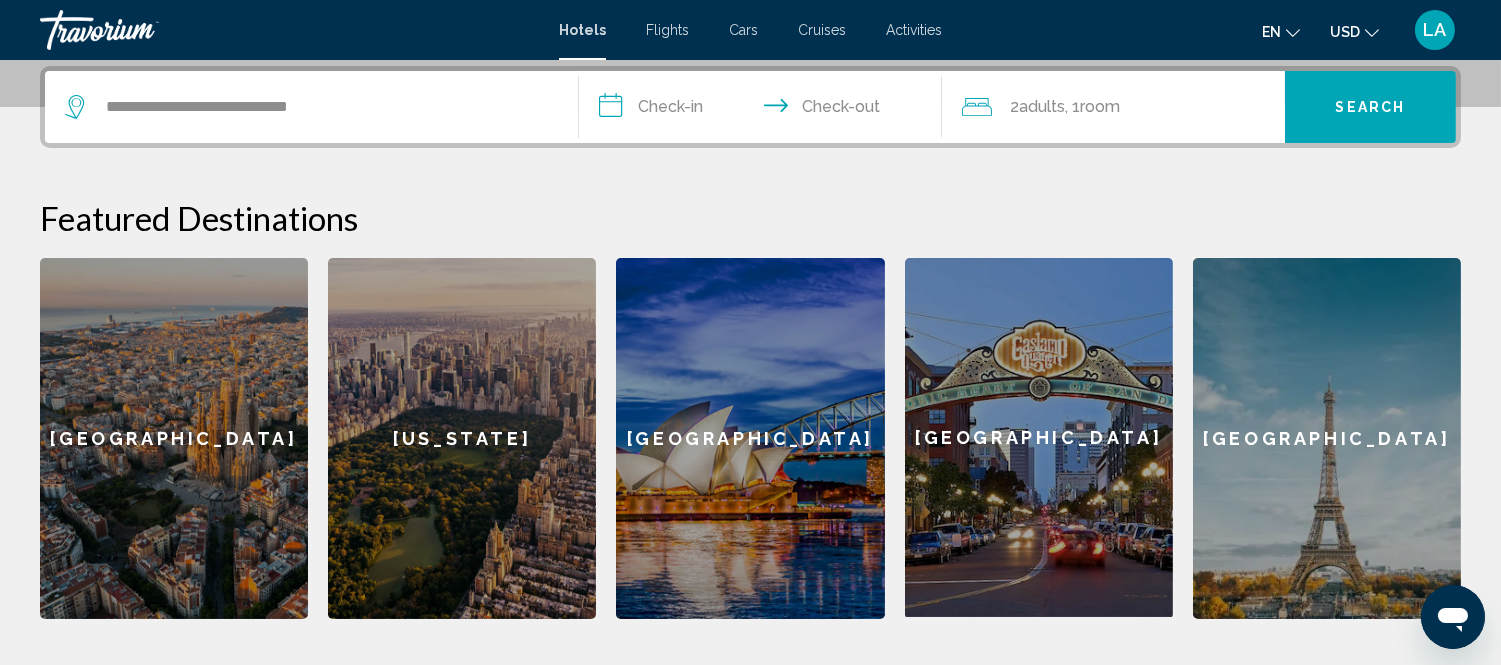 click on "**********" at bounding box center (764, 110) 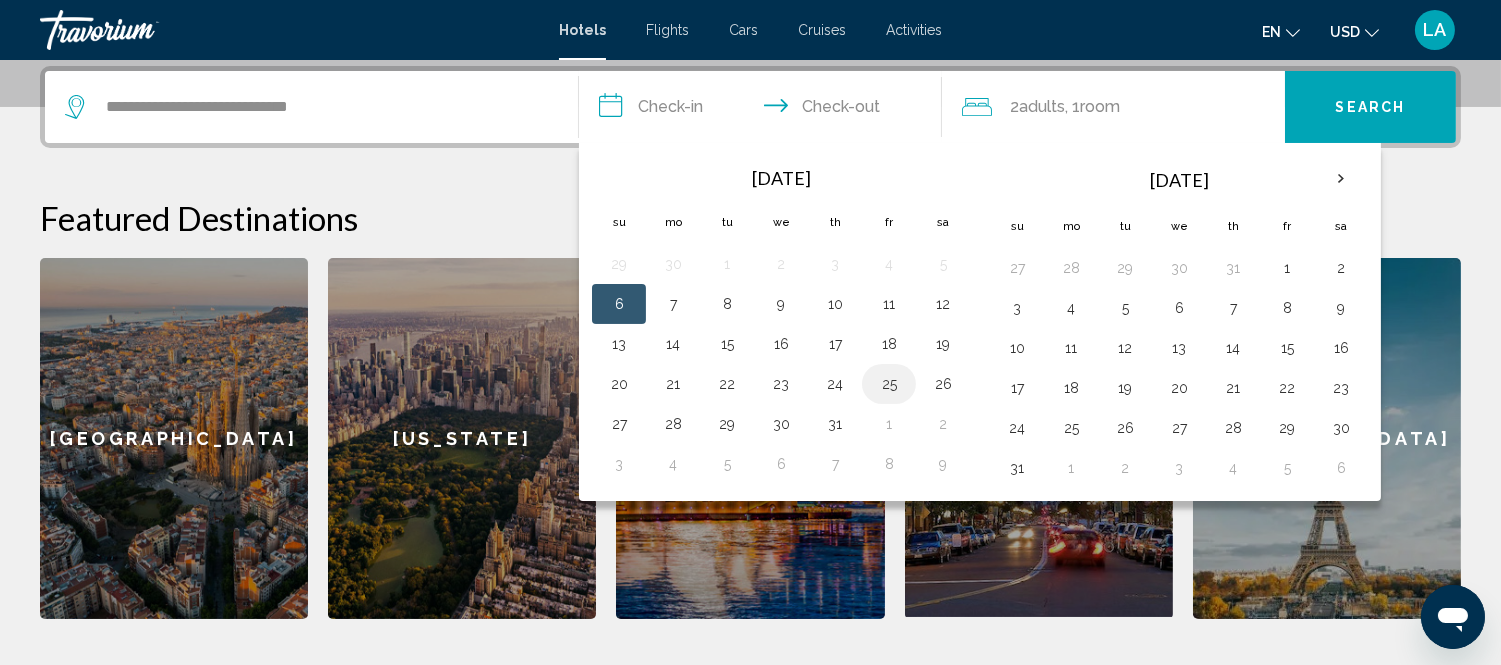 click on "25" at bounding box center [889, 384] 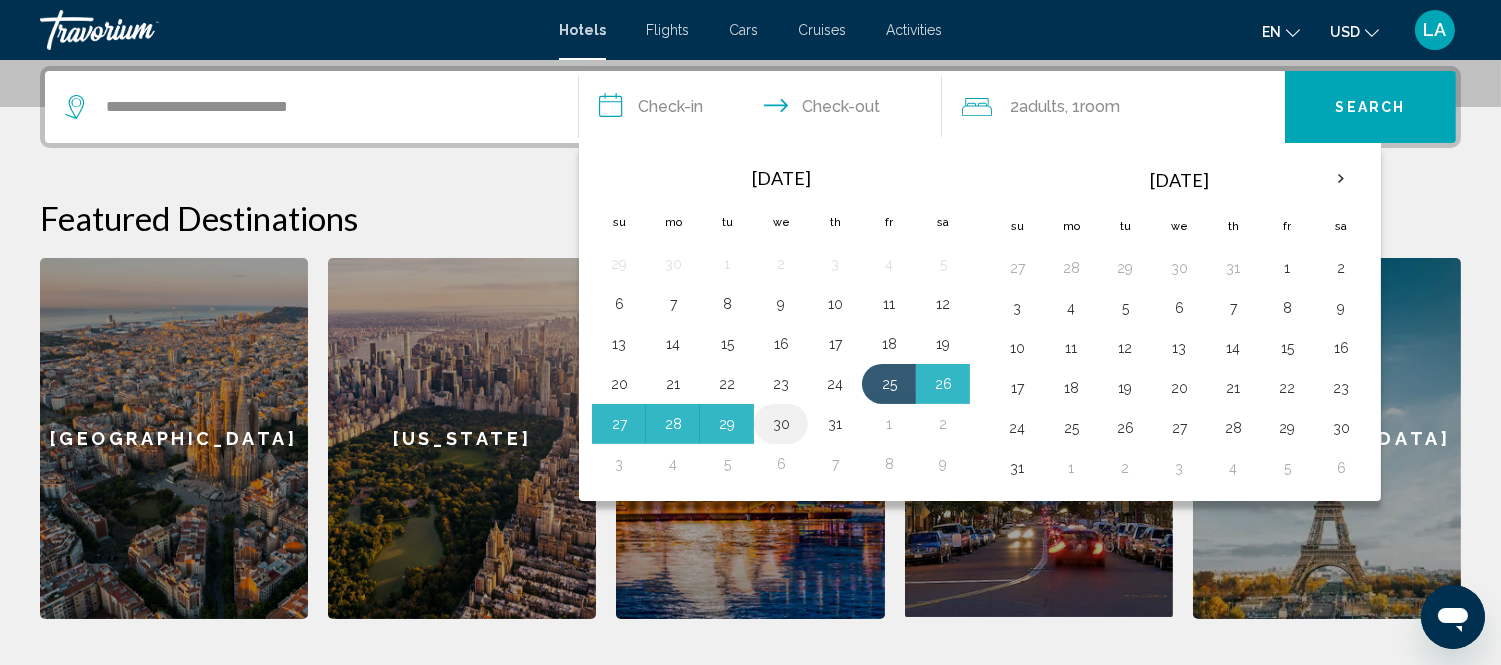 click on "30" at bounding box center [781, 424] 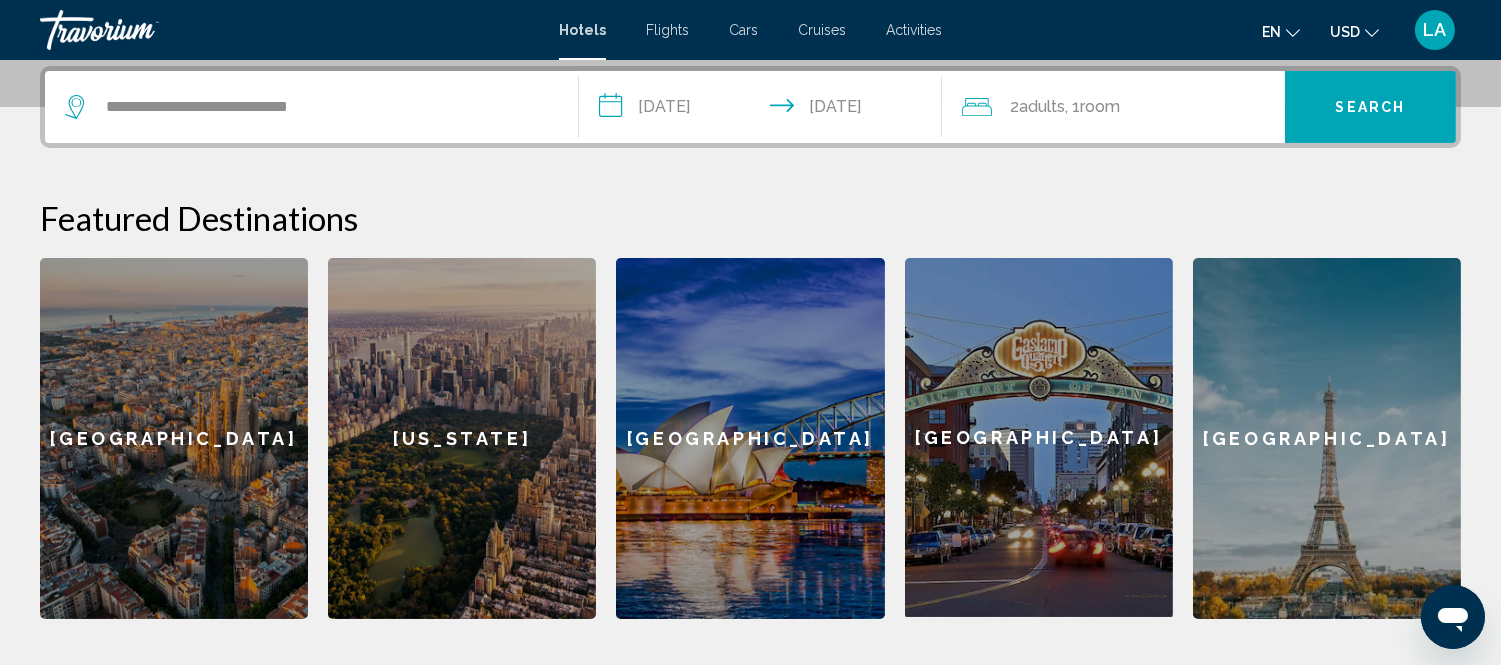 click on "Search" at bounding box center (1371, 108) 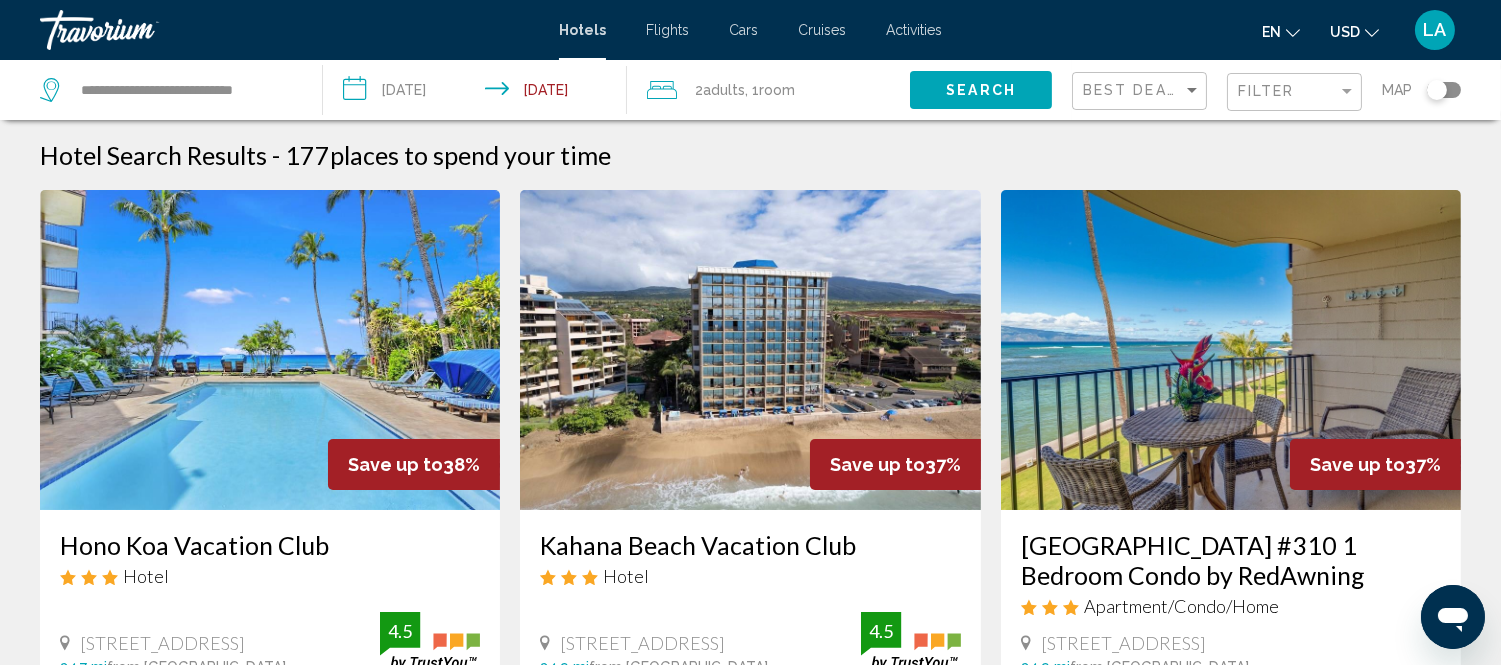 scroll, scrollTop: 111, scrollLeft: 0, axis: vertical 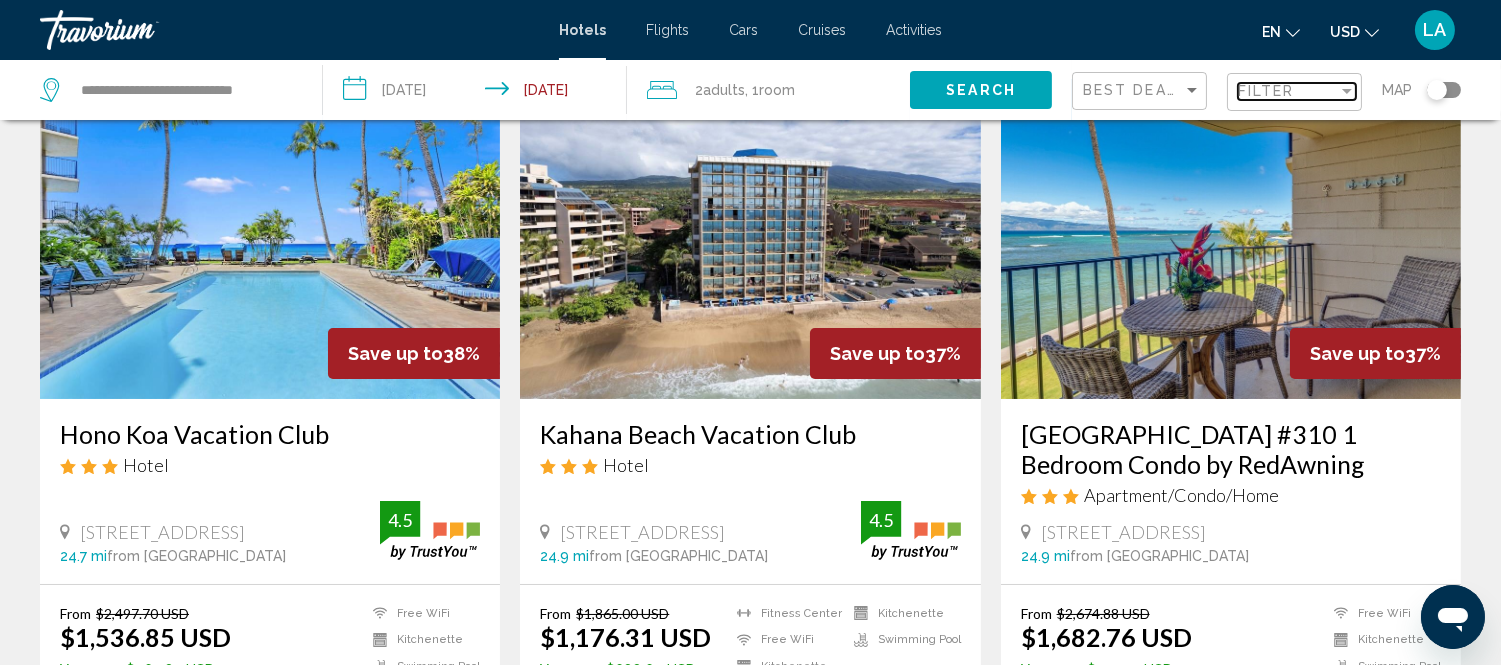 click at bounding box center (1347, 91) 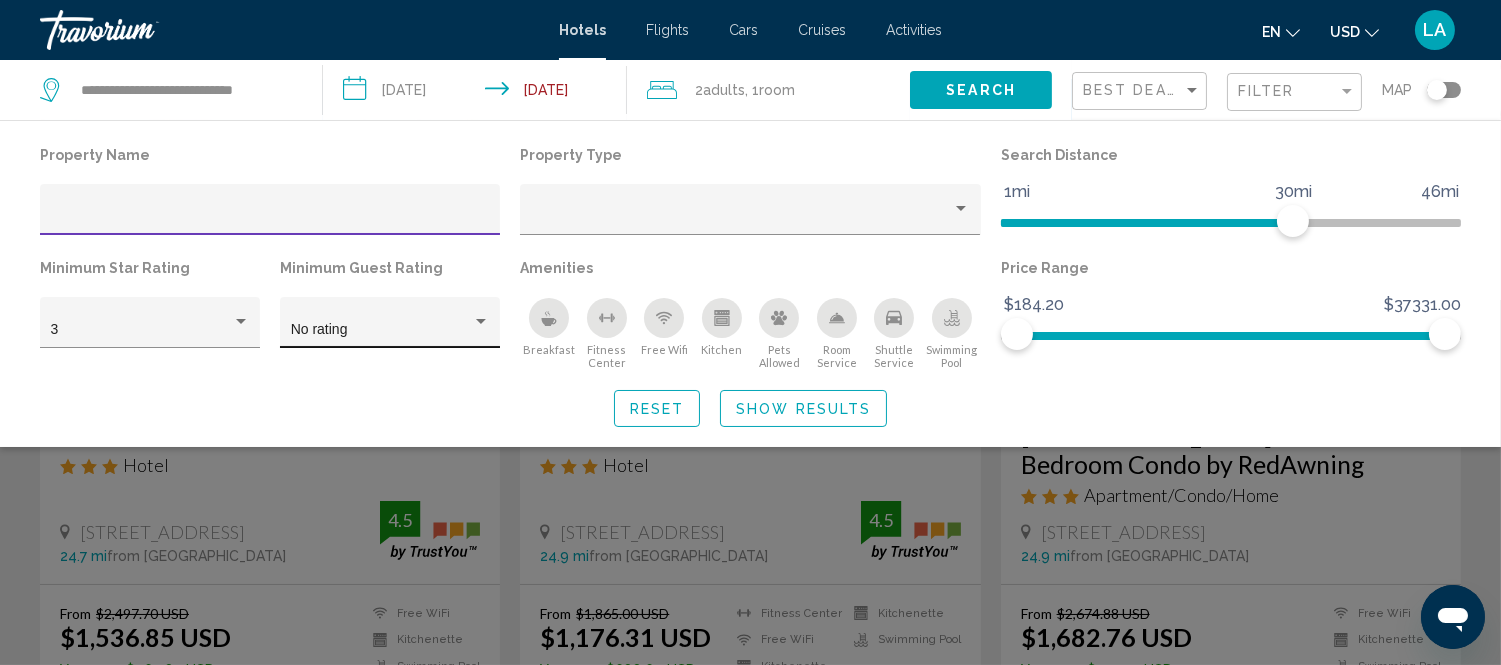 click at bounding box center [481, 322] 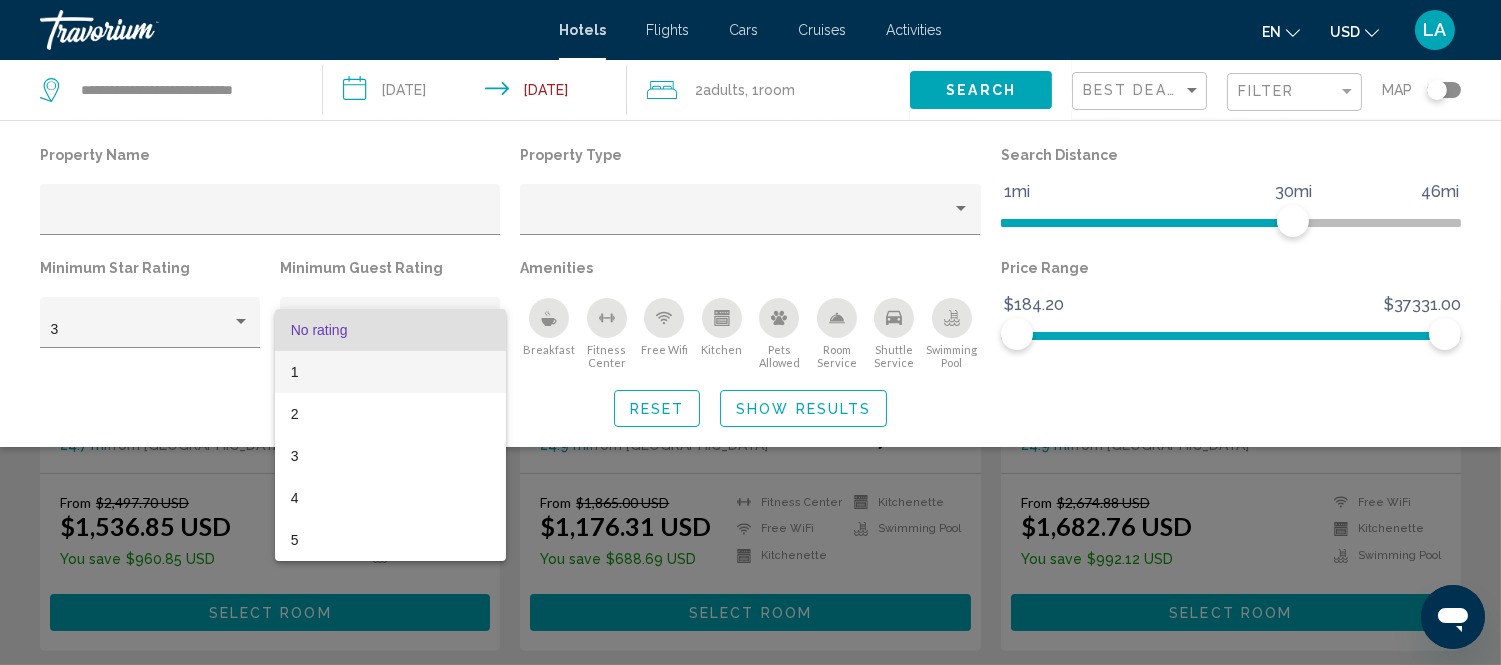 scroll, scrollTop: 333, scrollLeft: 0, axis: vertical 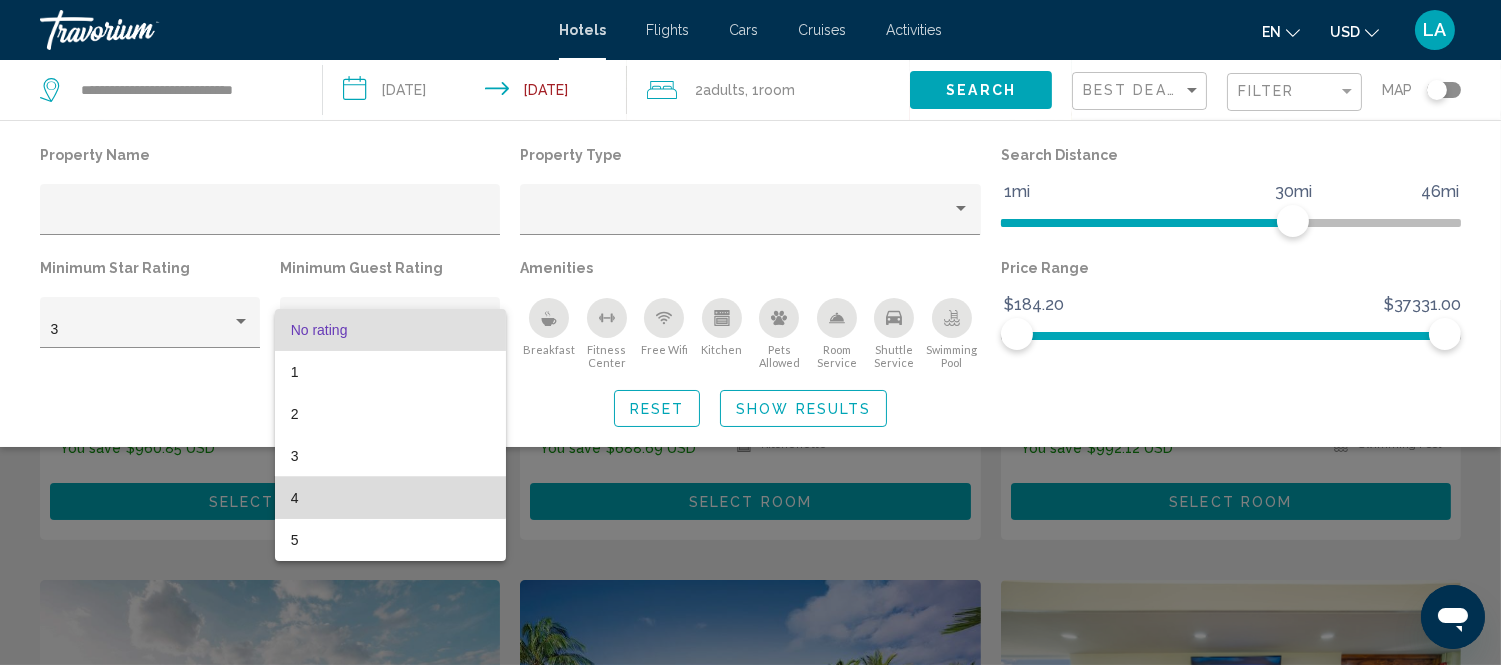 click on "4" at bounding box center [390, 498] 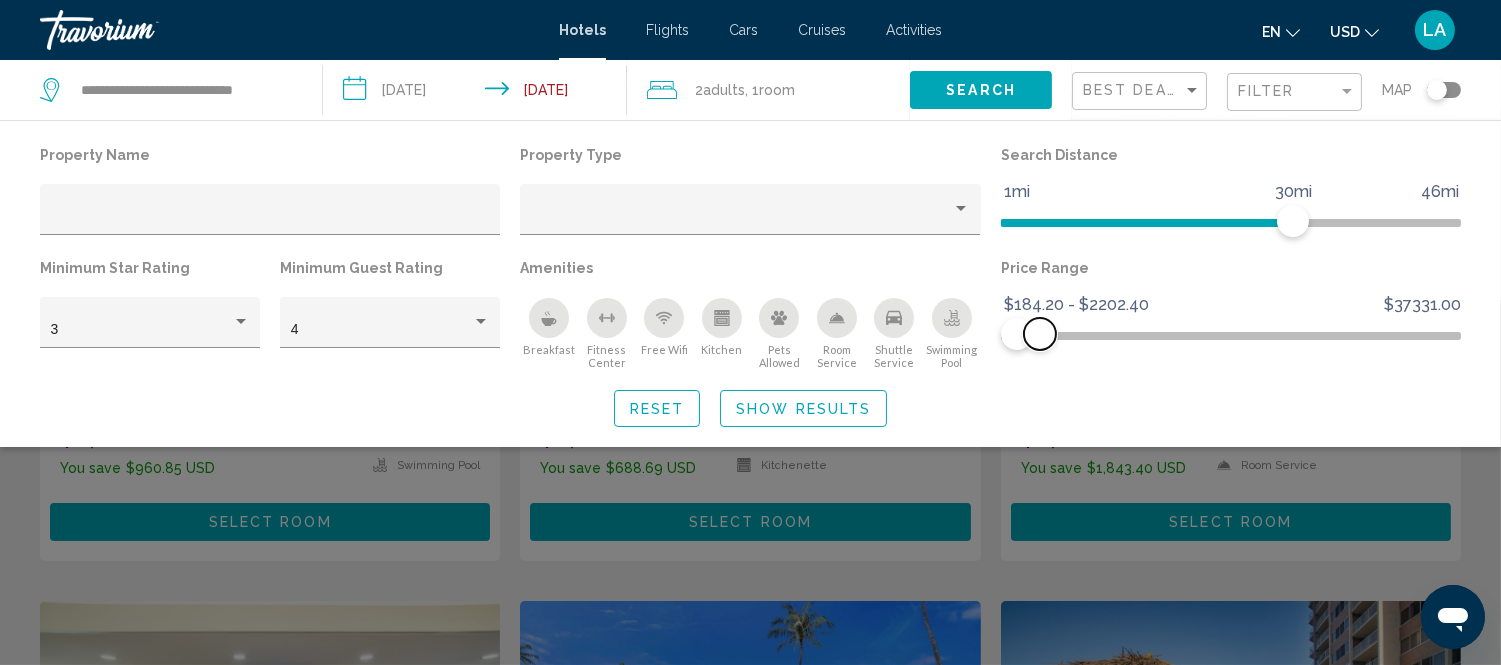 drag, startPoint x: 1446, startPoint y: 331, endPoint x: 1040, endPoint y: 341, distance: 406.12314 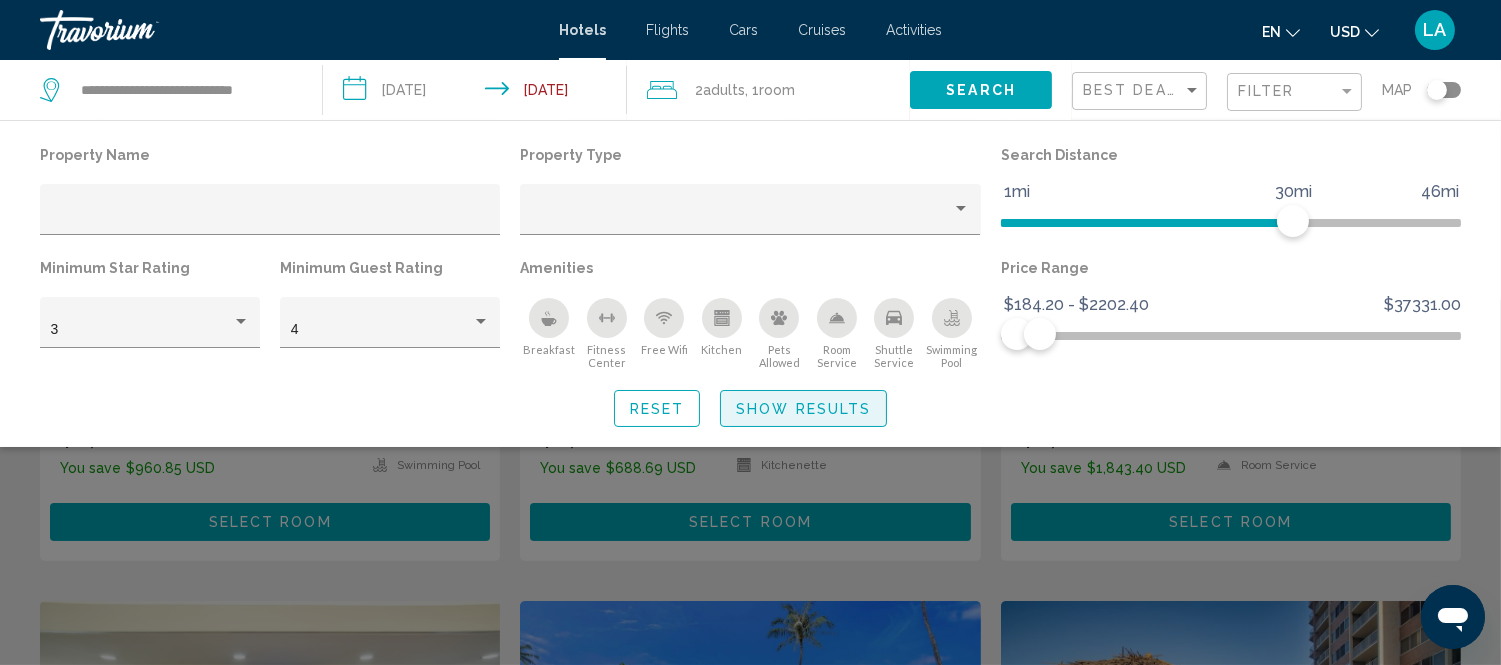 click on "Show Results" 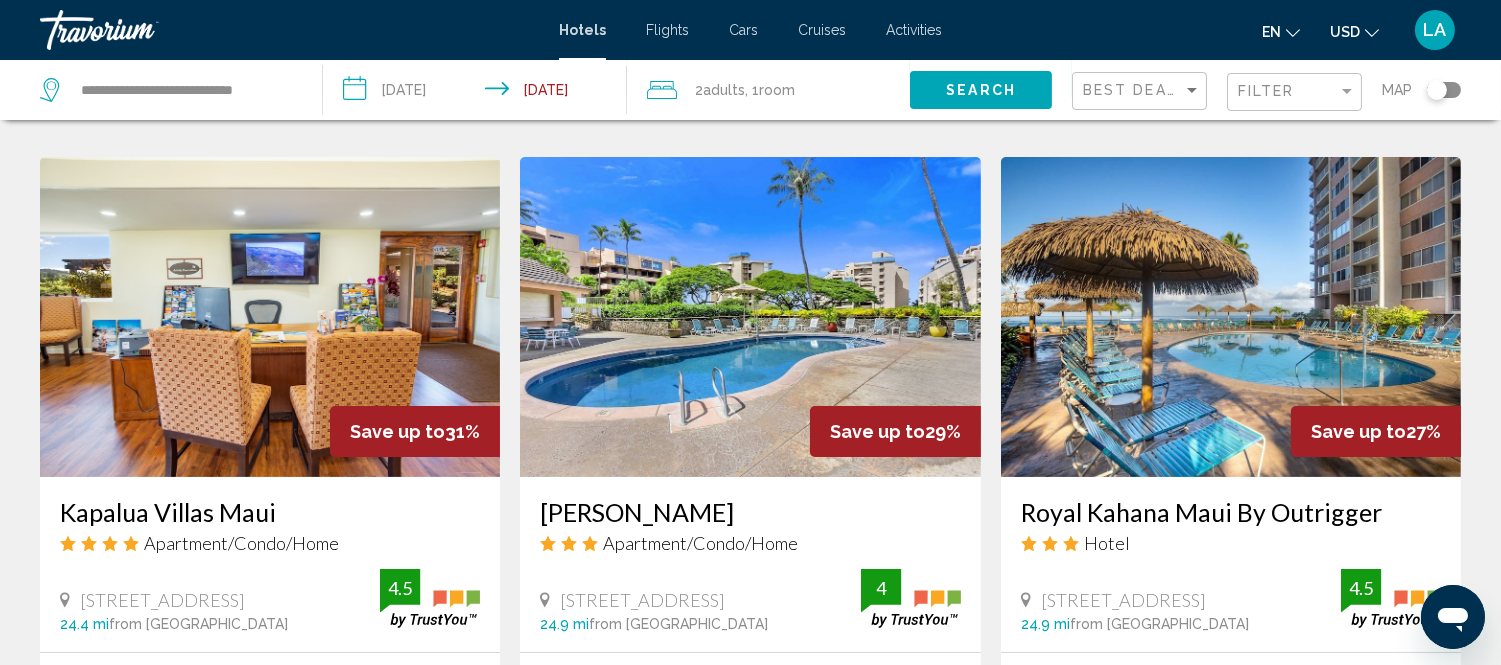 scroll, scrollTop: 888, scrollLeft: 0, axis: vertical 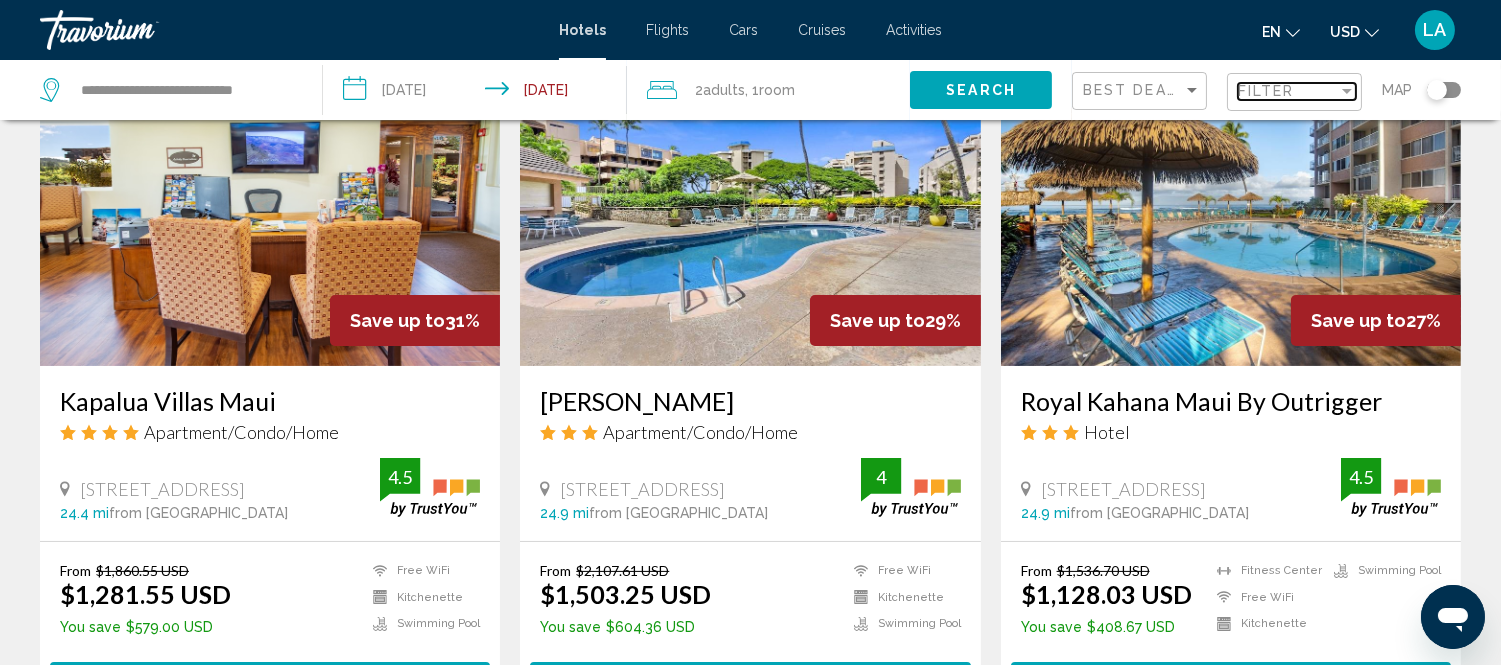 click on "Filter" at bounding box center (1288, 91) 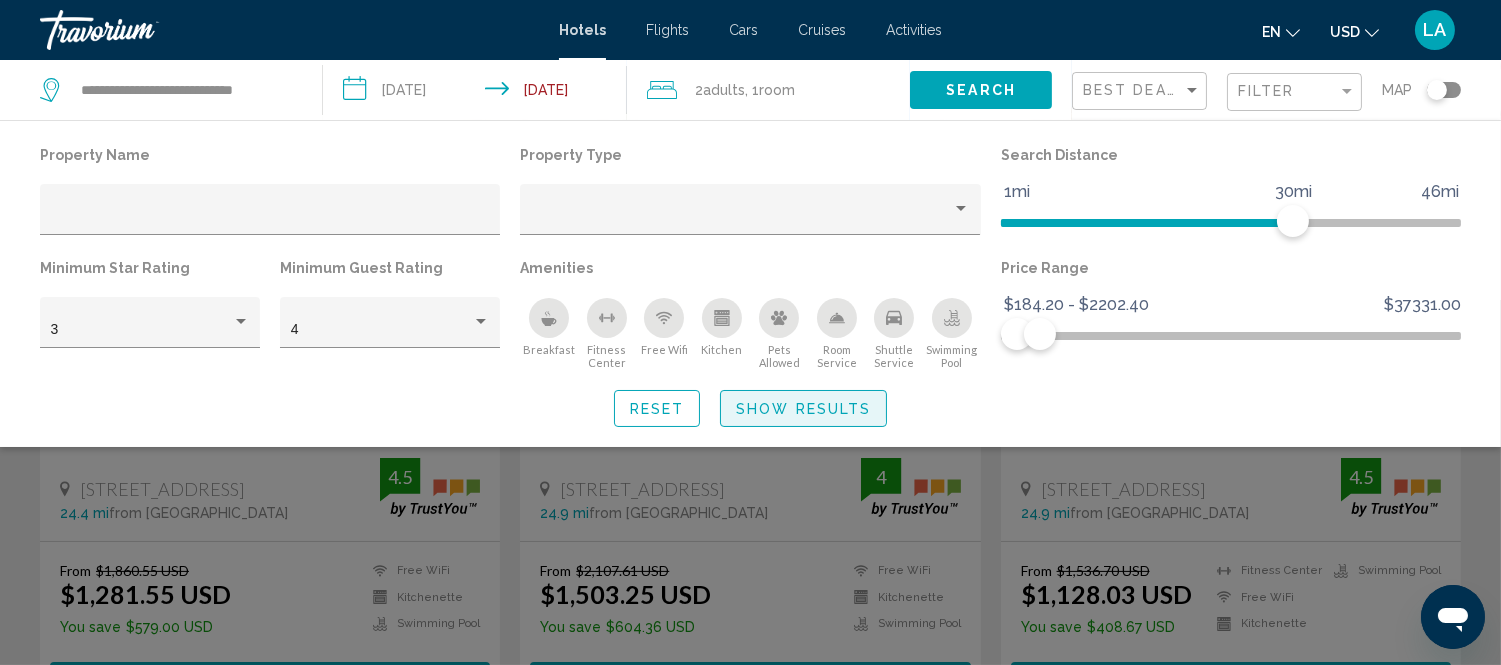 click on "Show Results" 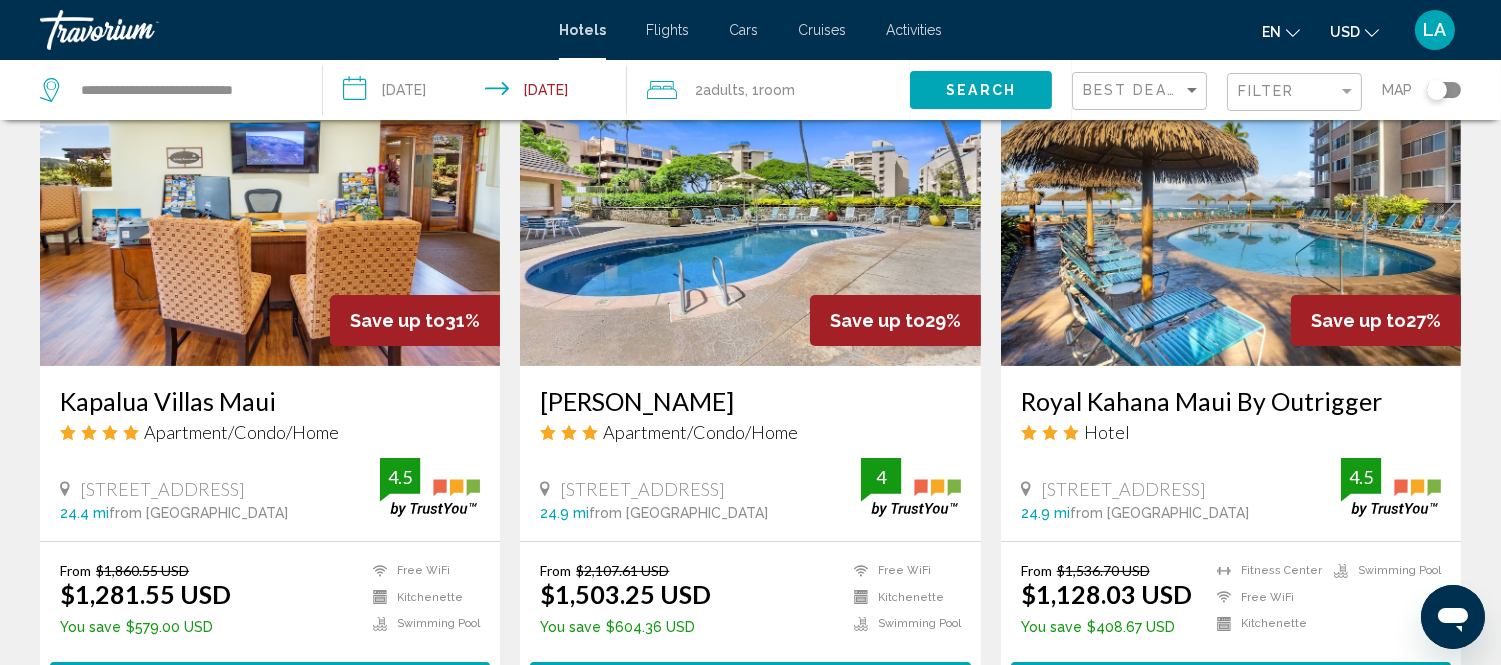 scroll, scrollTop: 777, scrollLeft: 0, axis: vertical 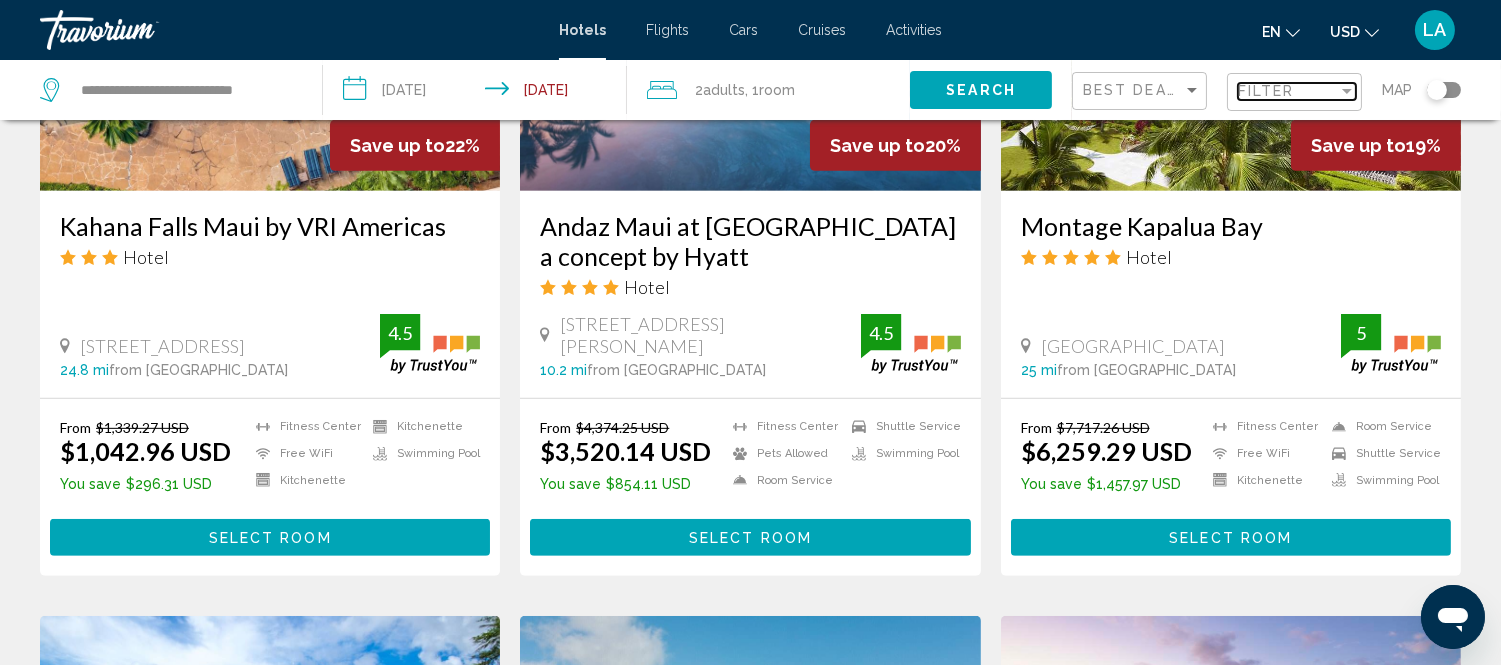 click on "Filter" at bounding box center [1266, 91] 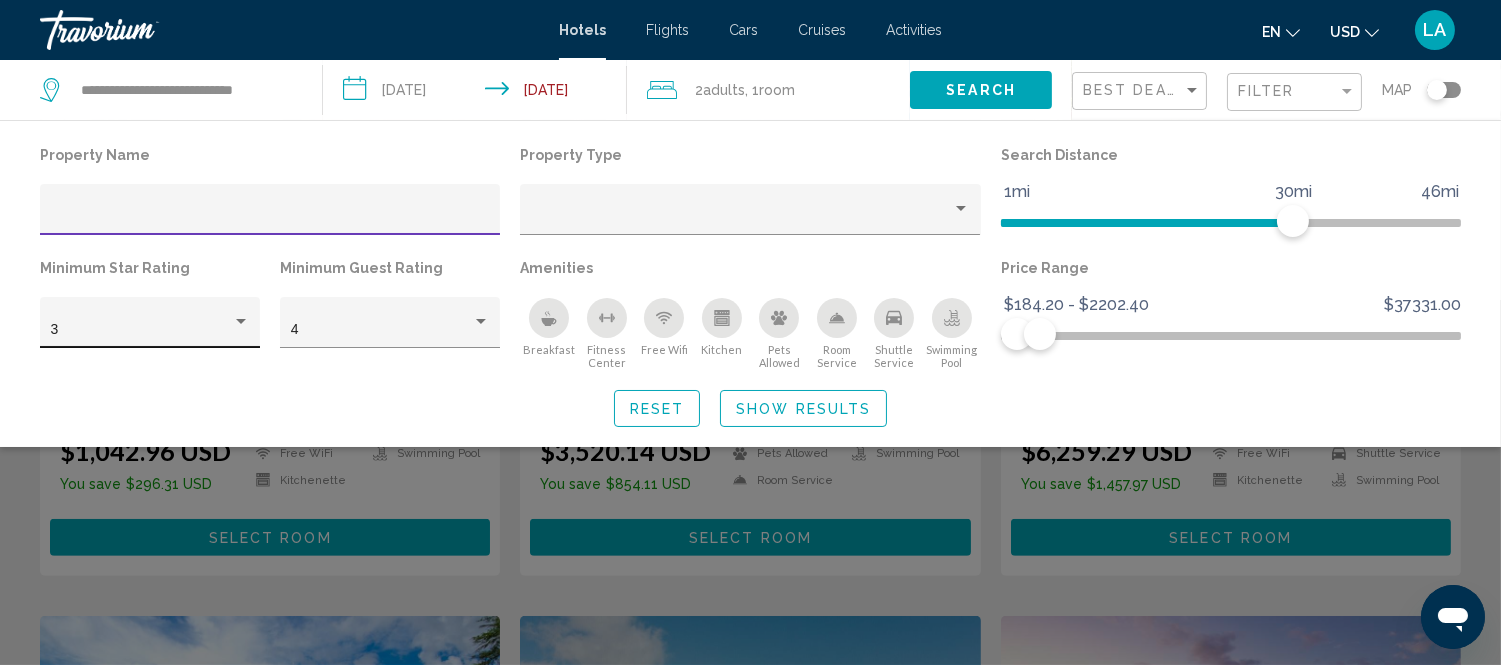 click at bounding box center (241, 321) 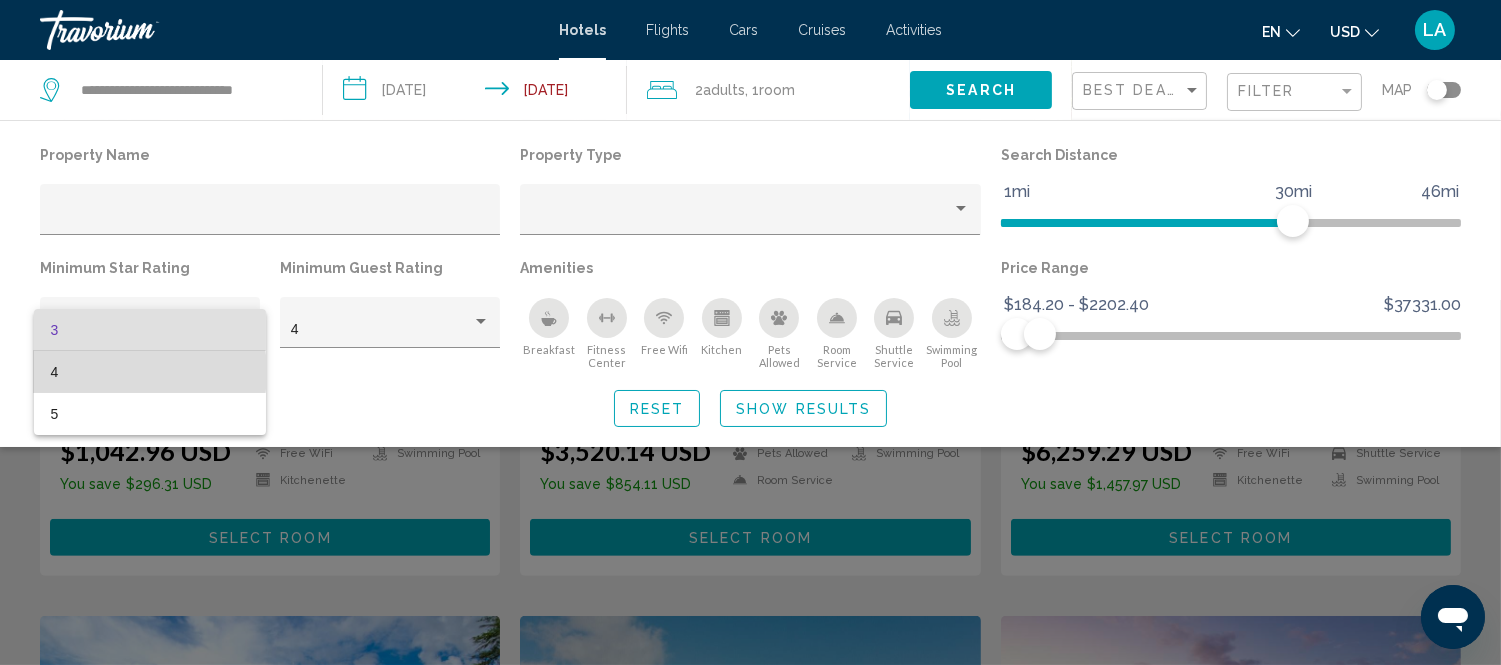 click on "4" at bounding box center [149, 372] 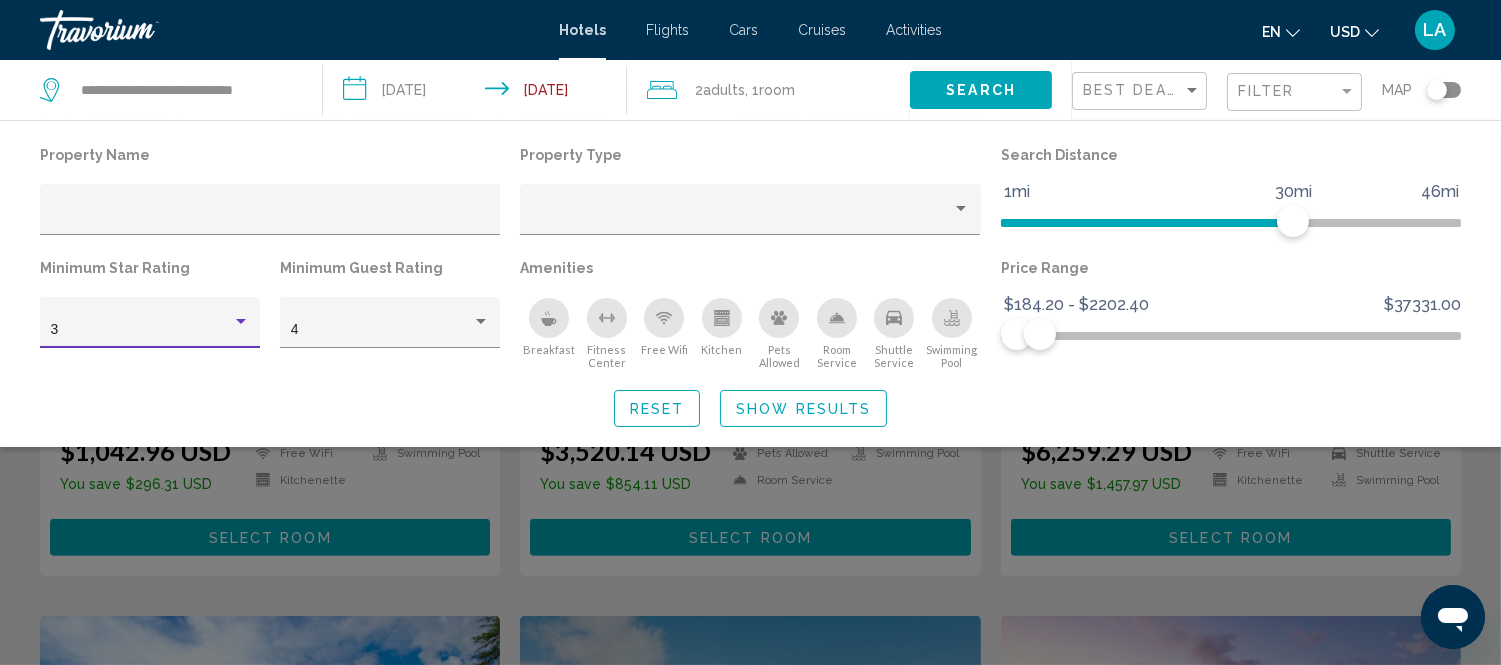 scroll, scrollTop: 320, scrollLeft: 0, axis: vertical 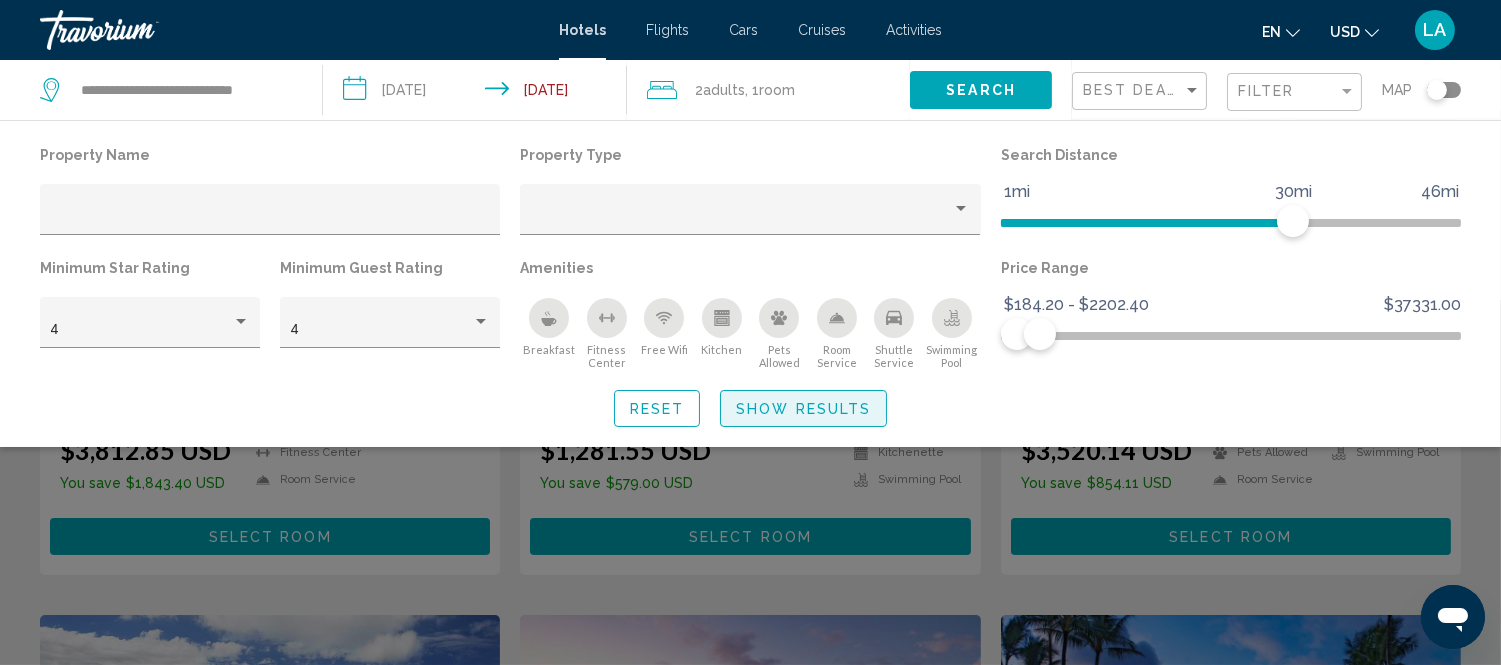 click on "Show Results" 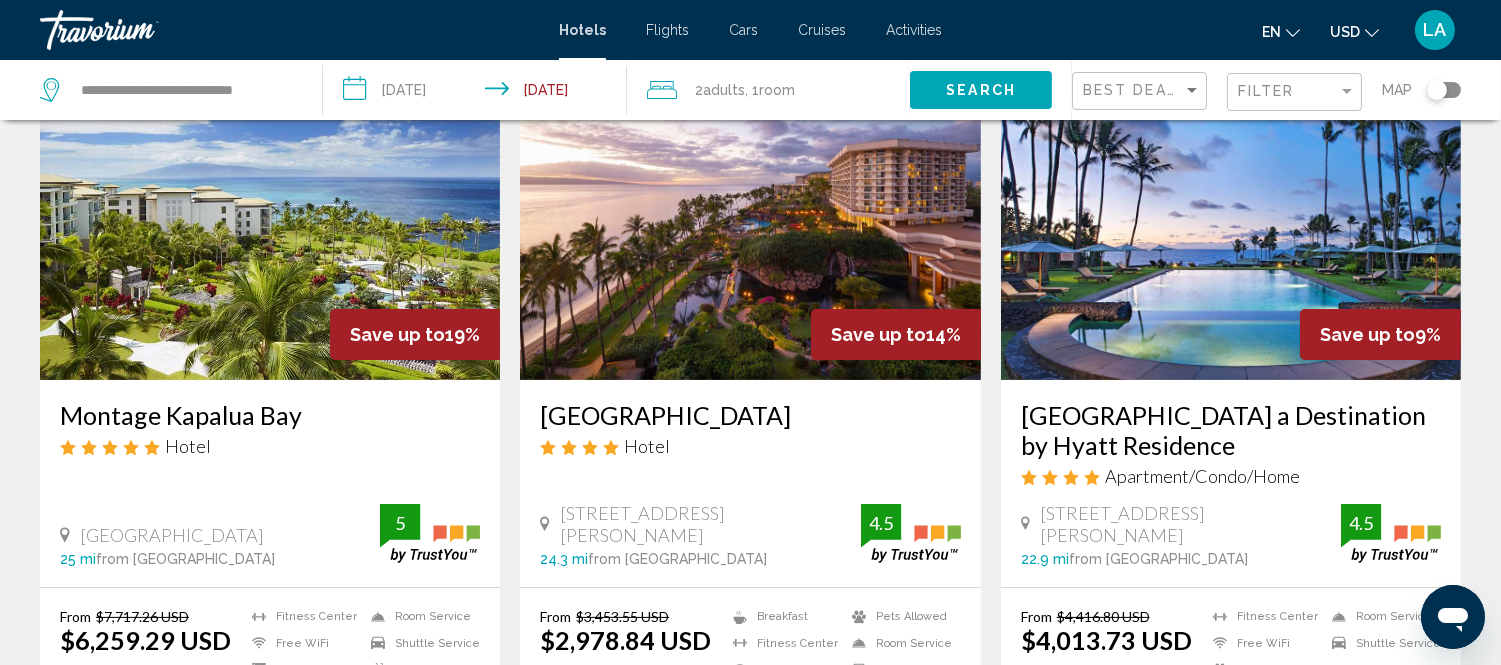 scroll, scrollTop: 986, scrollLeft: 0, axis: vertical 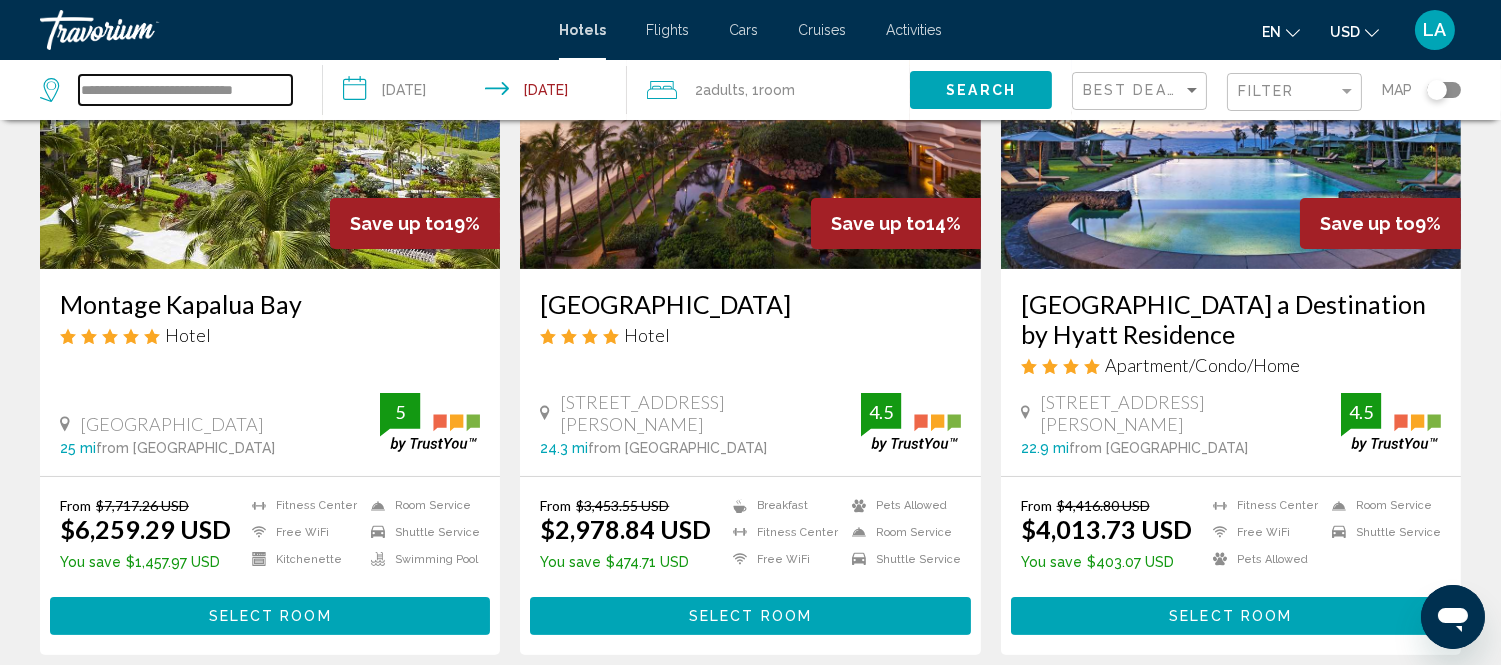 click on "**********" at bounding box center [185, 90] 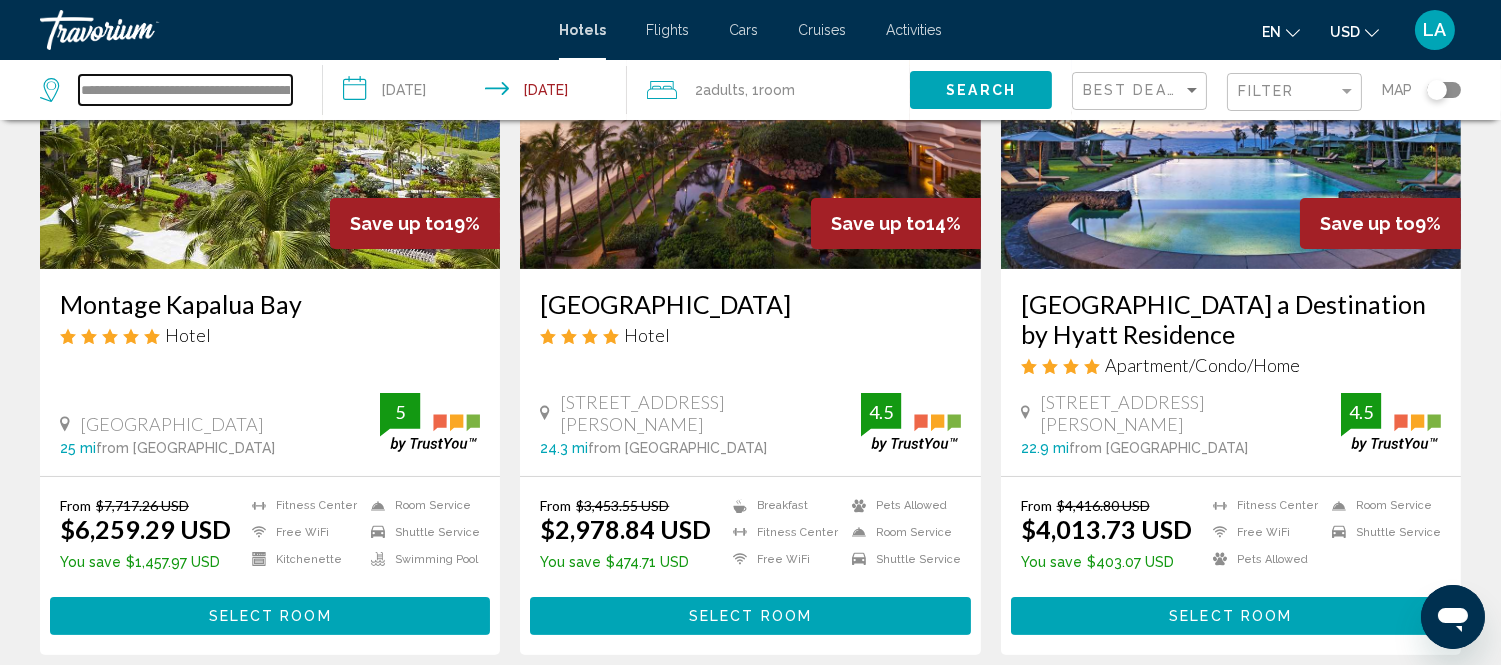 scroll, scrollTop: 0, scrollLeft: 80, axis: horizontal 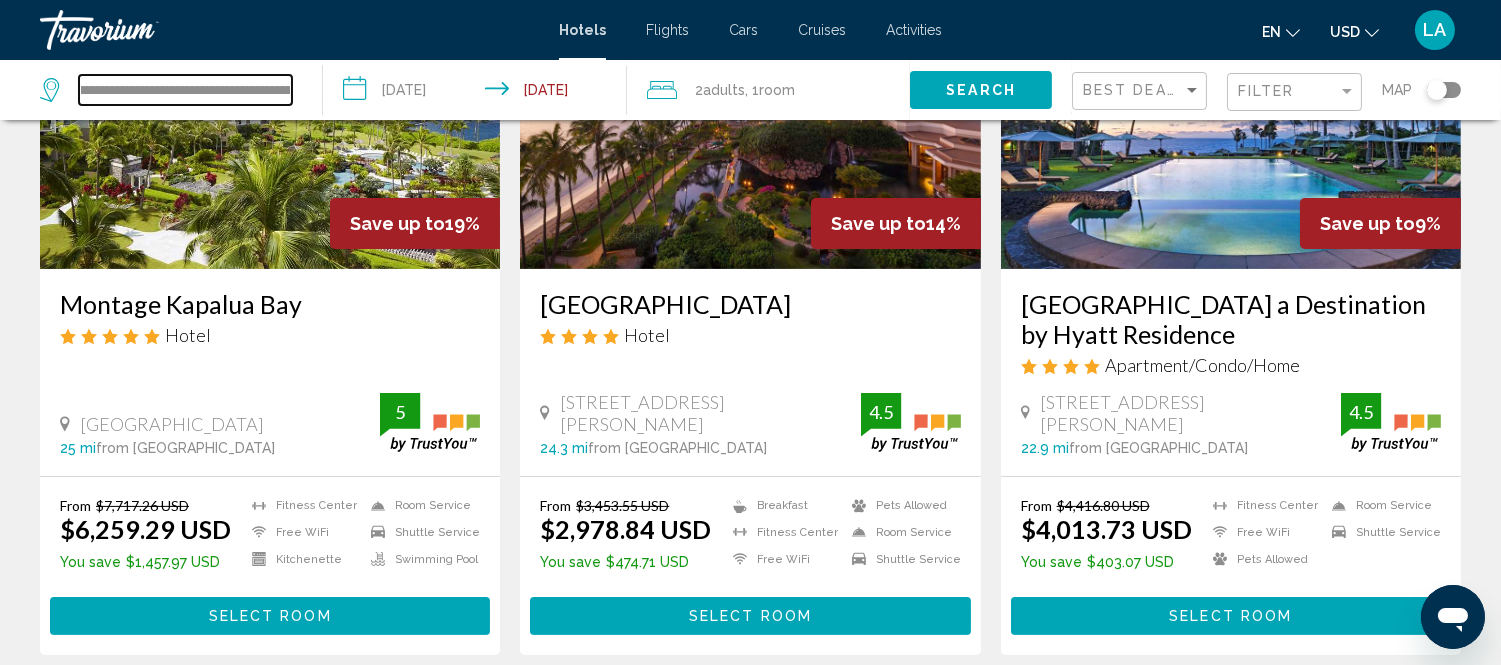 type on "**********" 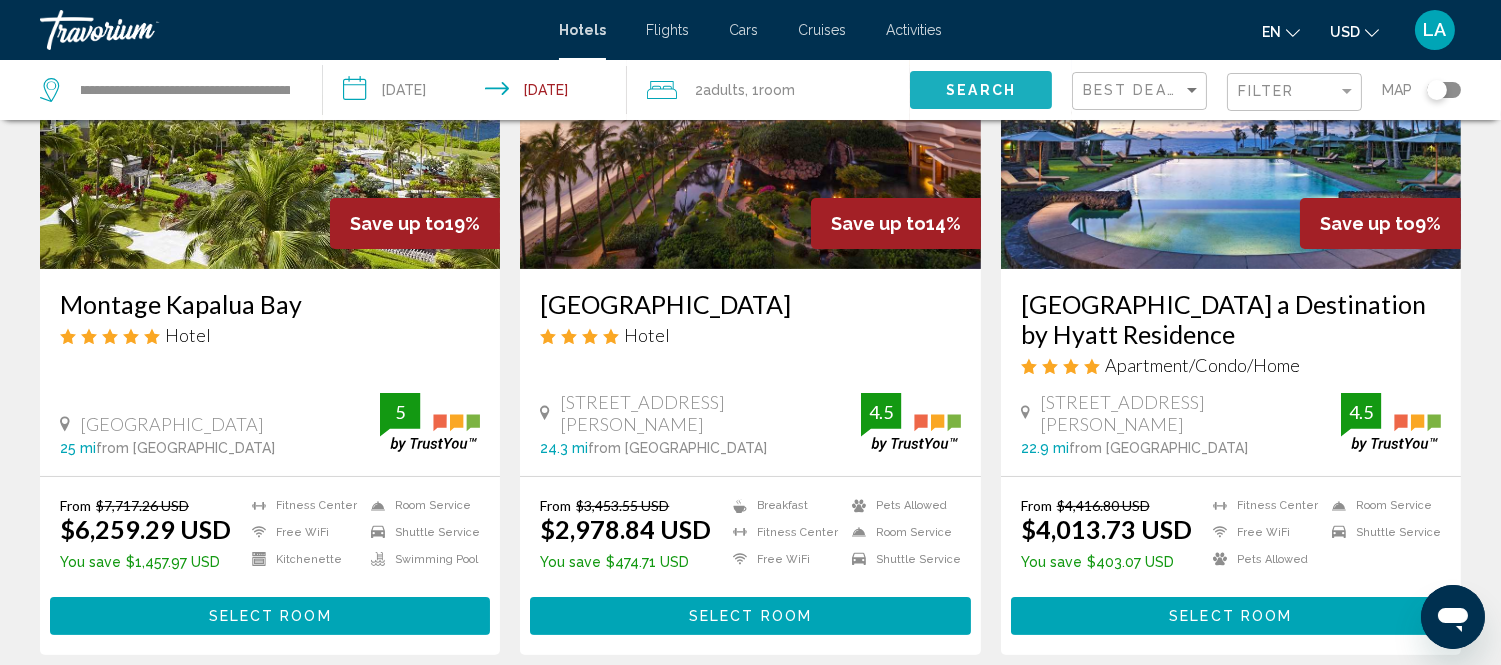 scroll, scrollTop: 0, scrollLeft: 0, axis: both 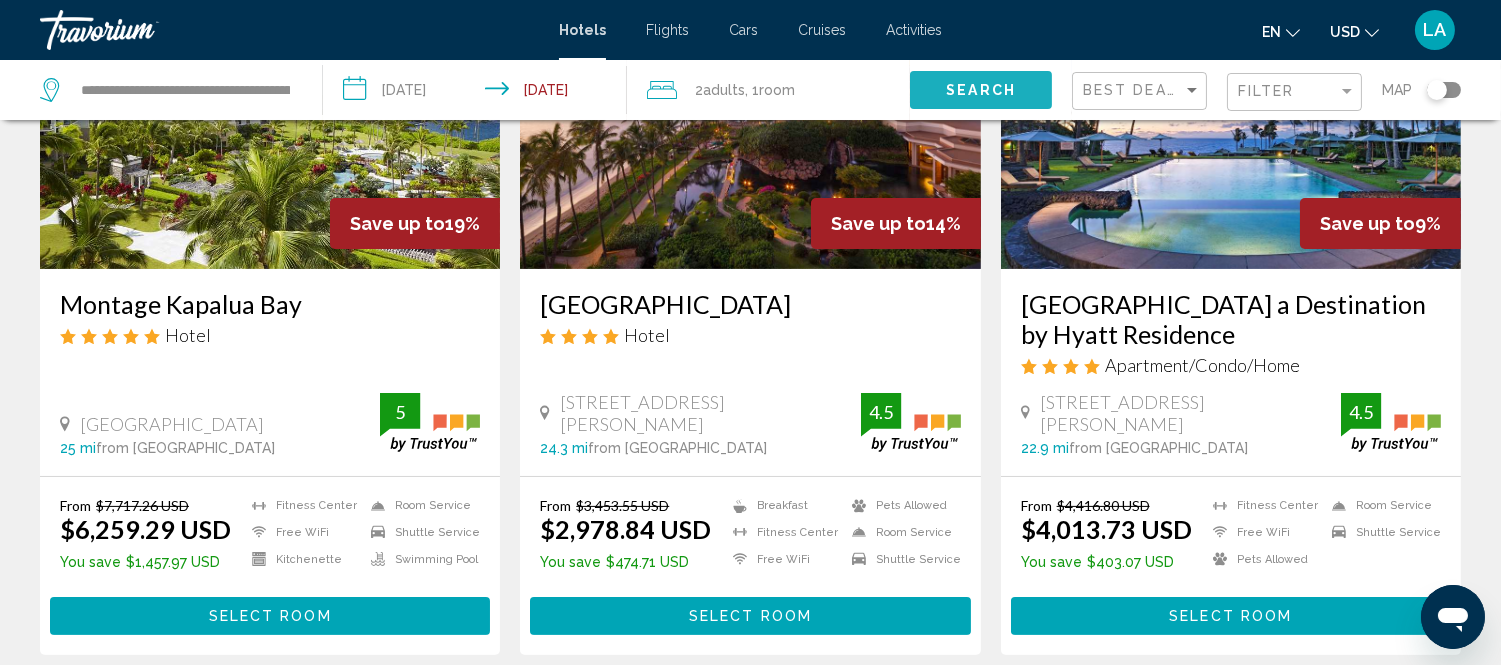 click on "Search" 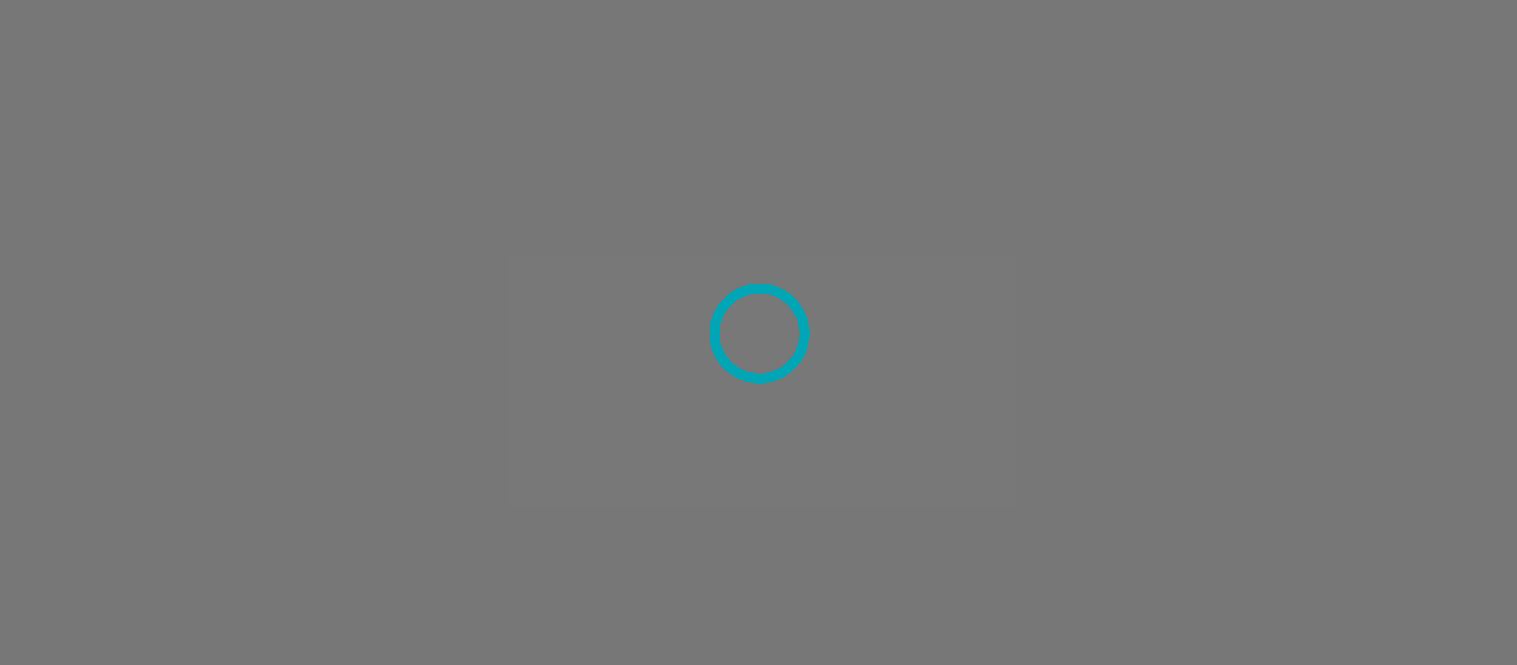 scroll, scrollTop: 0, scrollLeft: 0, axis: both 